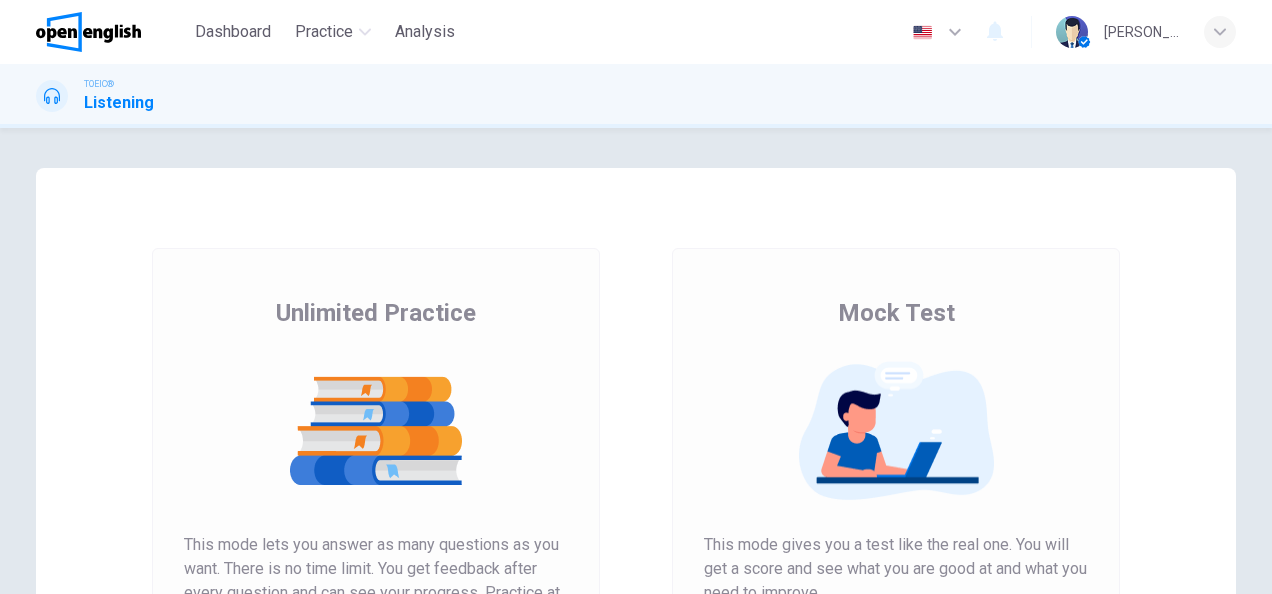 scroll, scrollTop: 0, scrollLeft: 0, axis: both 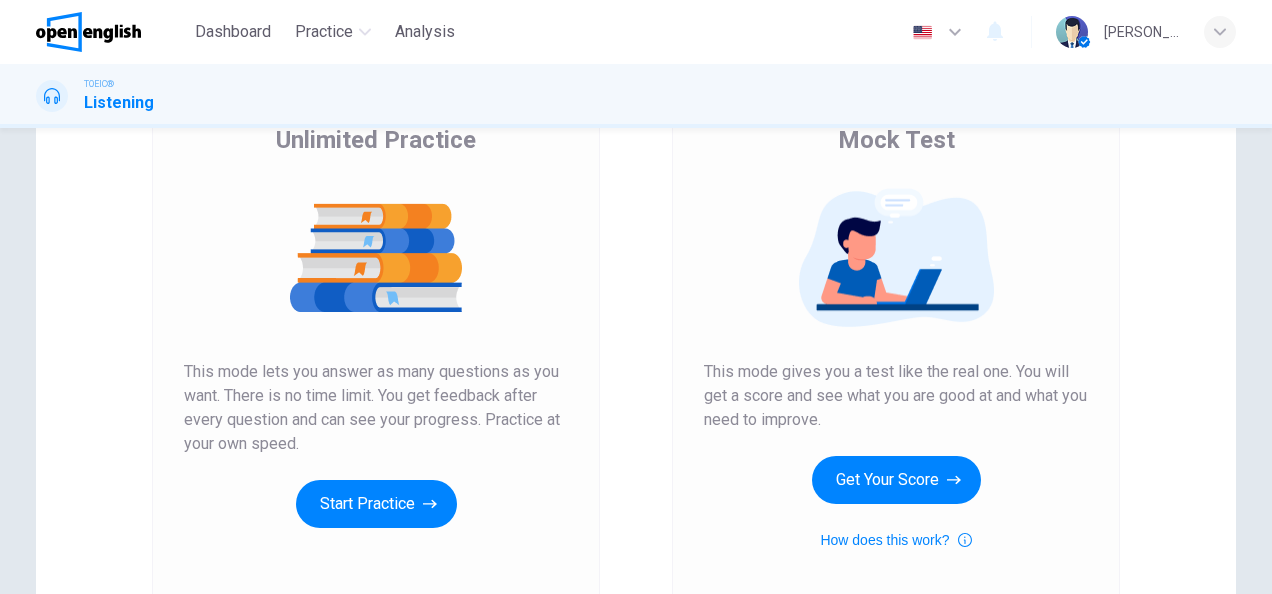click on "Unlimited Practice This mode lets you answer as many questions as you want. There is no time limit. You get feedback after every question and can see your progress. Practice at your own speed. Start Practice" at bounding box center (376, 342) 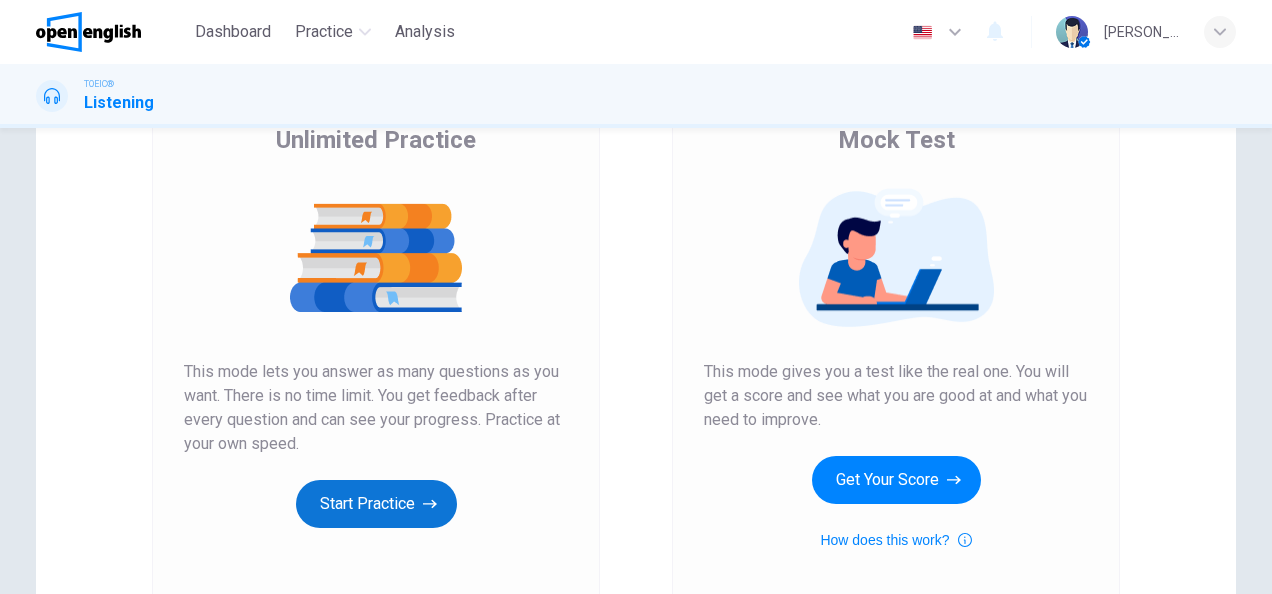 drag, startPoint x: 340, startPoint y: 510, endPoint x: 386, endPoint y: 490, distance: 50.159744 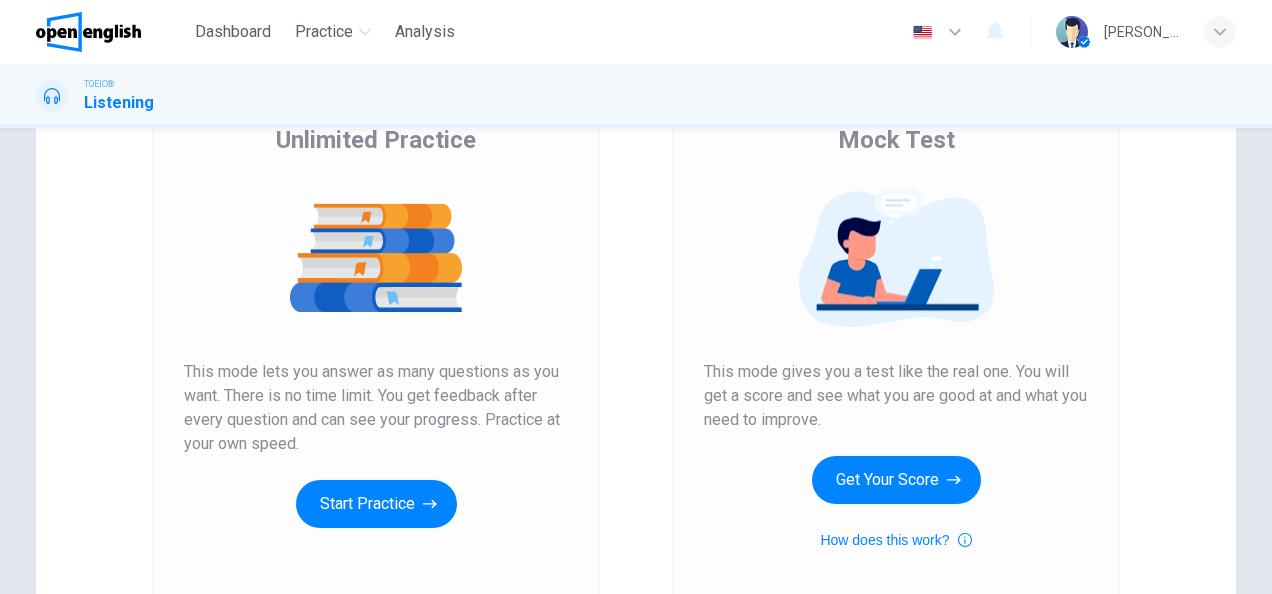 click on "Start Practice" at bounding box center (376, 504) 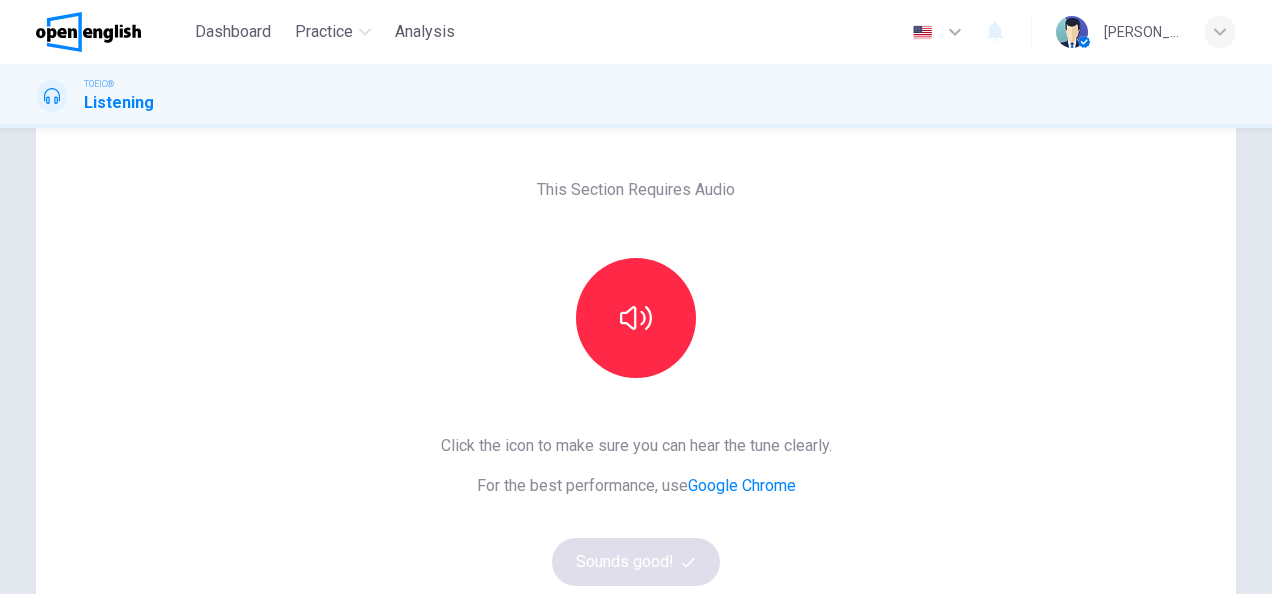 scroll, scrollTop: 100, scrollLeft: 0, axis: vertical 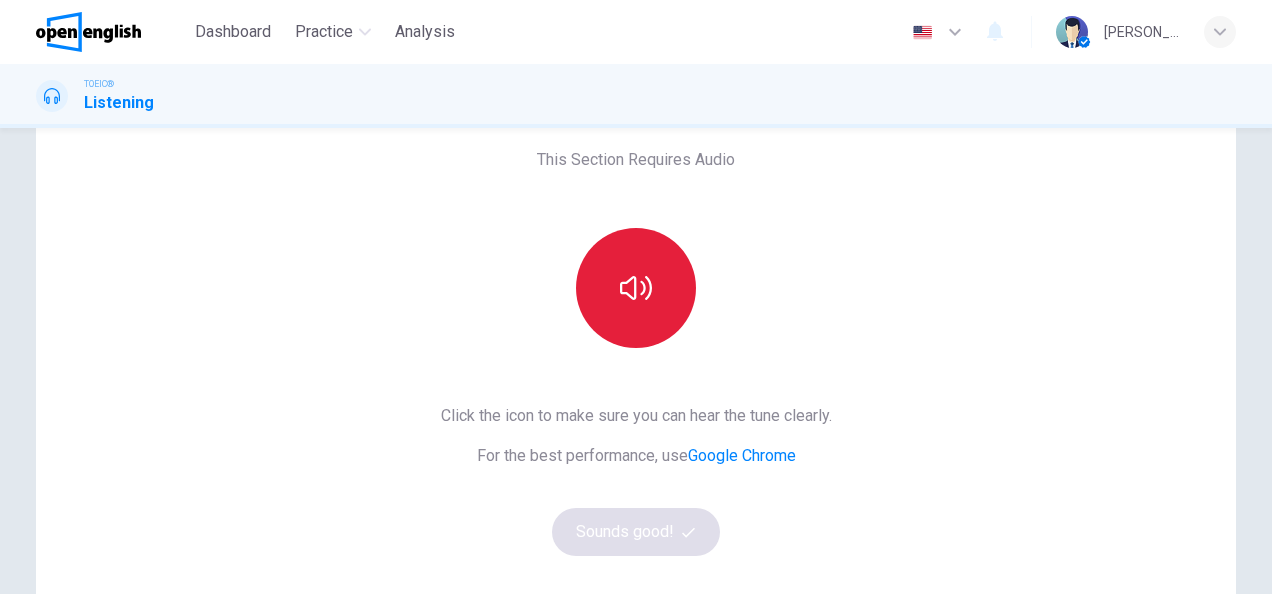 click at bounding box center (636, 288) 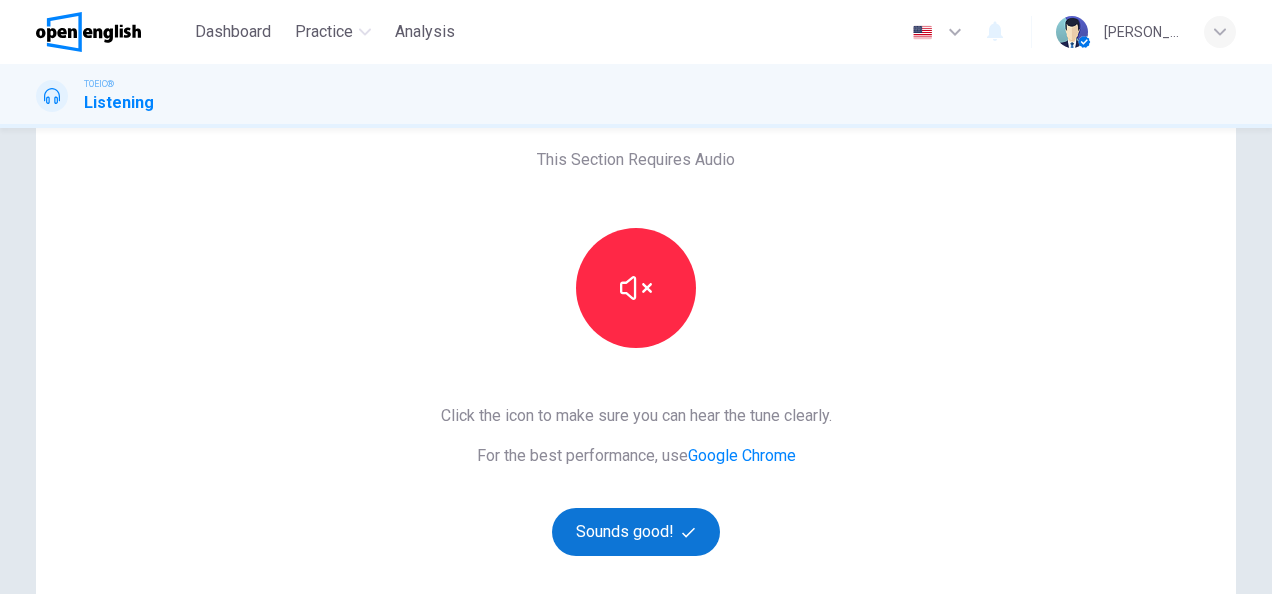 click on "Sounds good!" at bounding box center (636, 532) 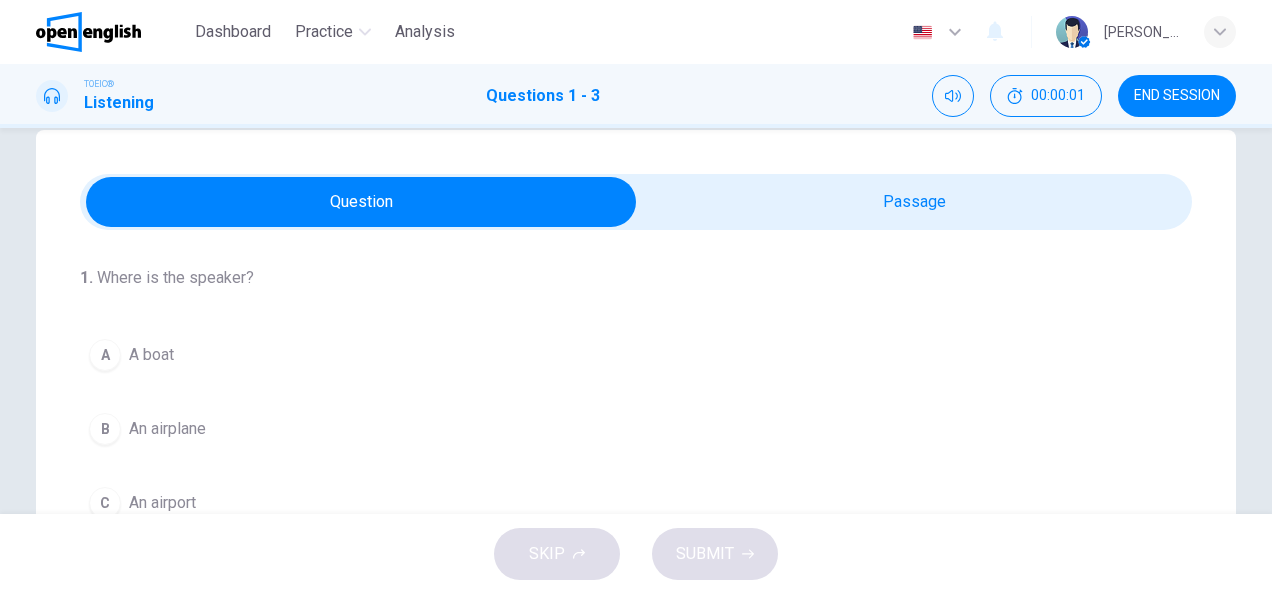 scroll, scrollTop: 0, scrollLeft: 0, axis: both 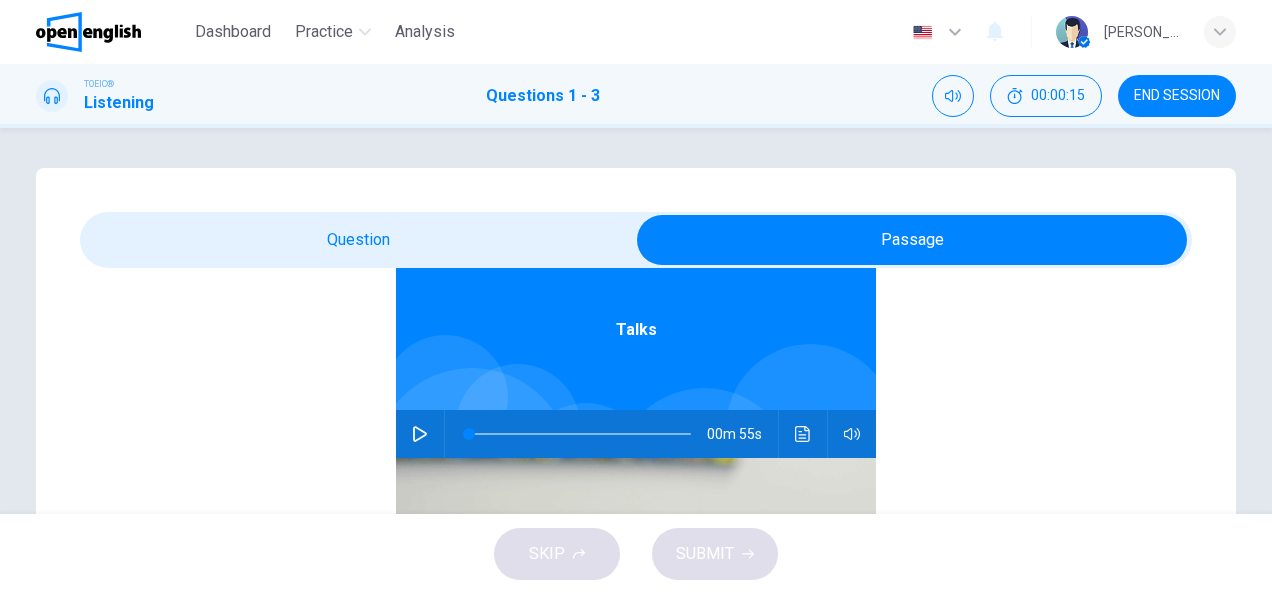 click 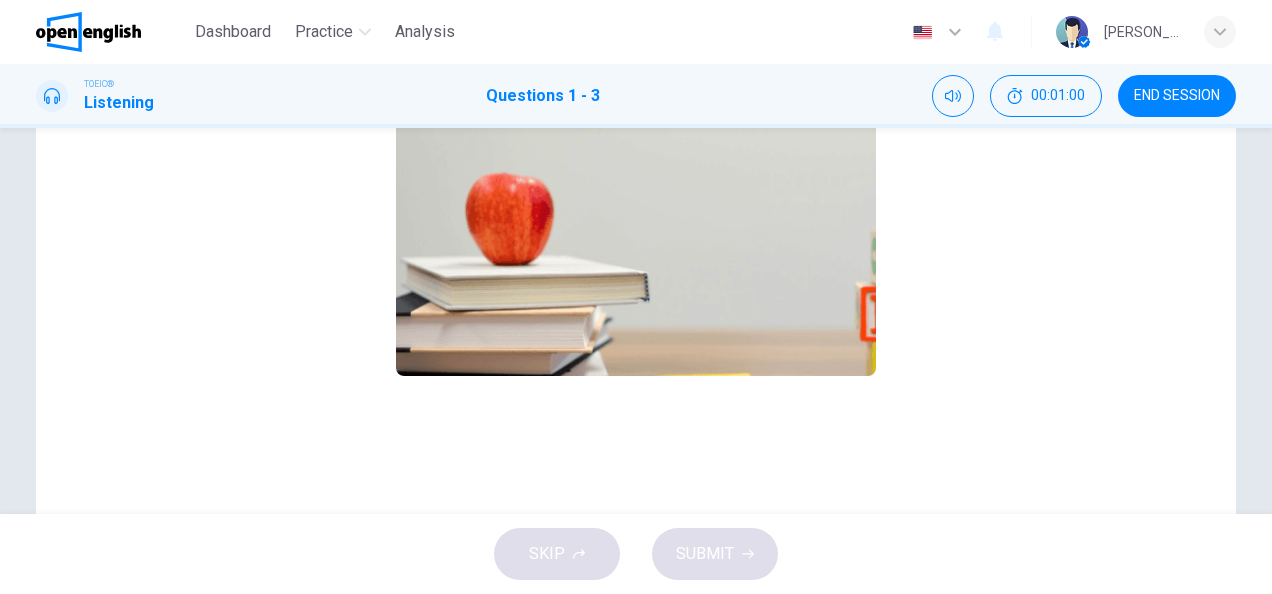scroll, scrollTop: 498, scrollLeft: 0, axis: vertical 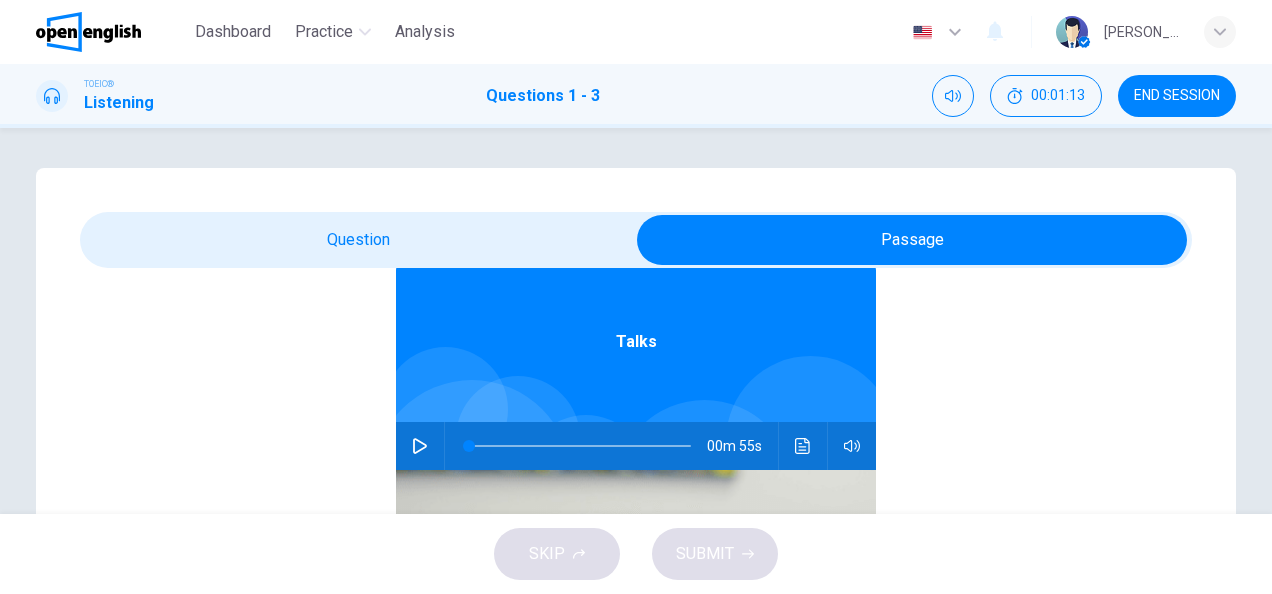 click 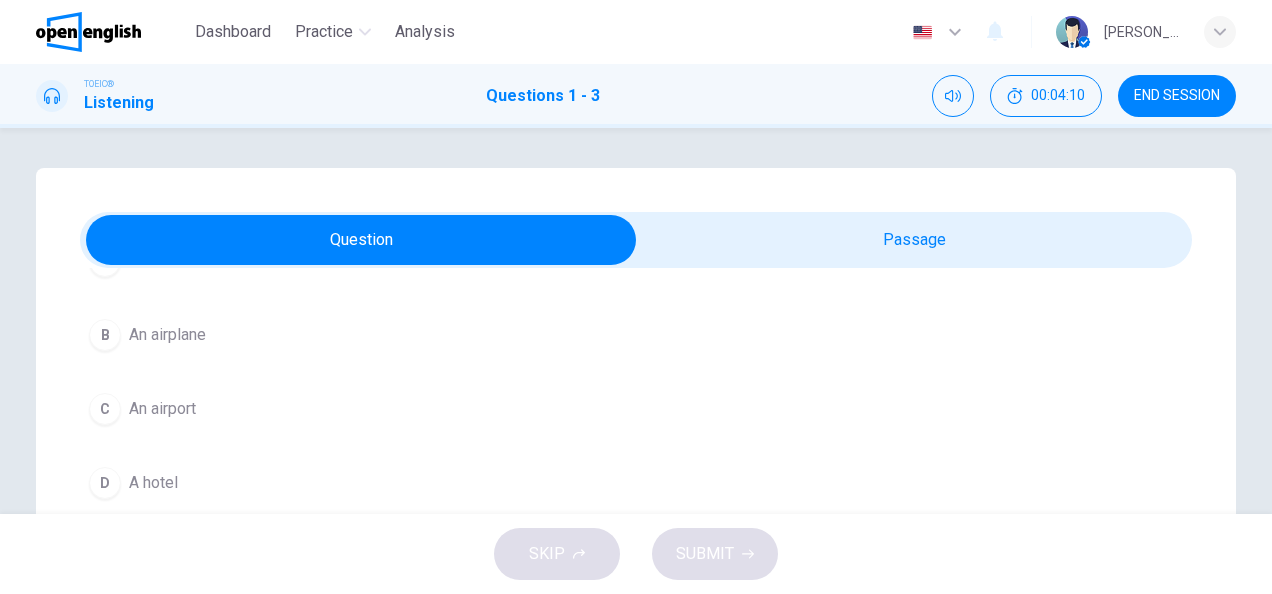 scroll, scrollTop: 100, scrollLeft: 0, axis: vertical 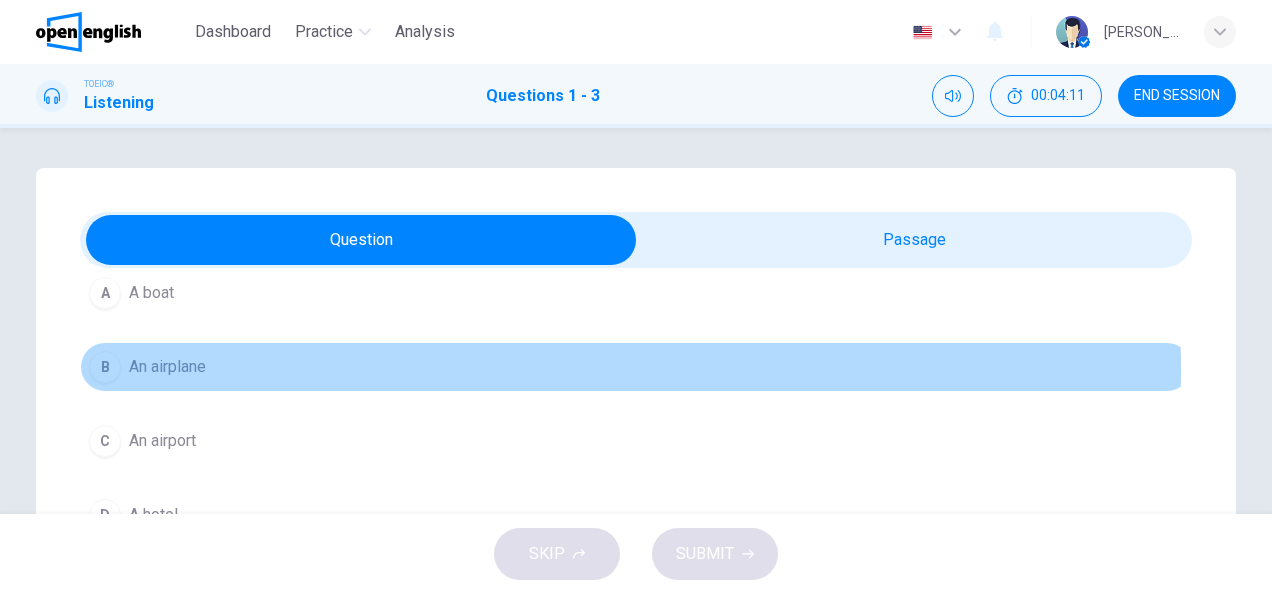 click on "An airplane" at bounding box center (167, 367) 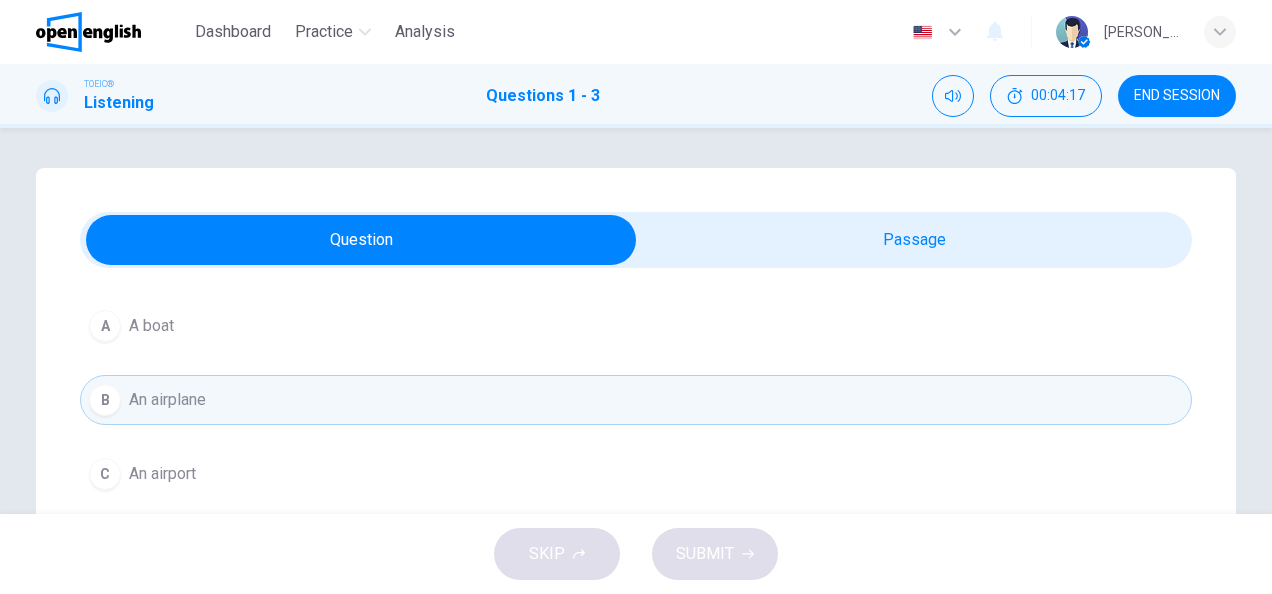 scroll, scrollTop: 48, scrollLeft: 0, axis: vertical 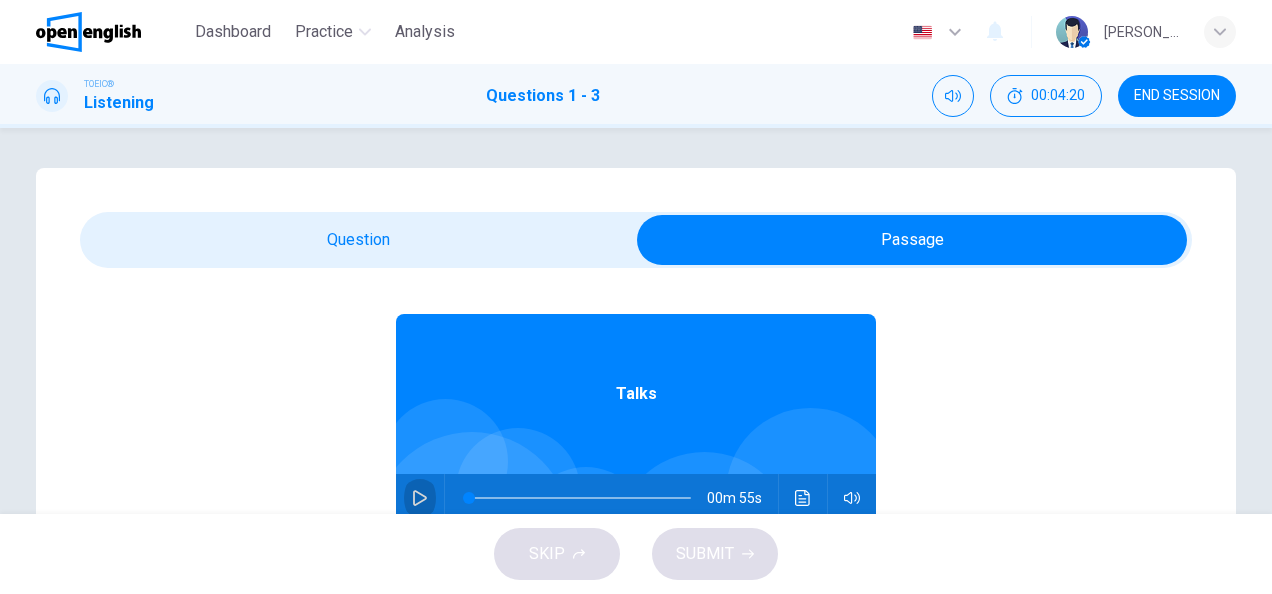 click 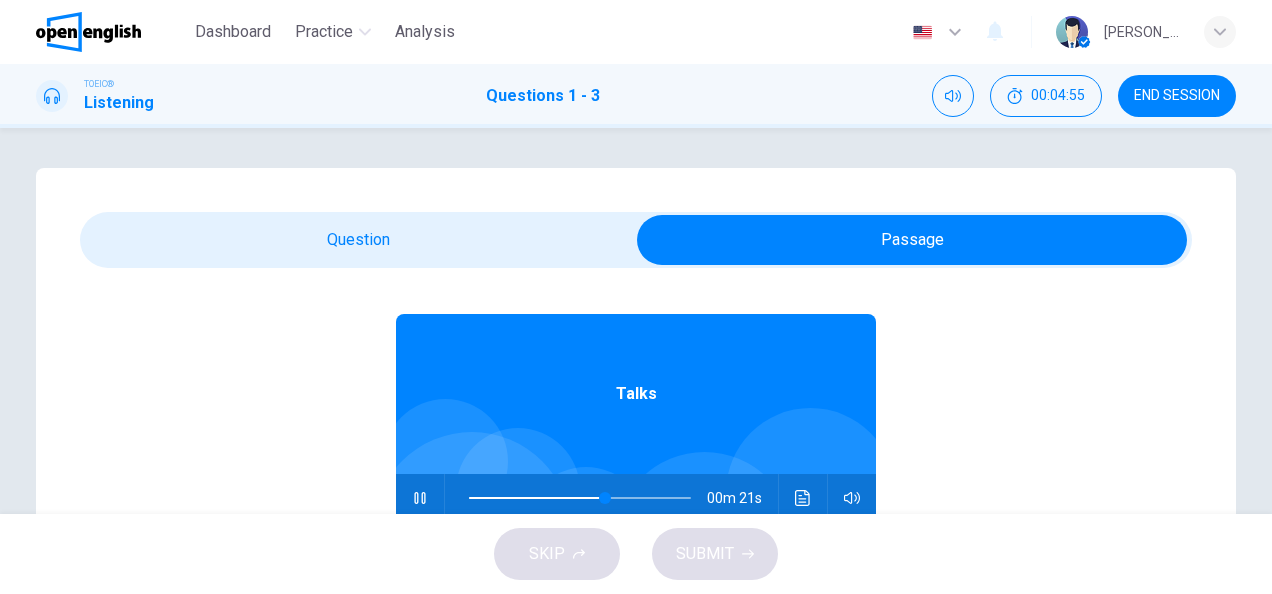 click at bounding box center (580, 498) 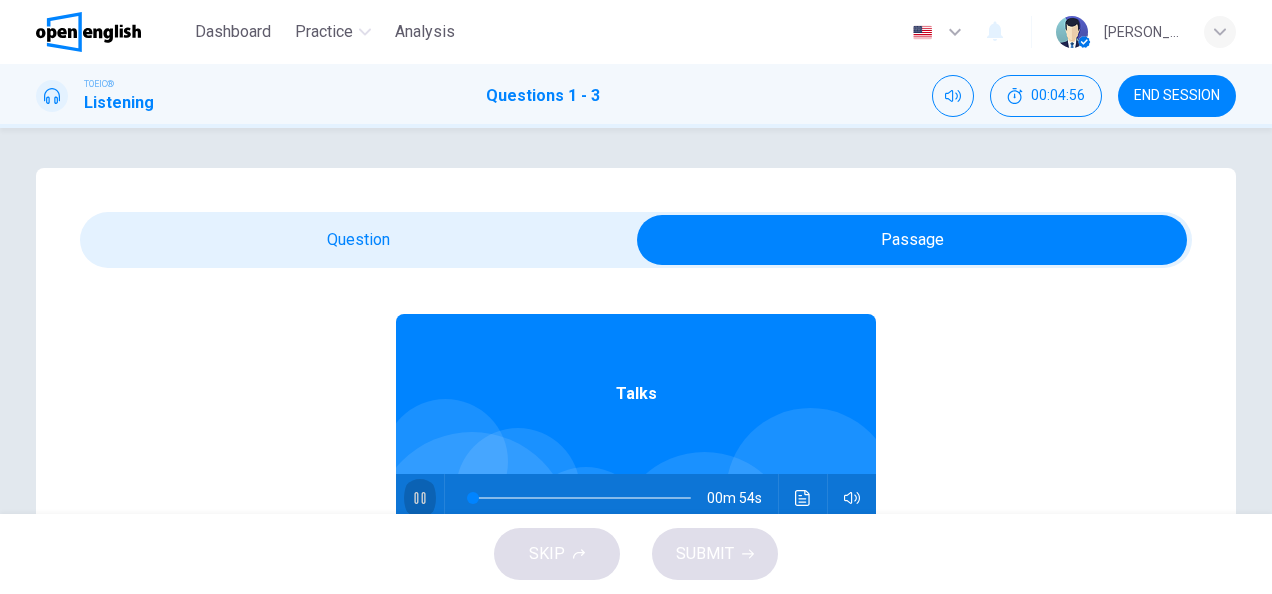 click 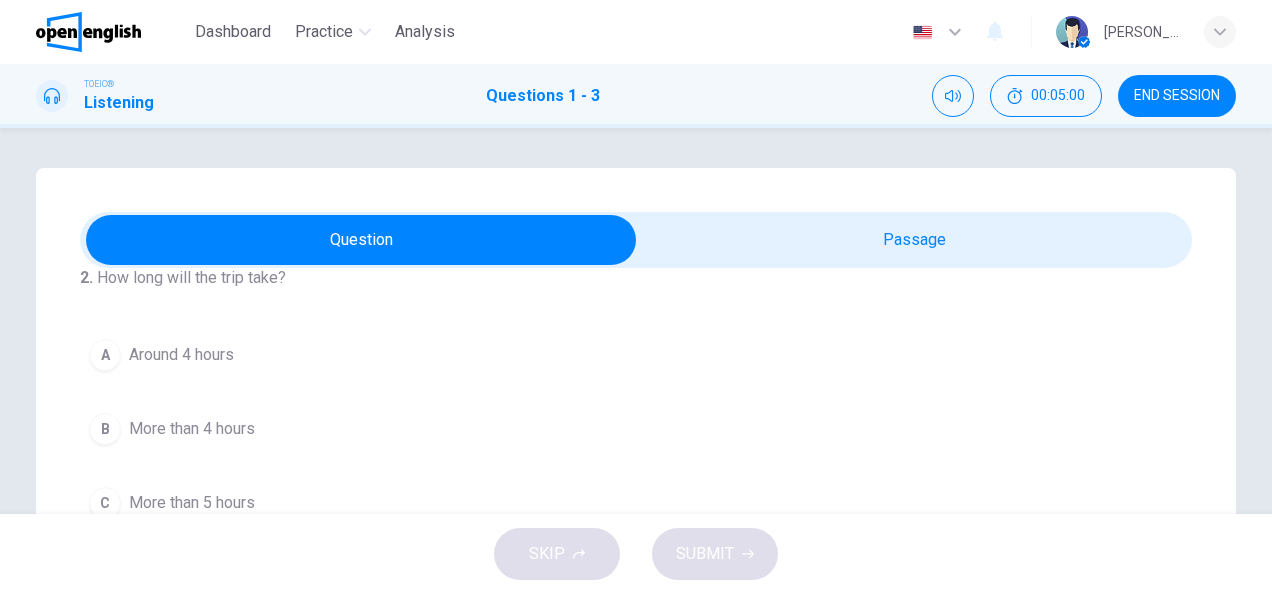 scroll, scrollTop: 448, scrollLeft: 0, axis: vertical 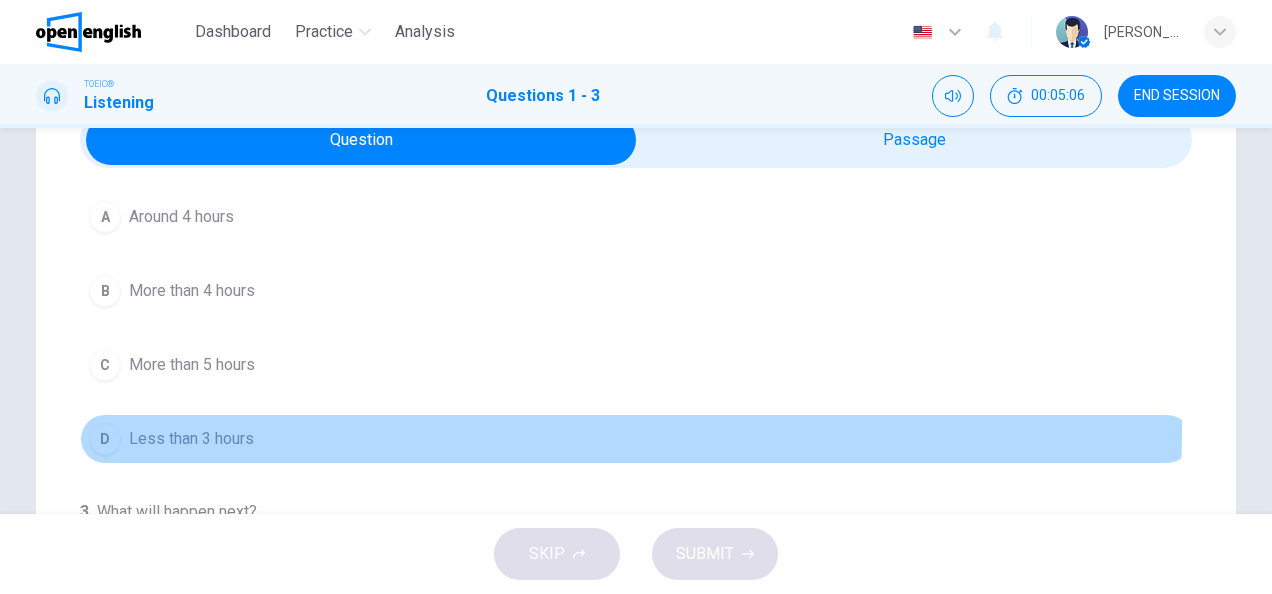 click on "Less than 3 hours" at bounding box center (191, 439) 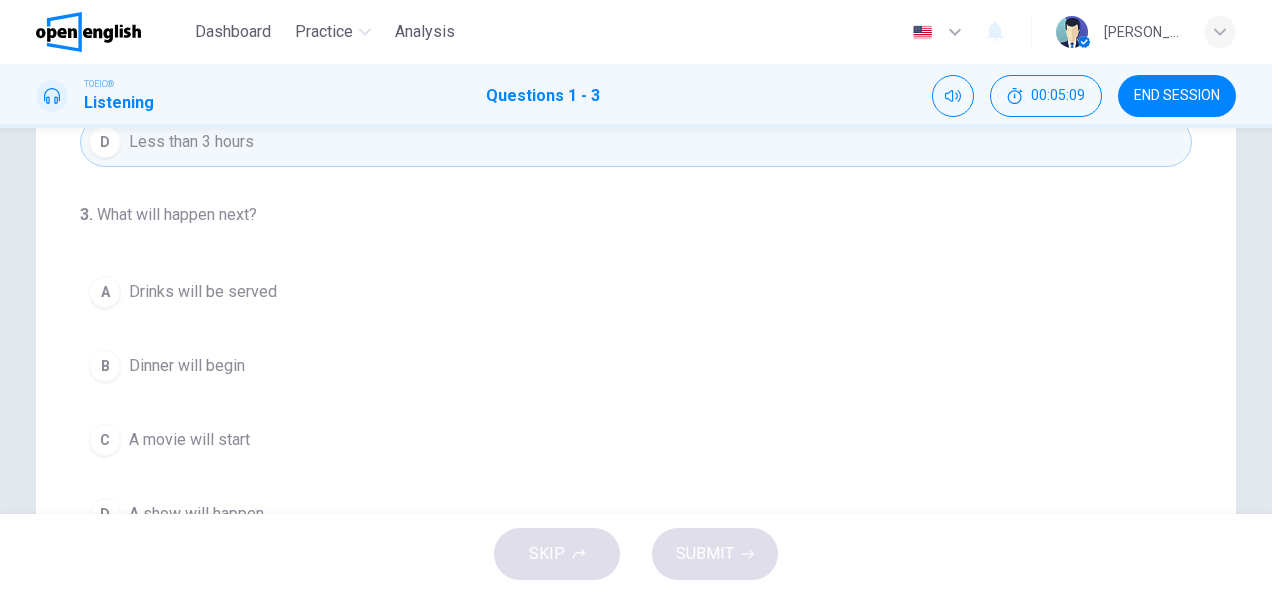 scroll, scrollTop: 400, scrollLeft: 0, axis: vertical 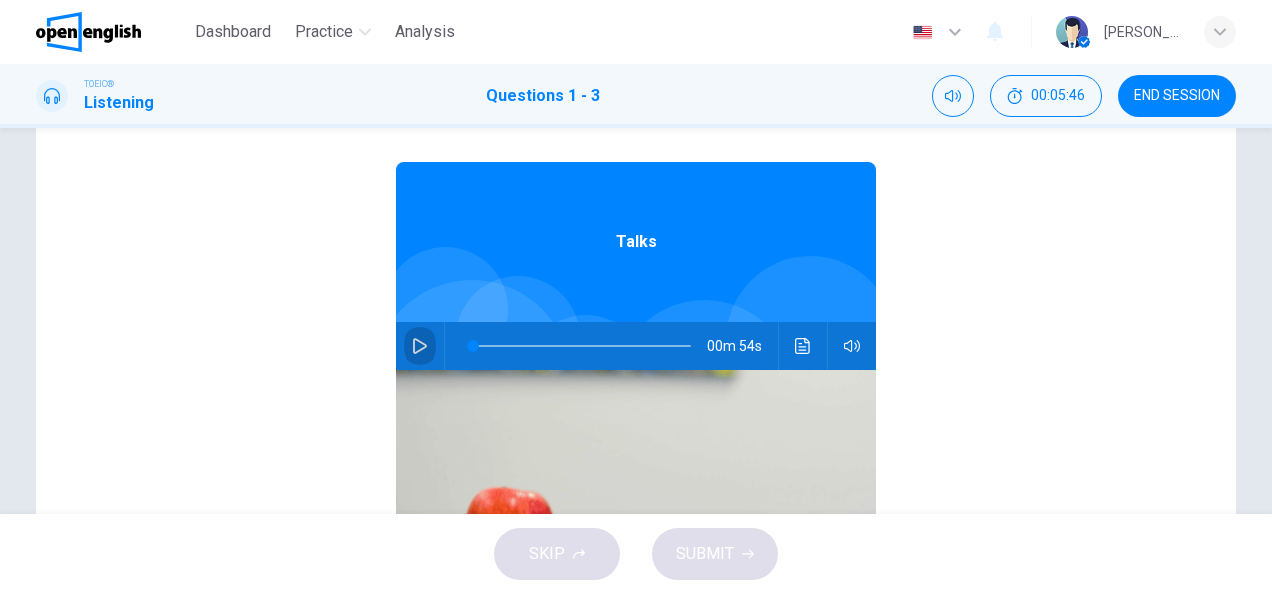 click 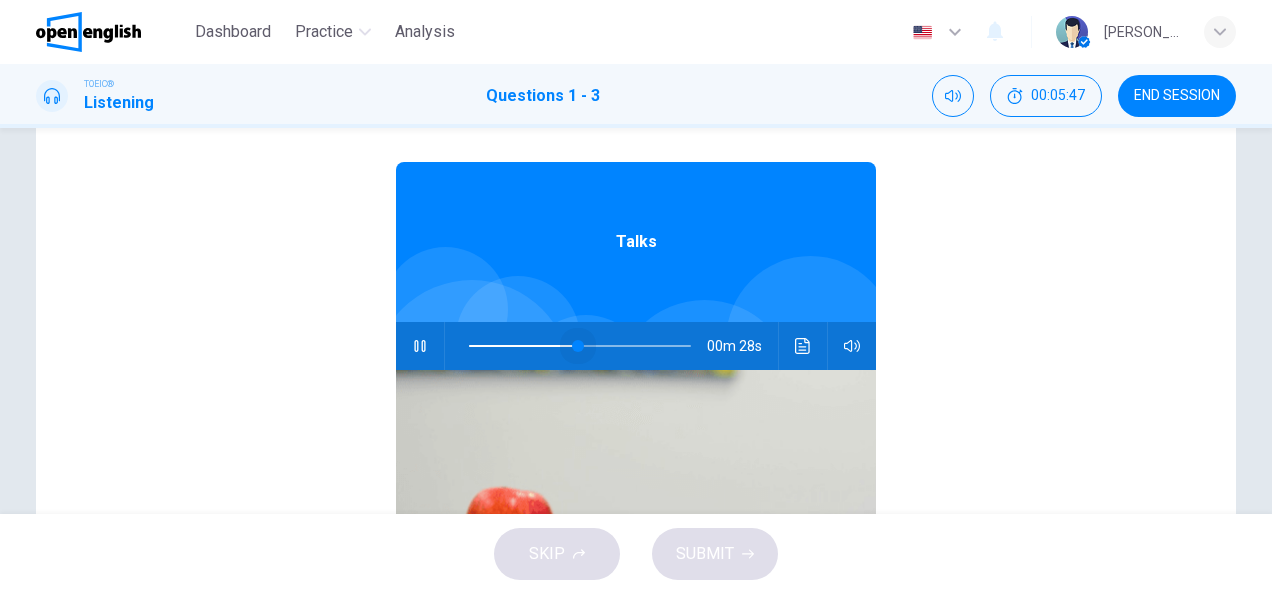 click at bounding box center (580, 346) 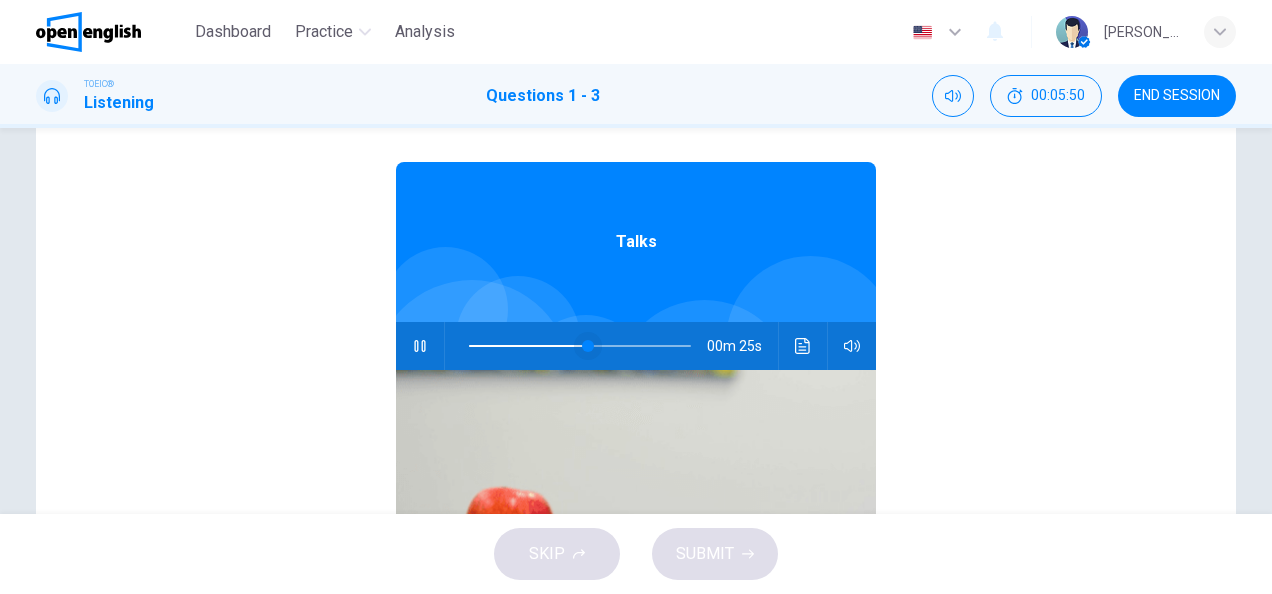 click at bounding box center [580, 346] 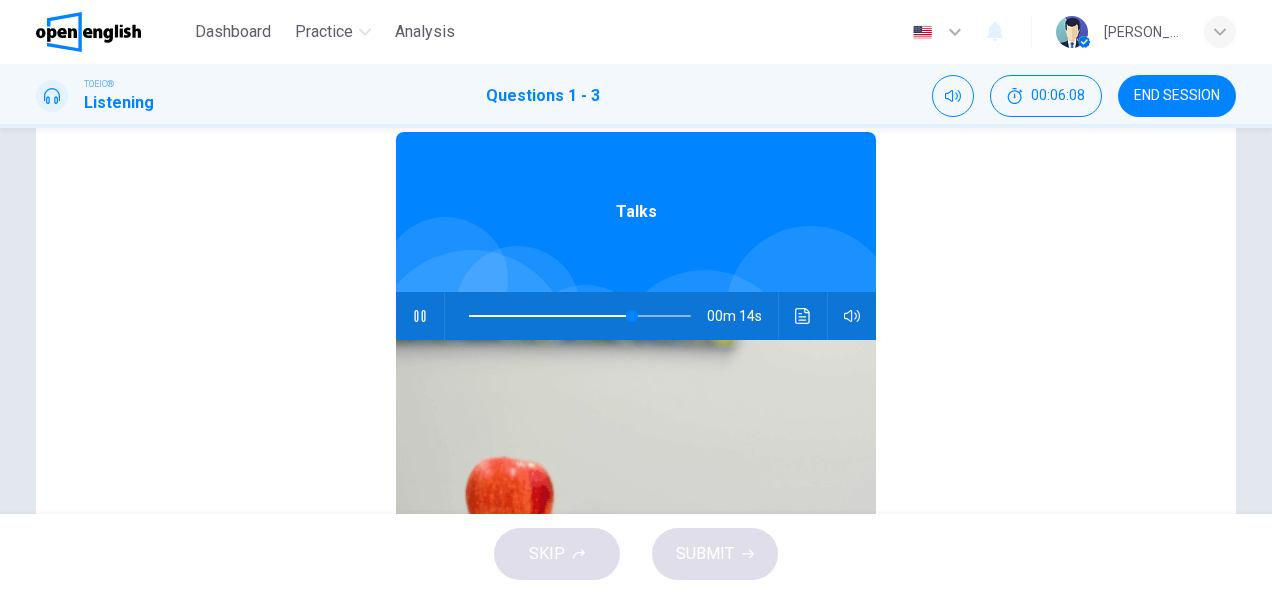 scroll, scrollTop: 0, scrollLeft: 0, axis: both 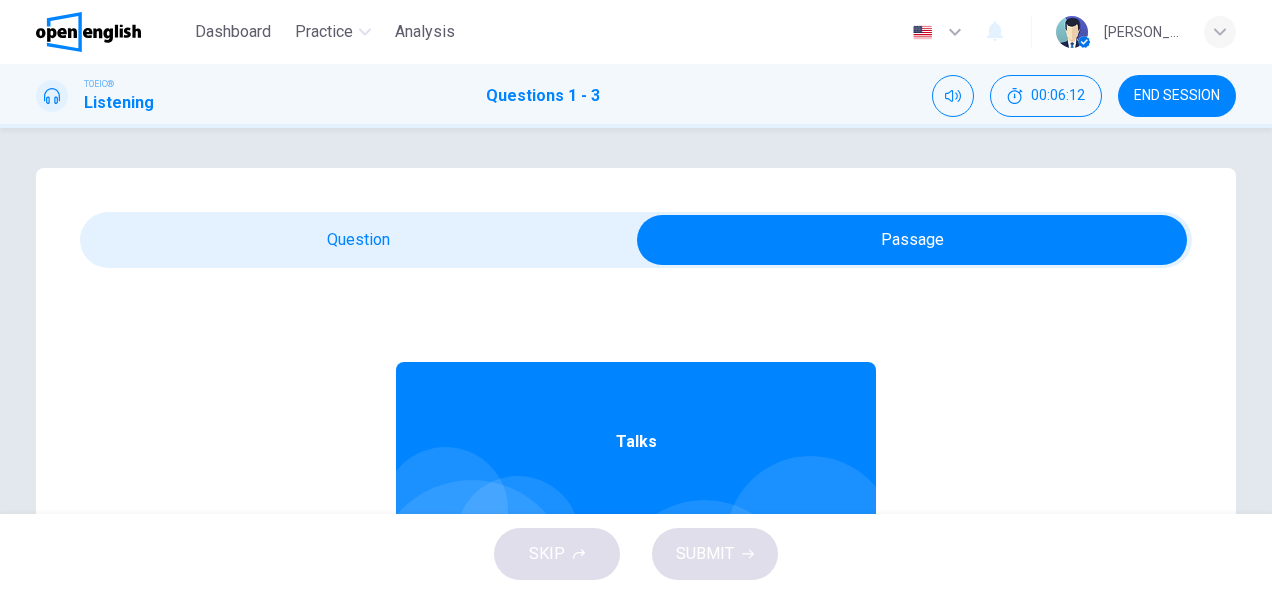 type on "**" 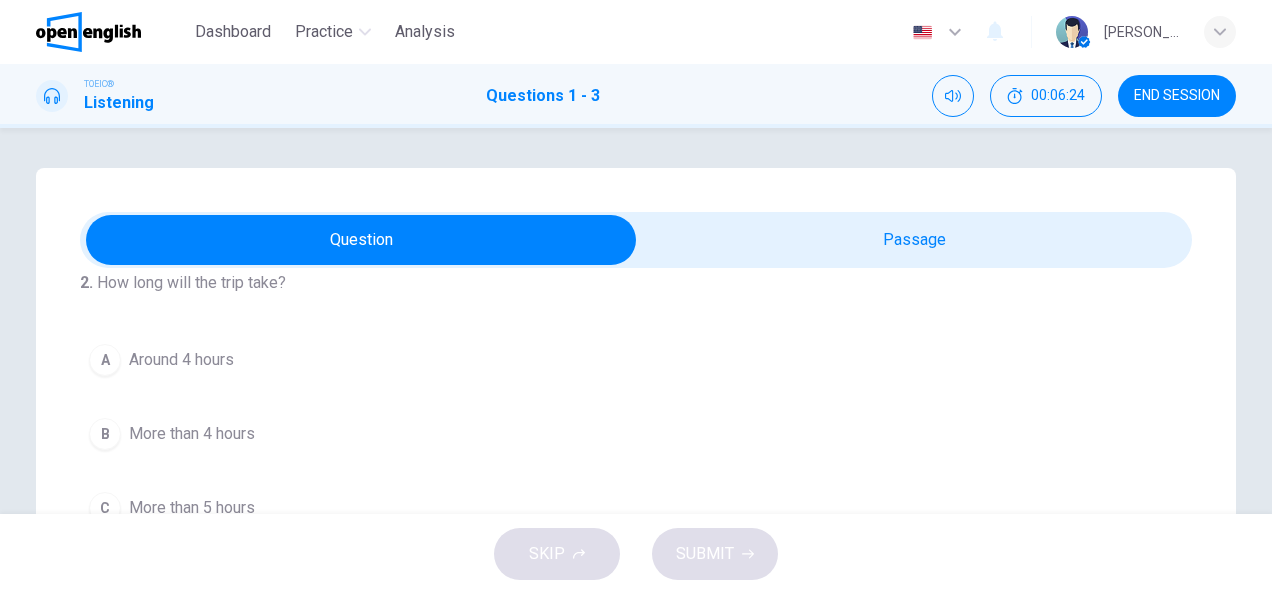 scroll, scrollTop: 448, scrollLeft: 0, axis: vertical 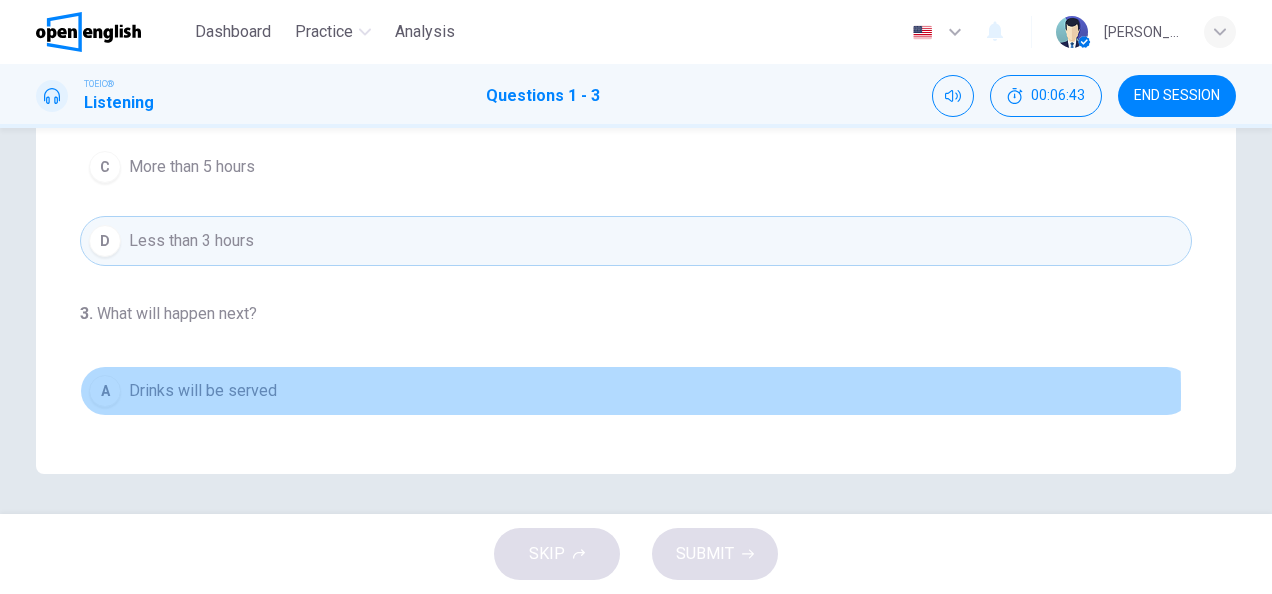 click on "Drinks will be served" at bounding box center [203, 391] 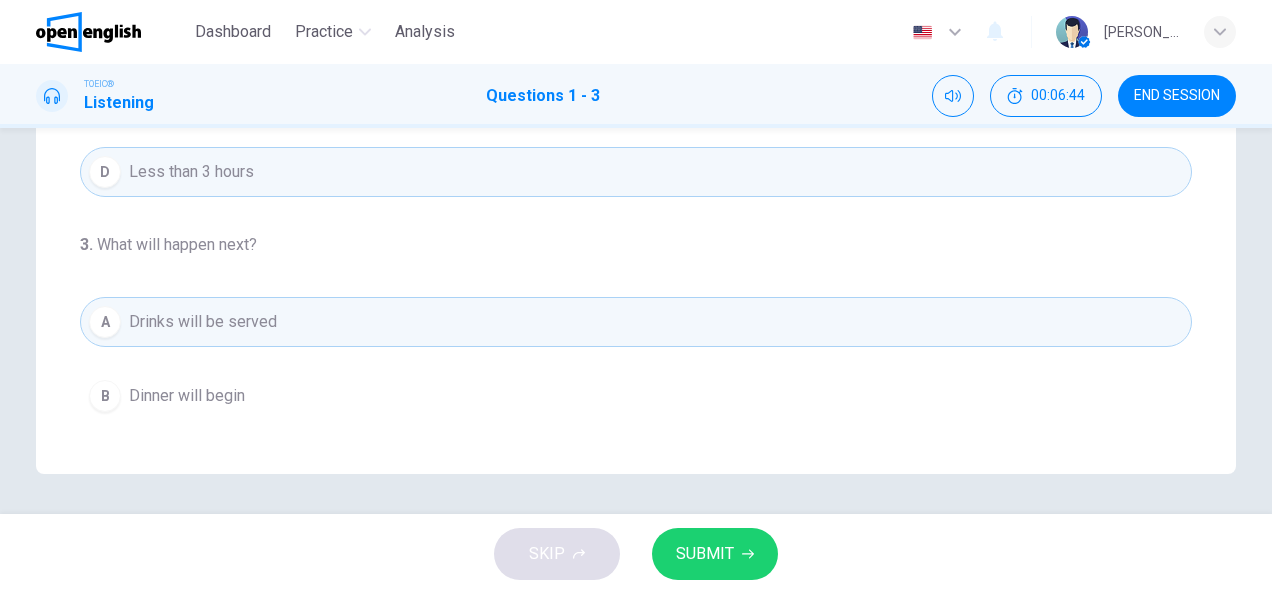 scroll, scrollTop: 348, scrollLeft: 0, axis: vertical 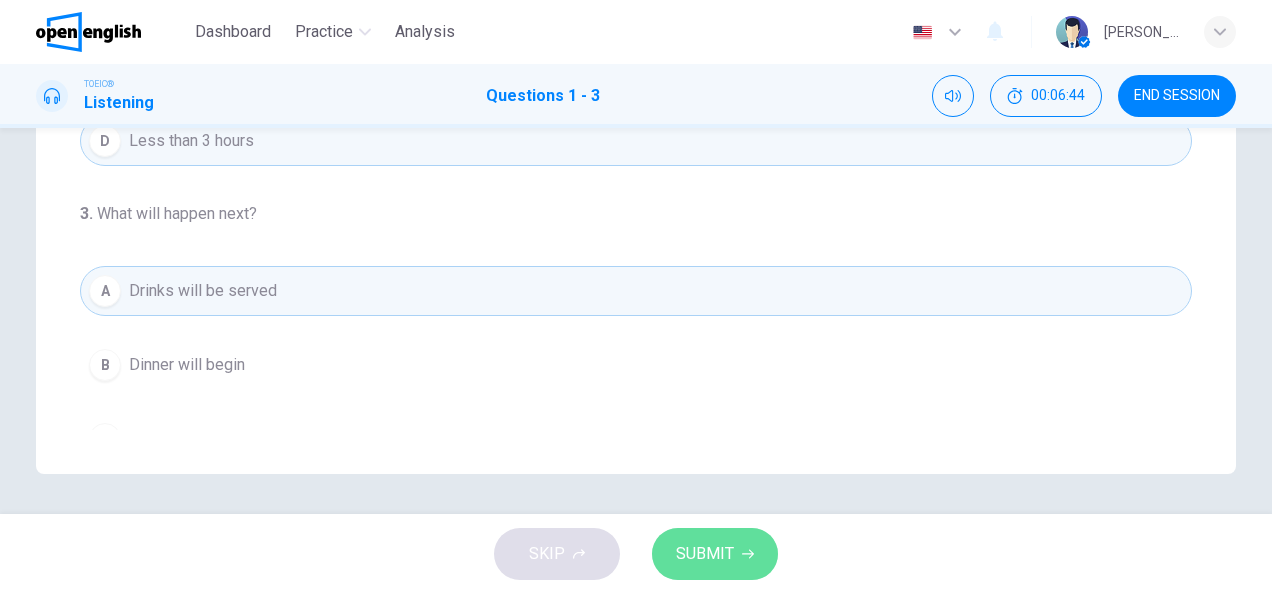 click on "SUBMIT" at bounding box center [705, 554] 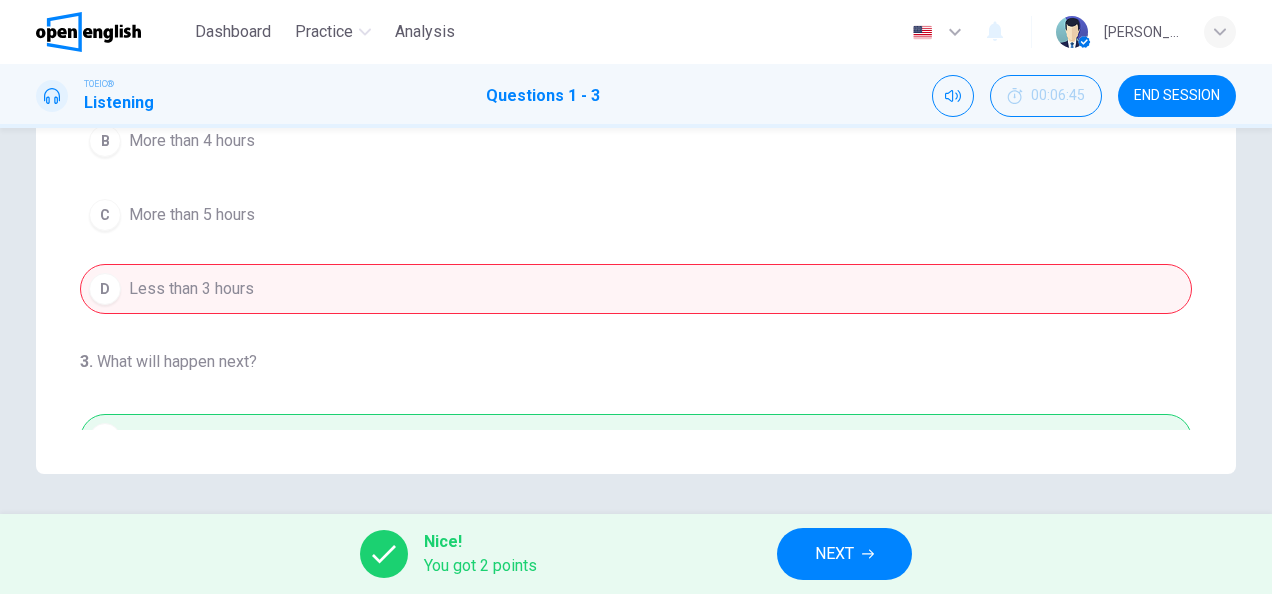 scroll, scrollTop: 0, scrollLeft: 0, axis: both 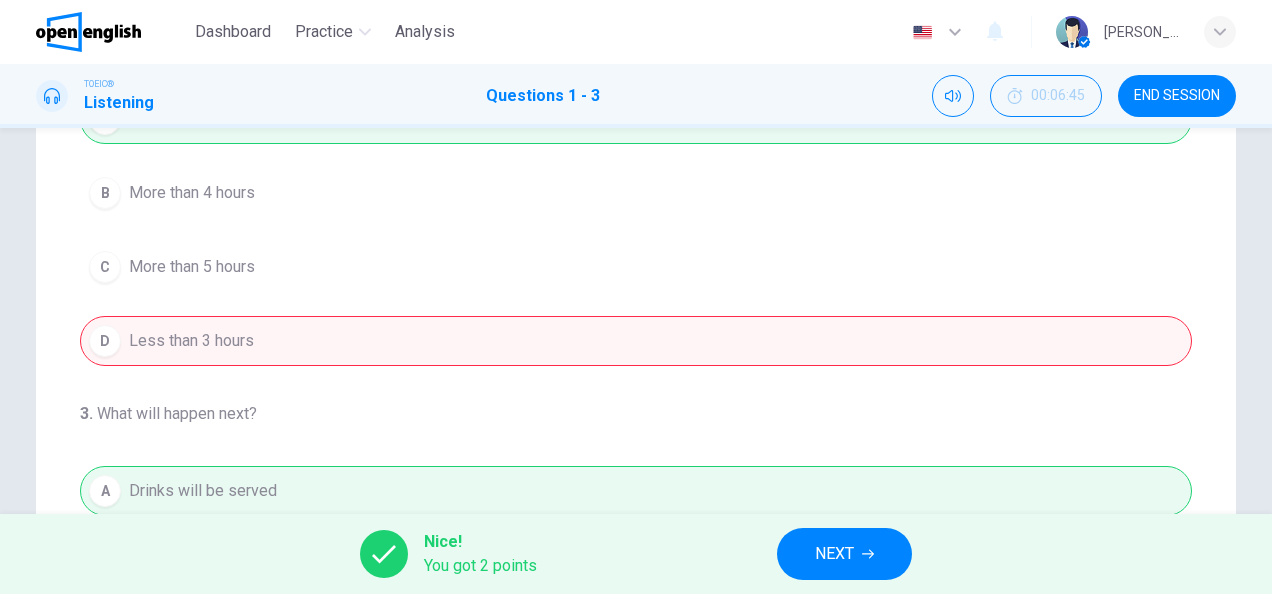 click on "NEXT" at bounding box center [834, 554] 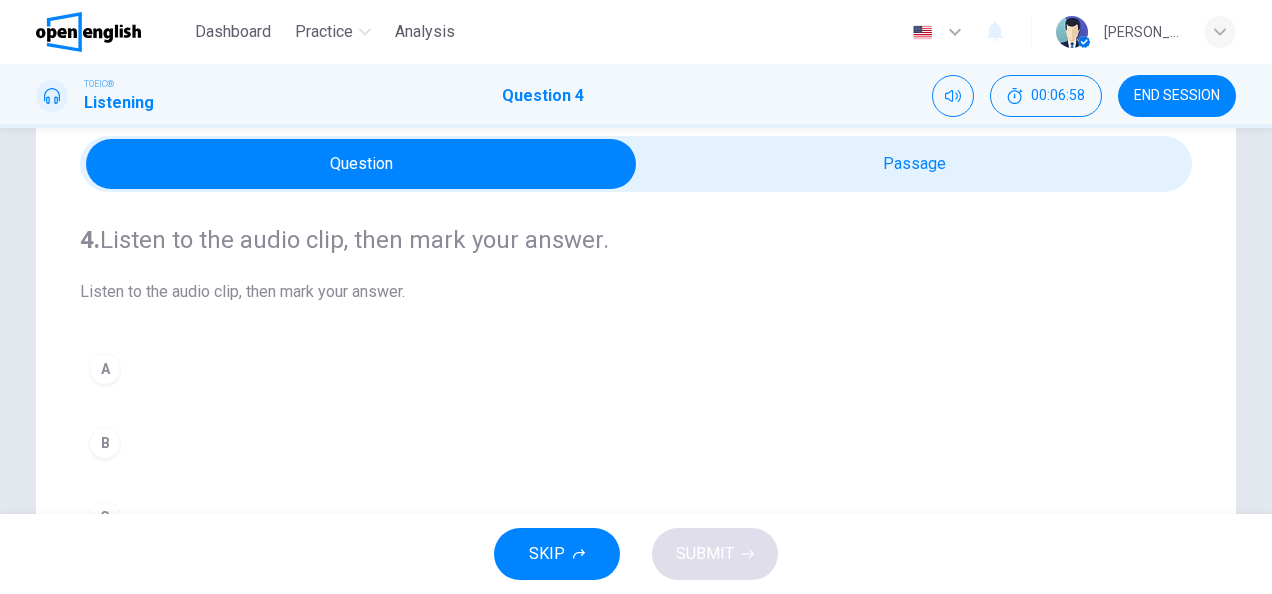 scroll, scrollTop: 0, scrollLeft: 0, axis: both 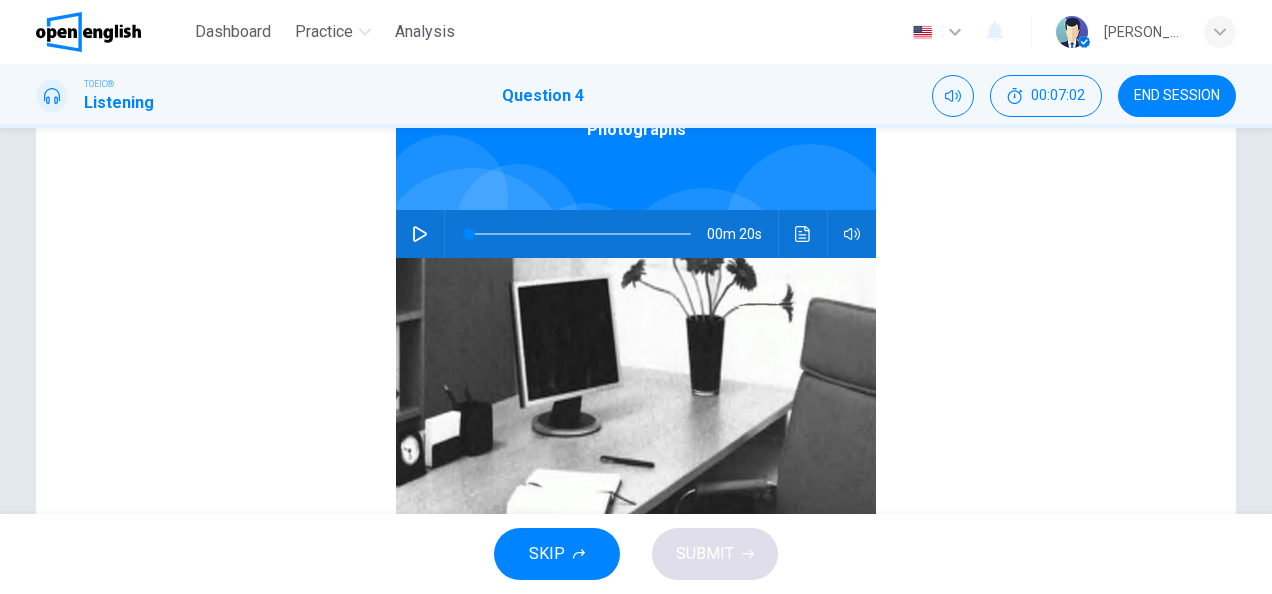 click at bounding box center [420, 234] 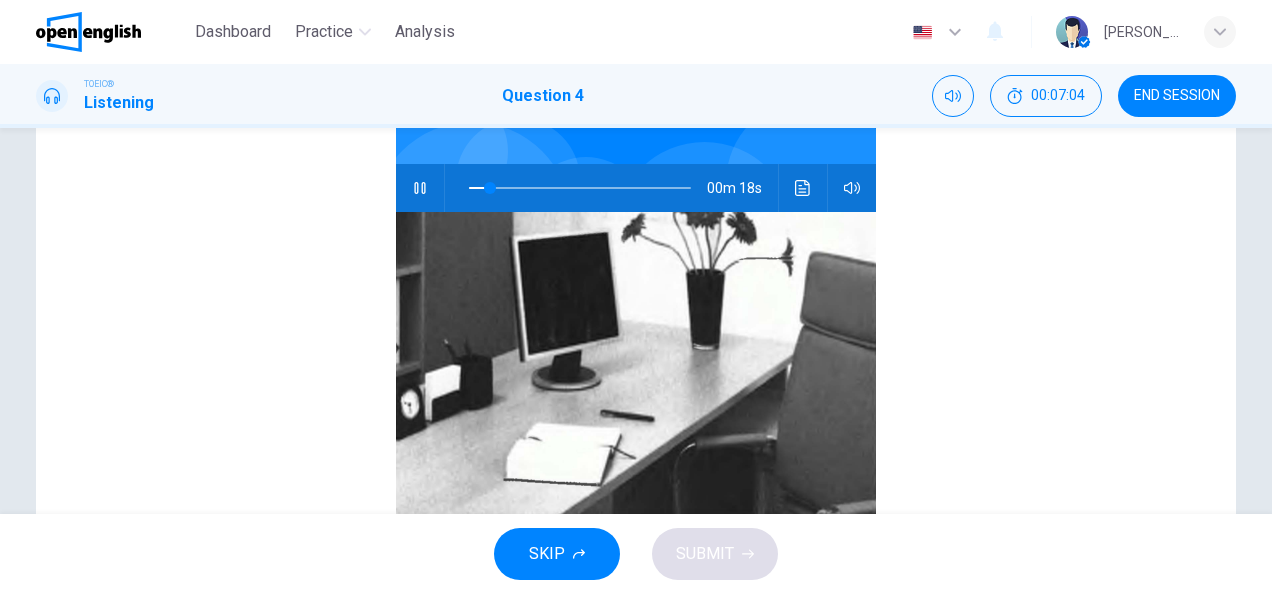 scroll, scrollTop: 200, scrollLeft: 0, axis: vertical 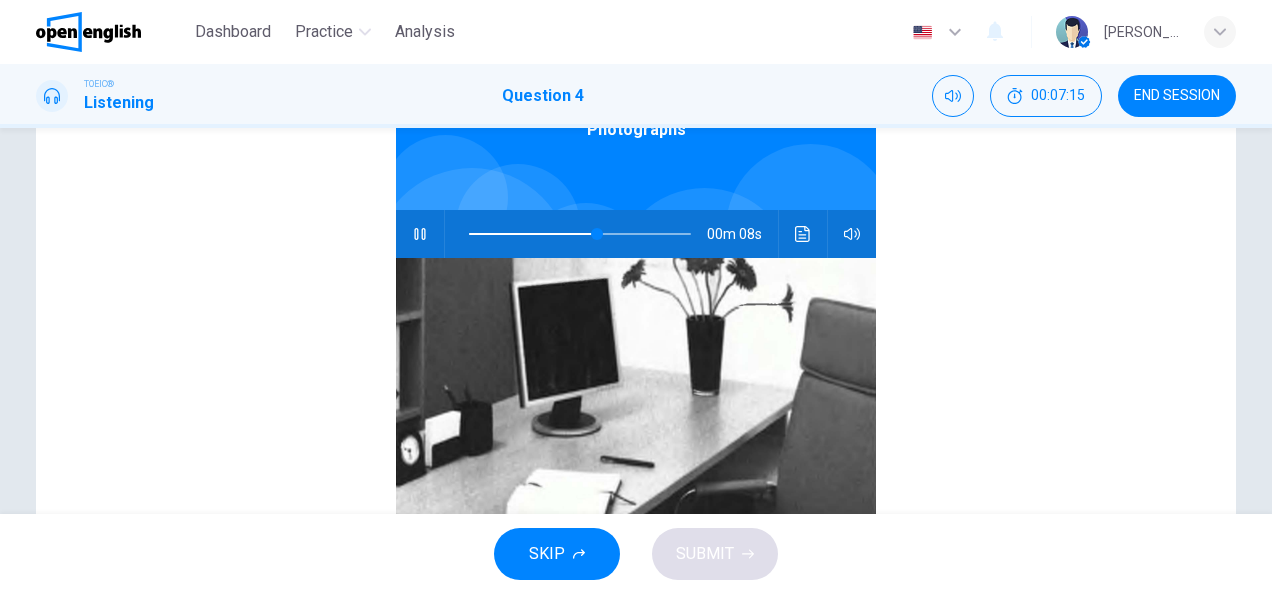 click on "Photographs 00m 08s" at bounding box center [636, 342] 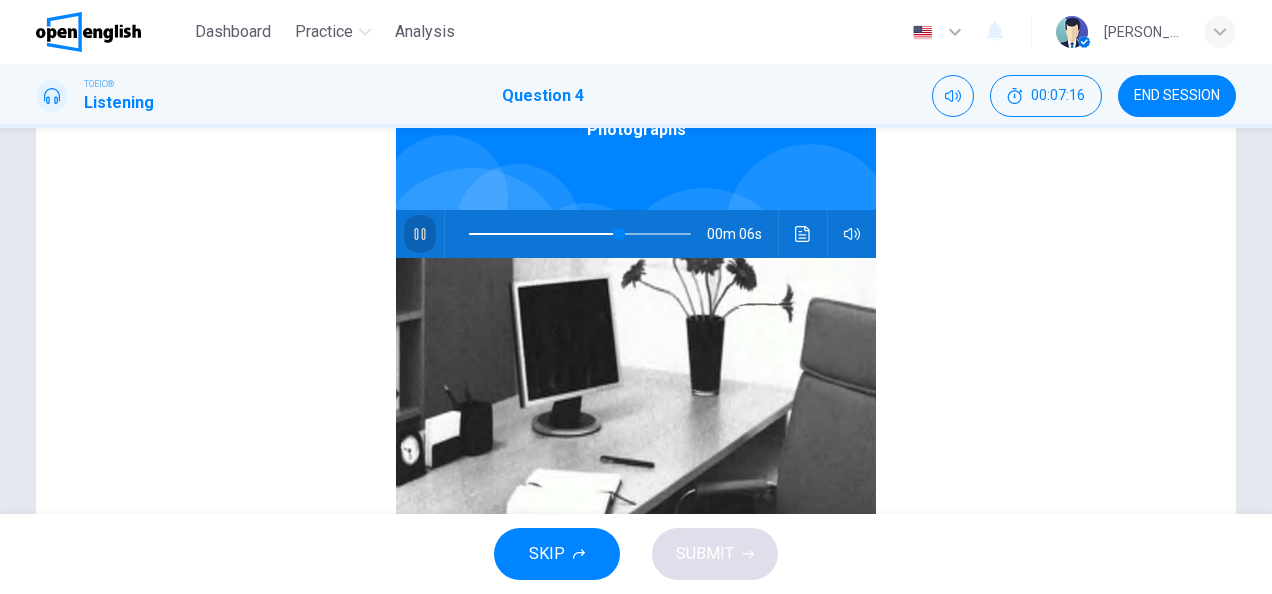 click at bounding box center (420, 234) 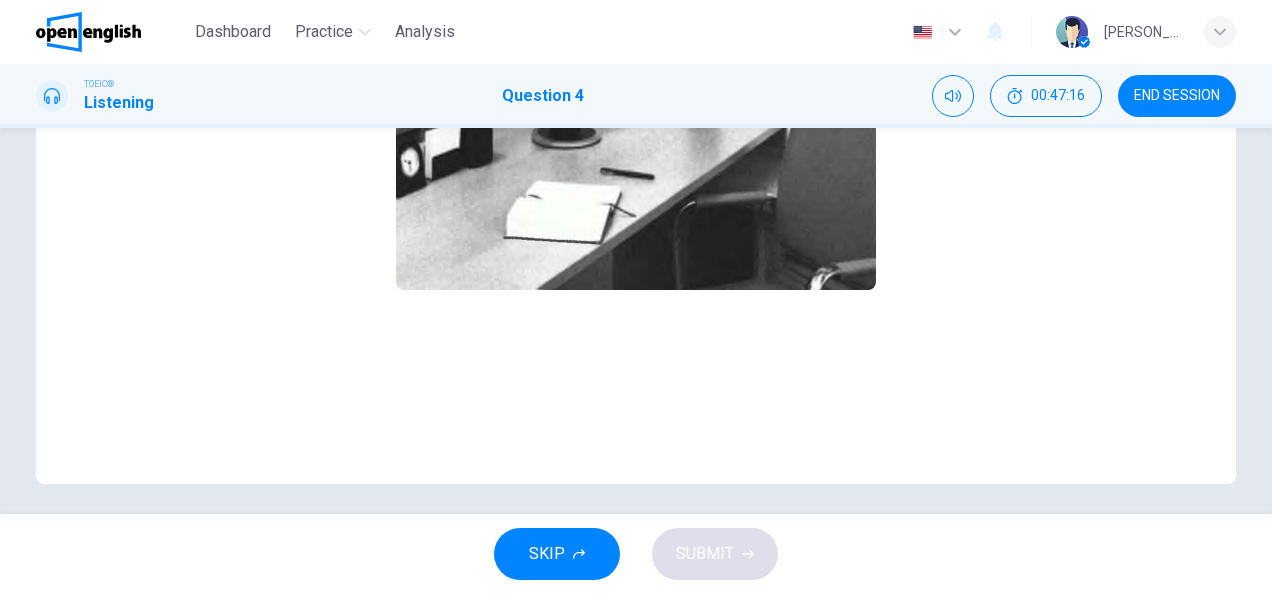 scroll, scrollTop: 498, scrollLeft: 0, axis: vertical 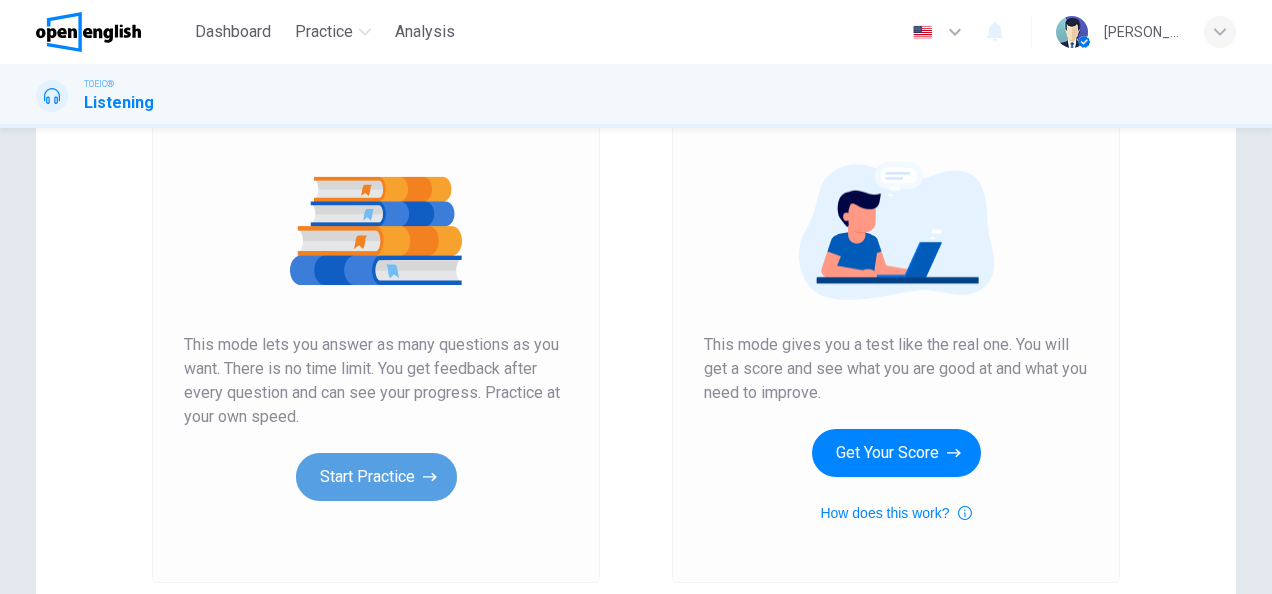 click on "Start Practice" at bounding box center (376, 477) 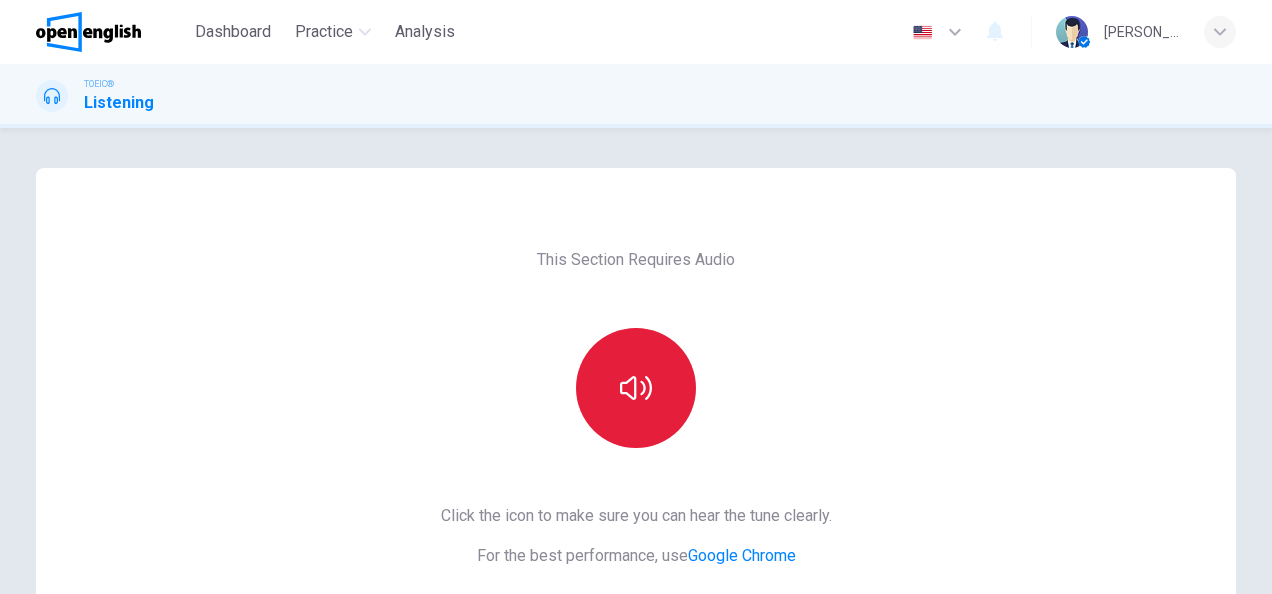 click 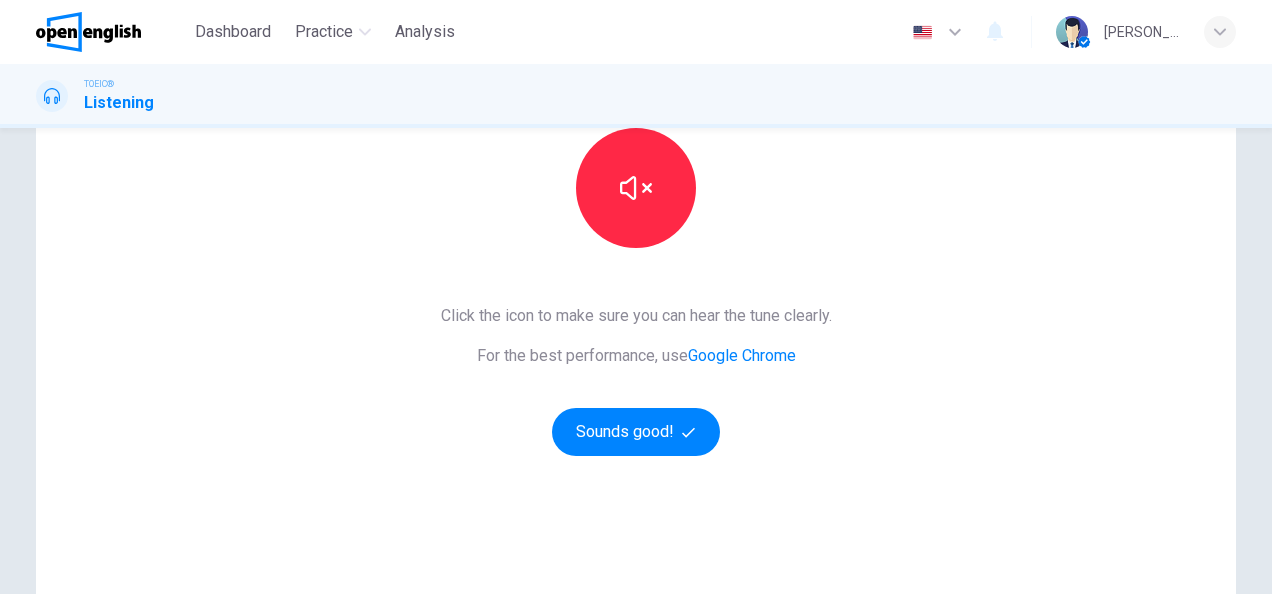 scroll, scrollTop: 300, scrollLeft: 0, axis: vertical 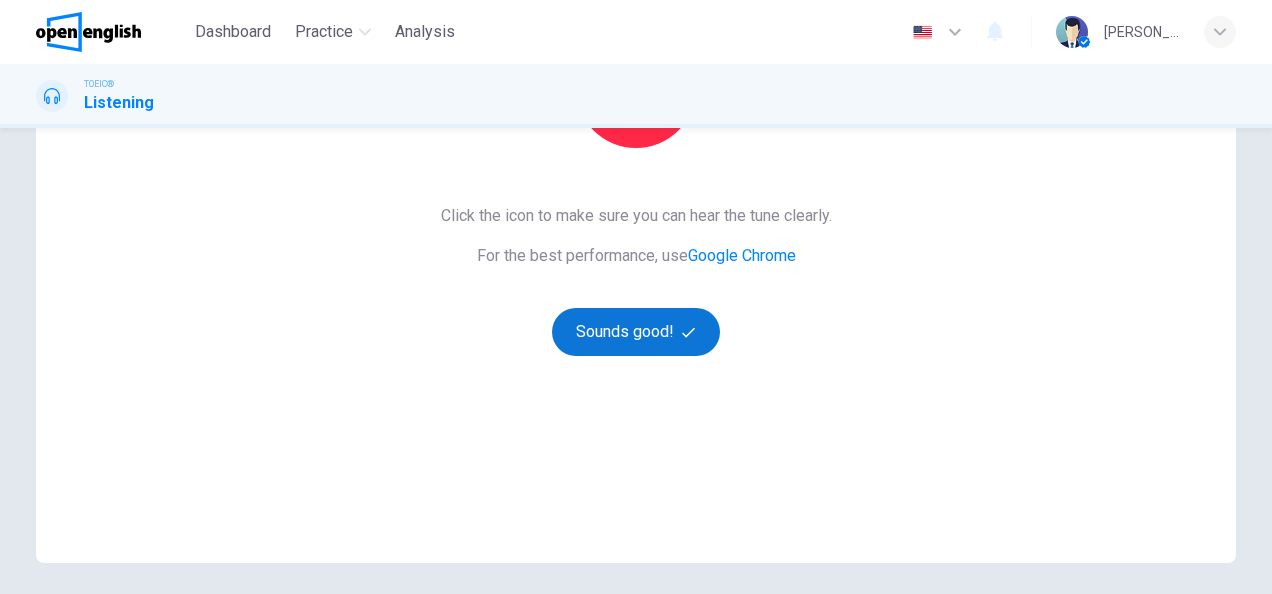 click on "Sounds good!" at bounding box center (636, 332) 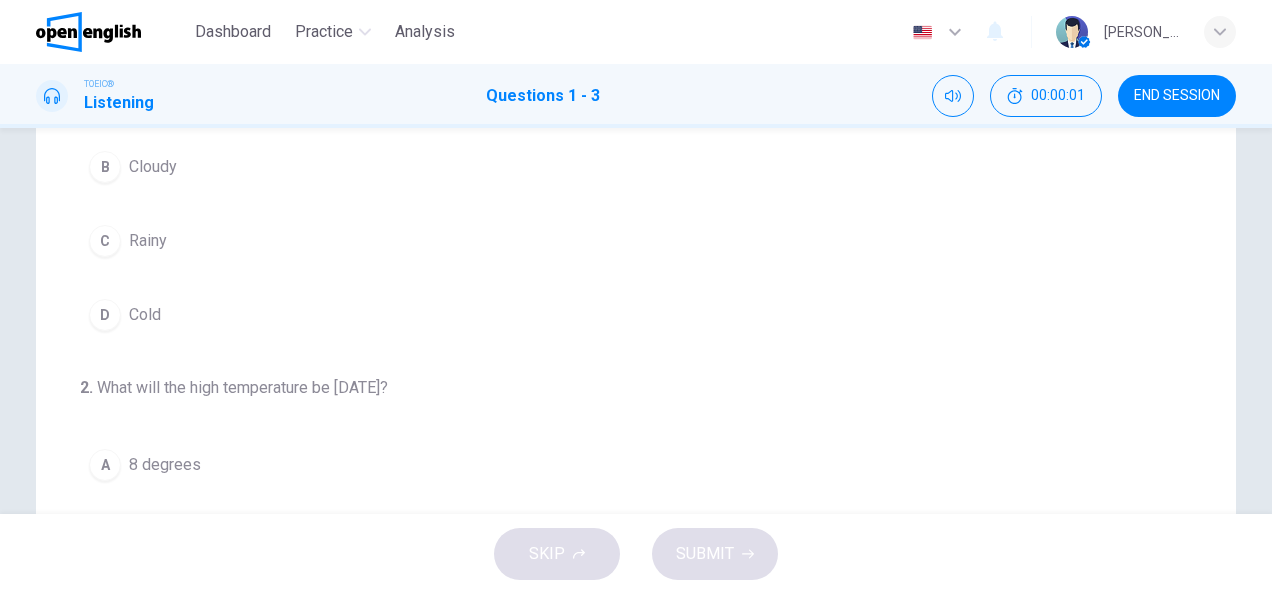 scroll, scrollTop: 0, scrollLeft: 0, axis: both 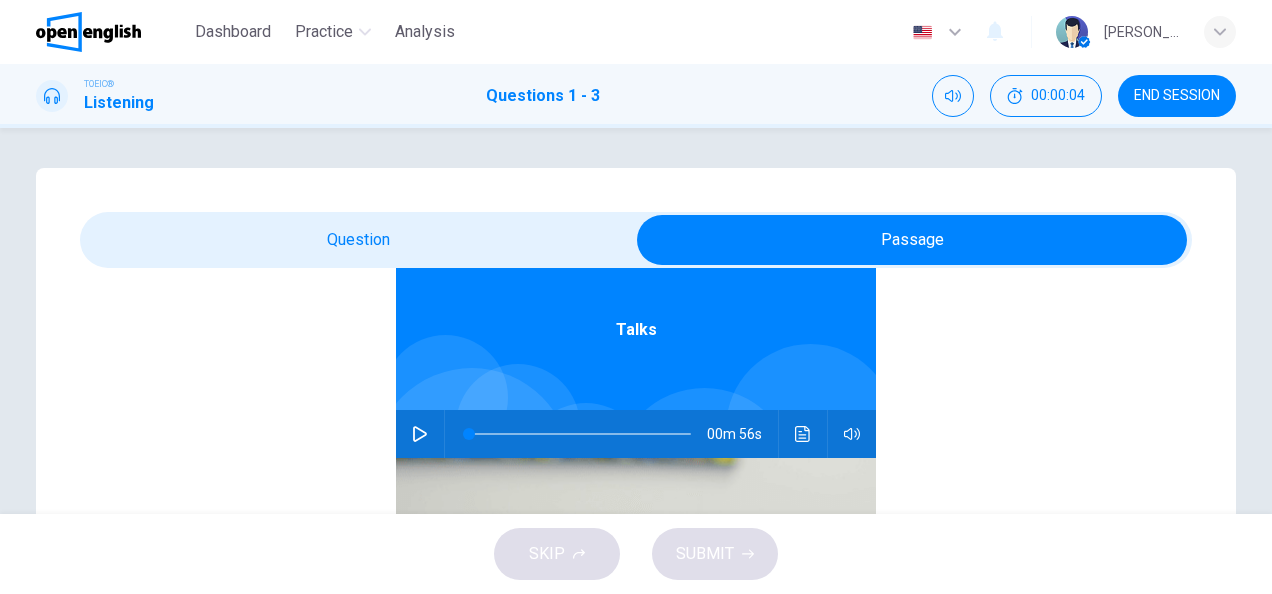 click 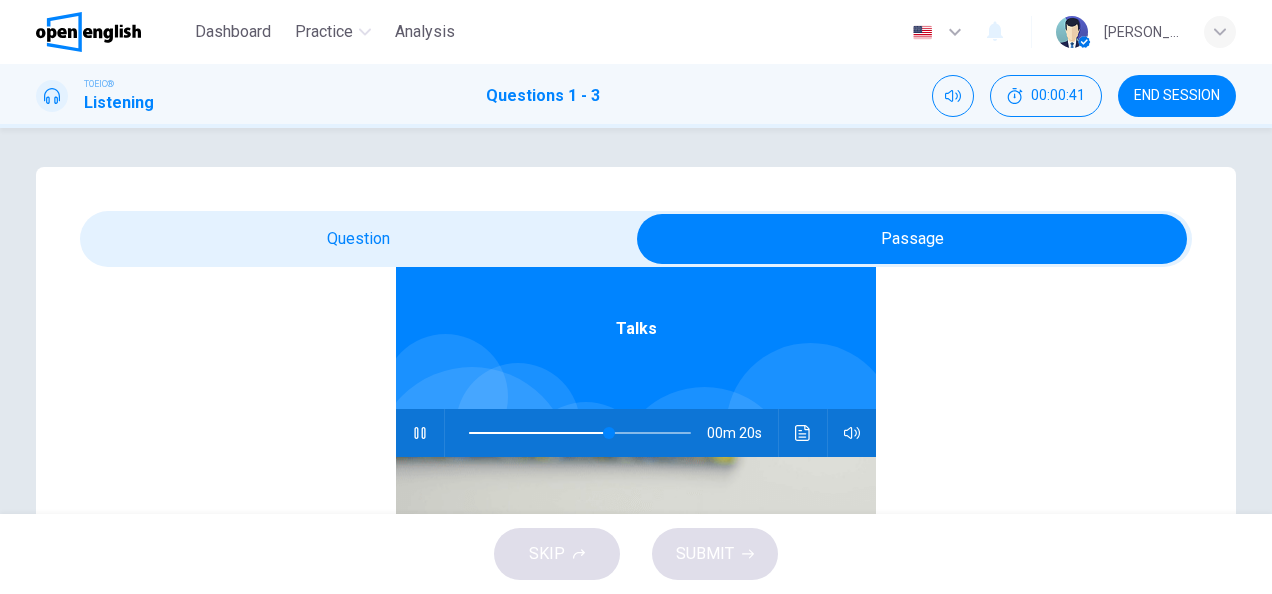 scroll, scrollTop: 0, scrollLeft: 0, axis: both 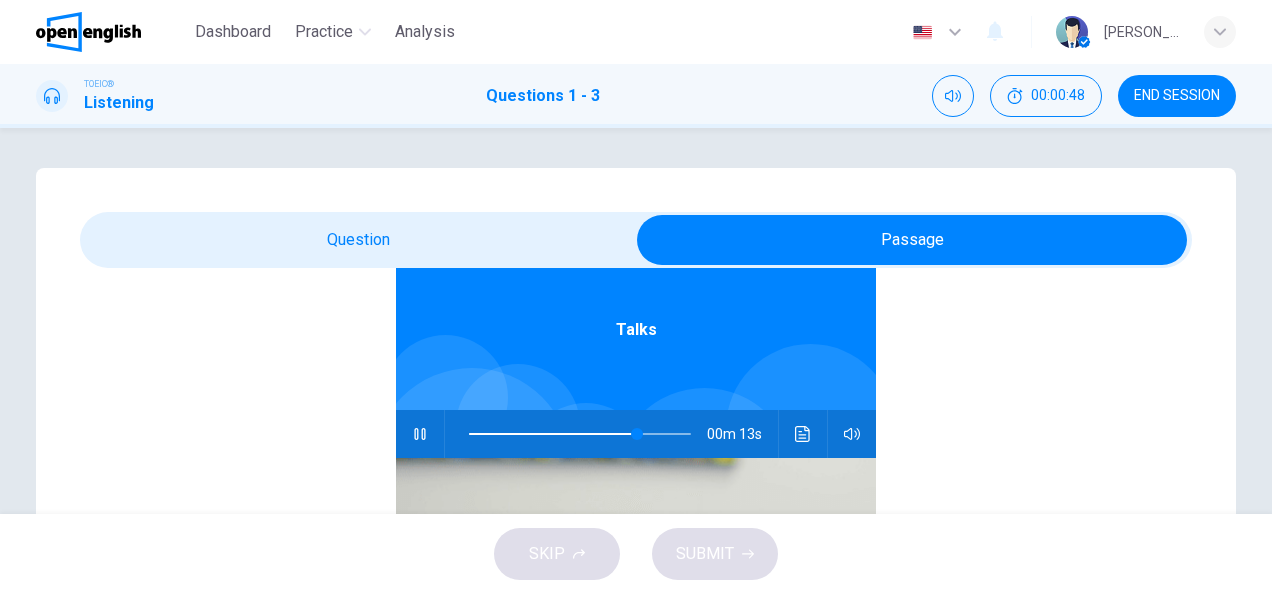 click at bounding box center (580, 434) 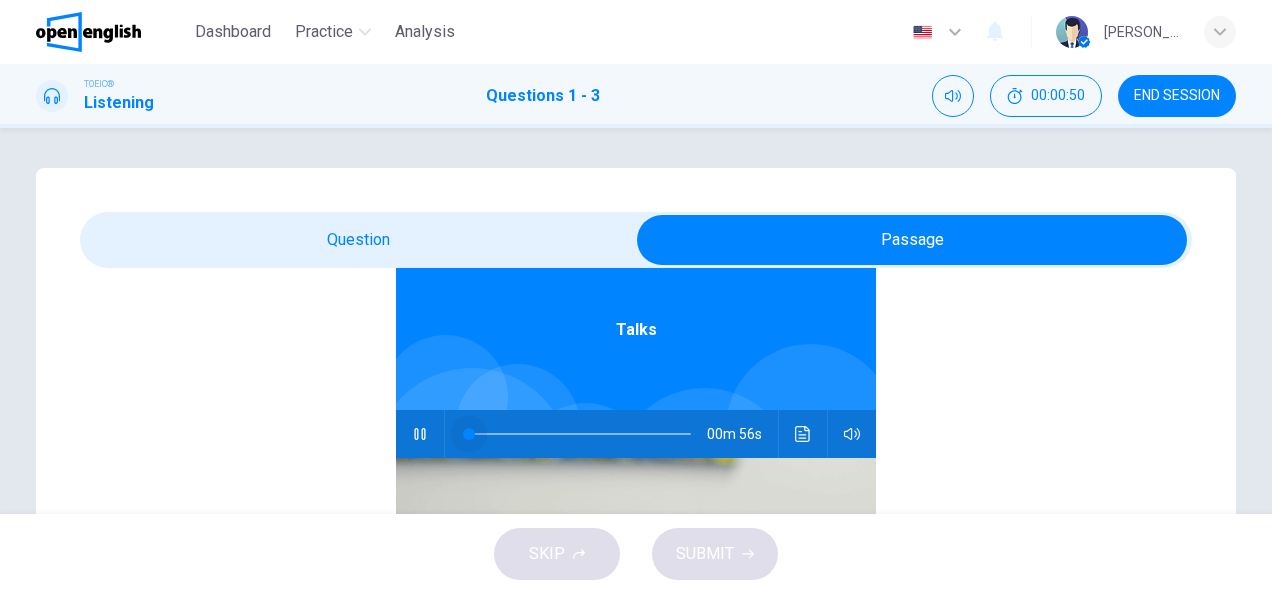 drag, startPoint x: 468, startPoint y: 434, endPoint x: 435, endPoint y: 431, distance: 33.13608 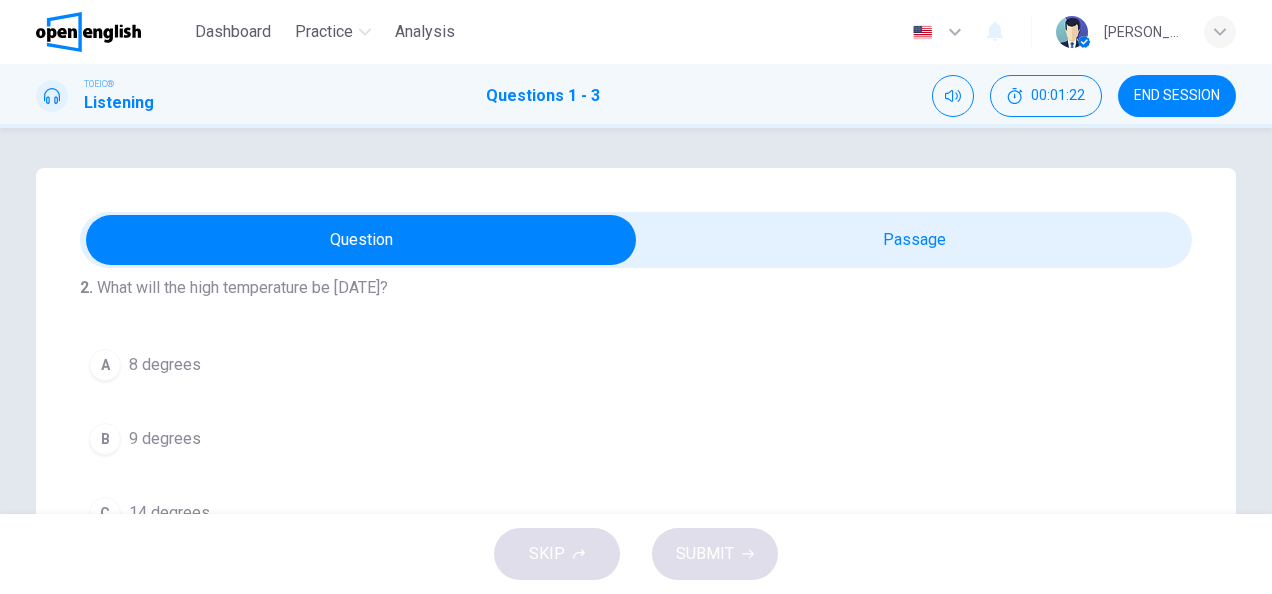 scroll, scrollTop: 448, scrollLeft: 0, axis: vertical 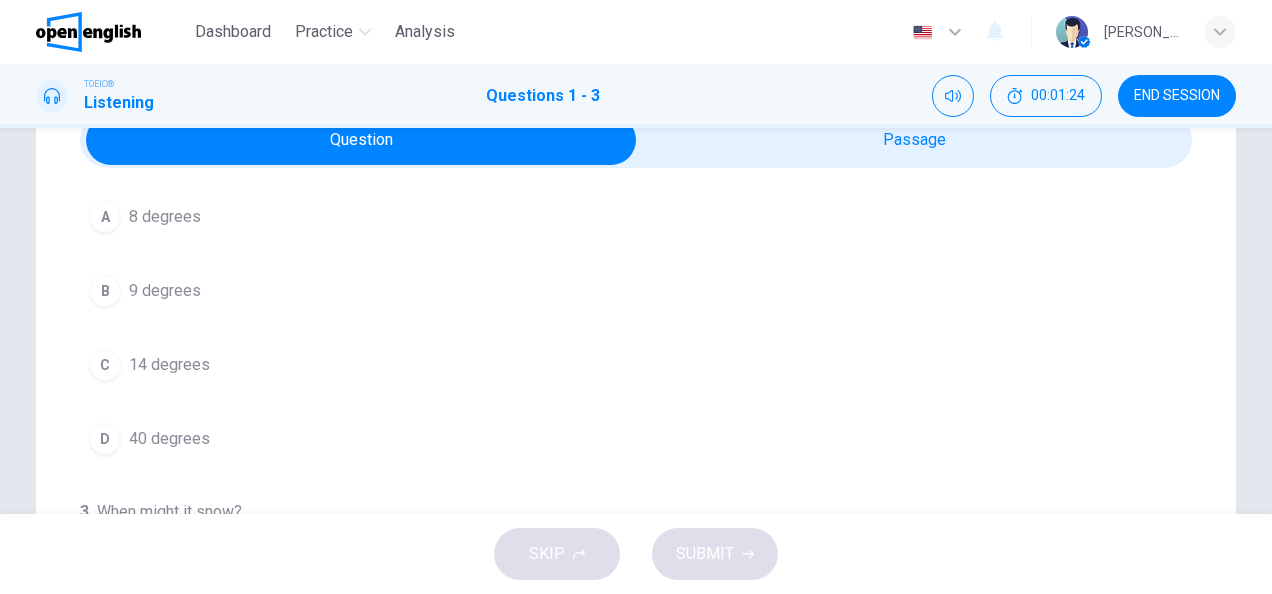 click on "40 degrees" at bounding box center (169, 439) 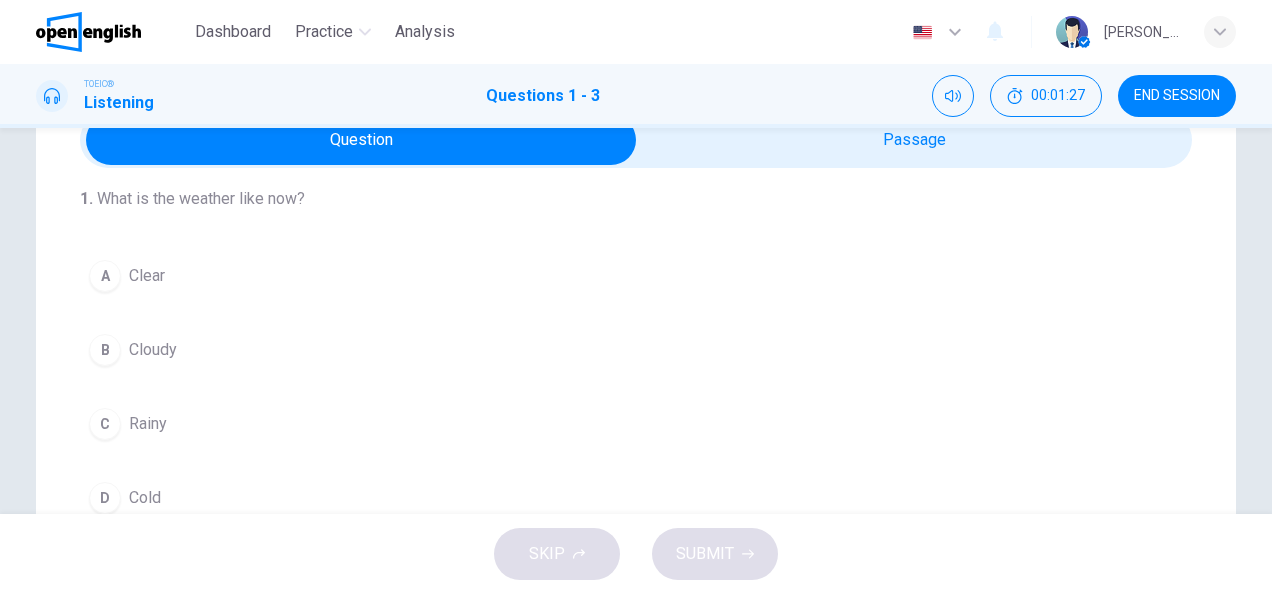 scroll, scrollTop: 0, scrollLeft: 0, axis: both 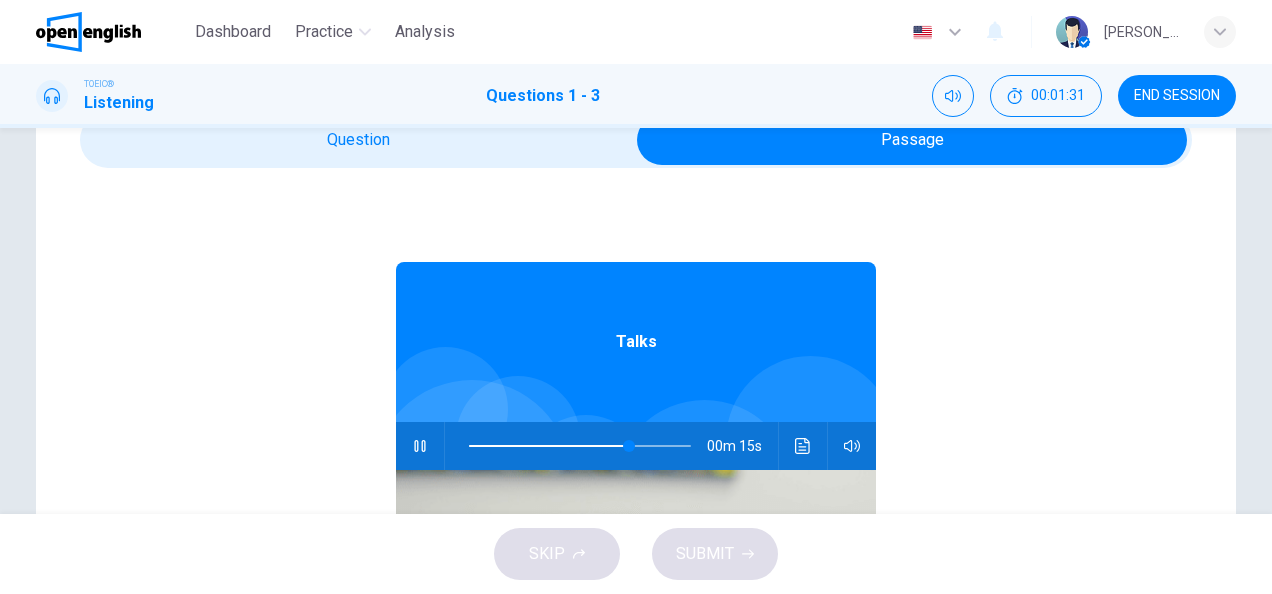 click at bounding box center (580, 446) 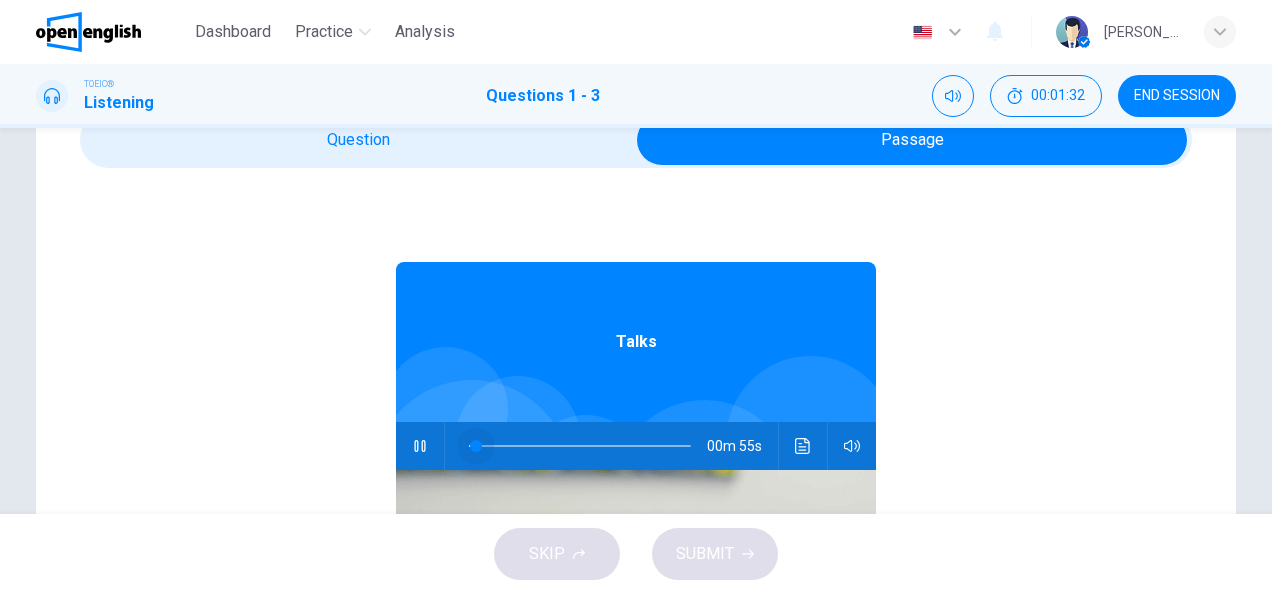 click at bounding box center (476, 446) 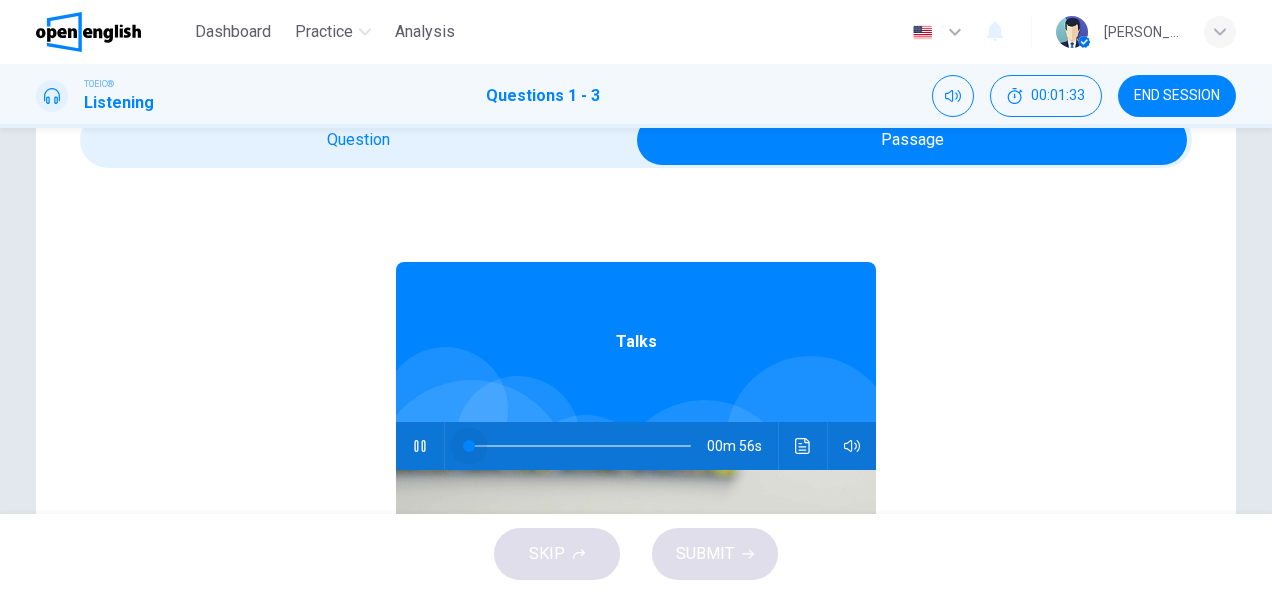drag, startPoint x: 464, startPoint y: 444, endPoint x: 443, endPoint y: 444, distance: 21 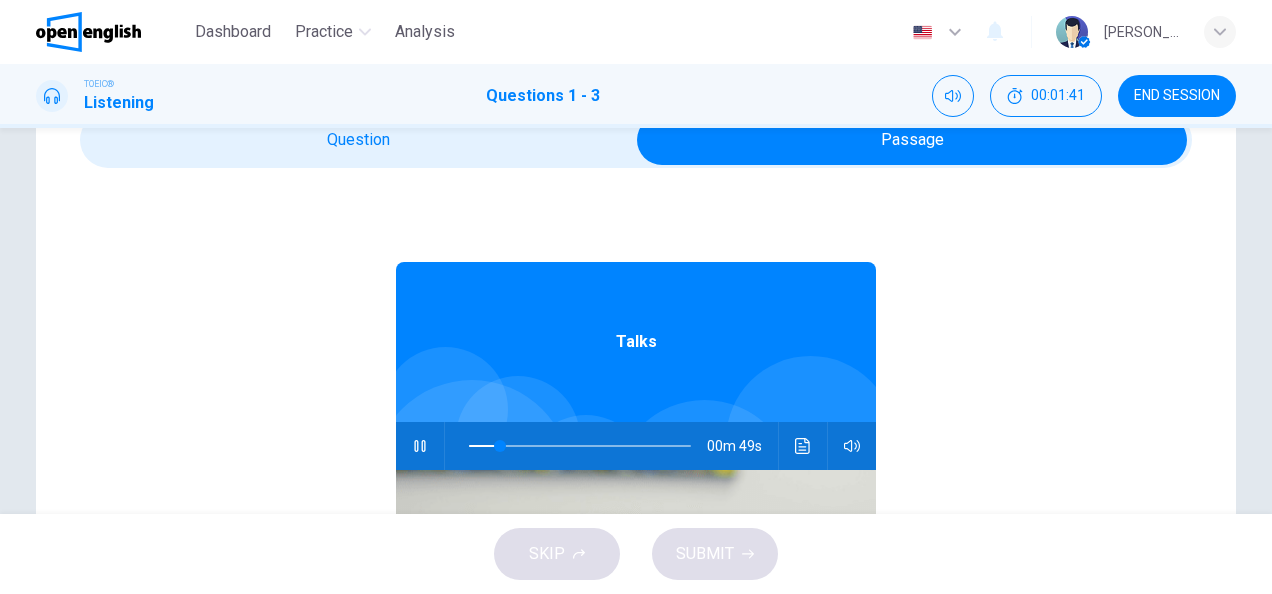 type on "**" 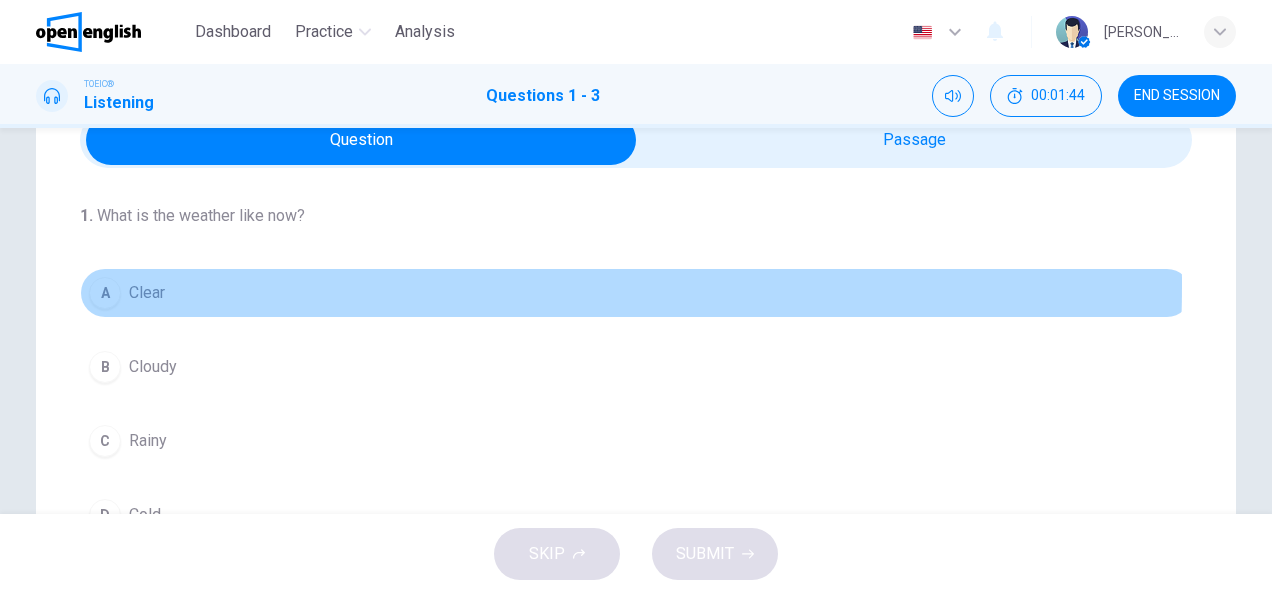 click on "Clear" at bounding box center [147, 293] 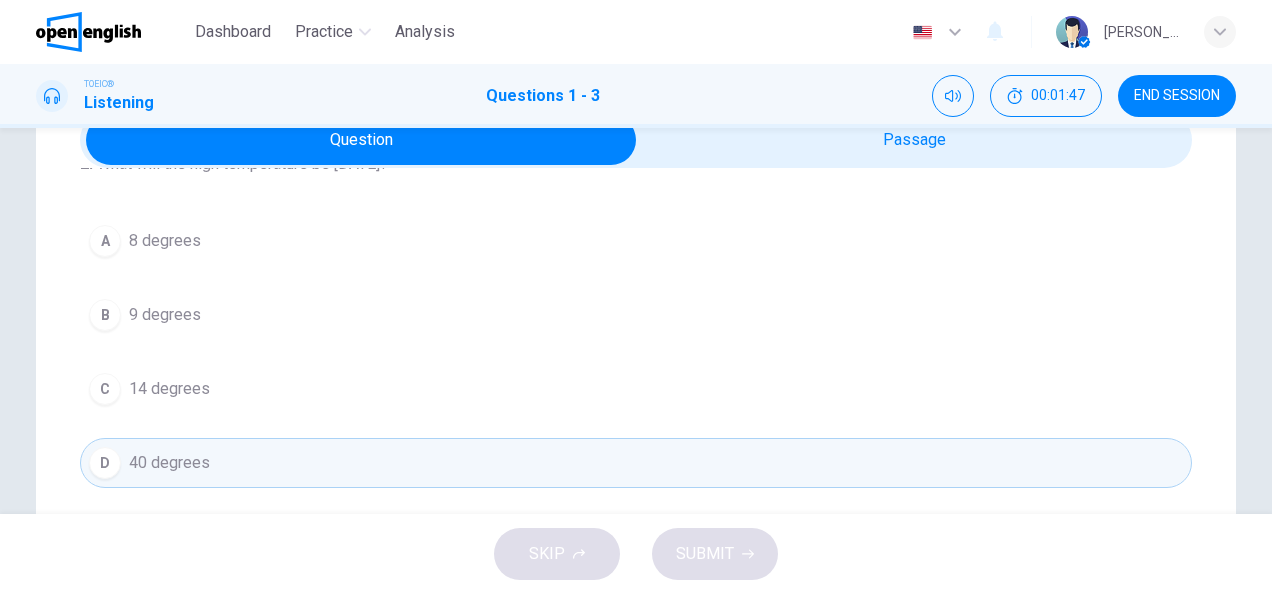 scroll, scrollTop: 448, scrollLeft: 0, axis: vertical 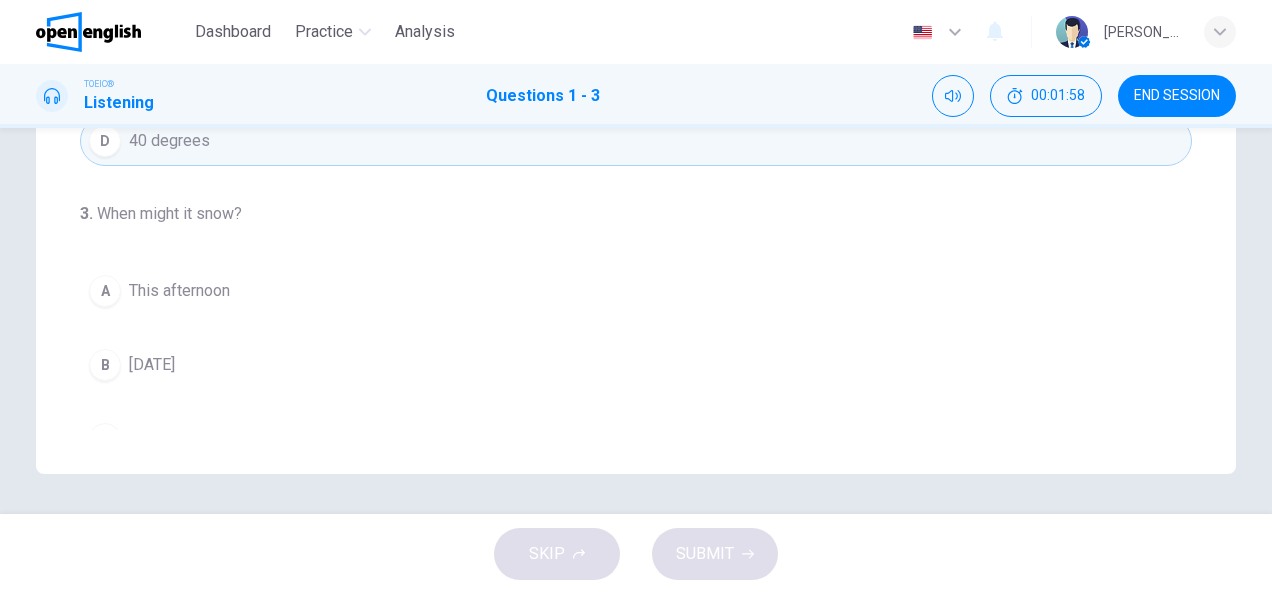 drag, startPoint x: 299, startPoint y: 206, endPoint x: 101, endPoint y: 208, distance: 198.0101 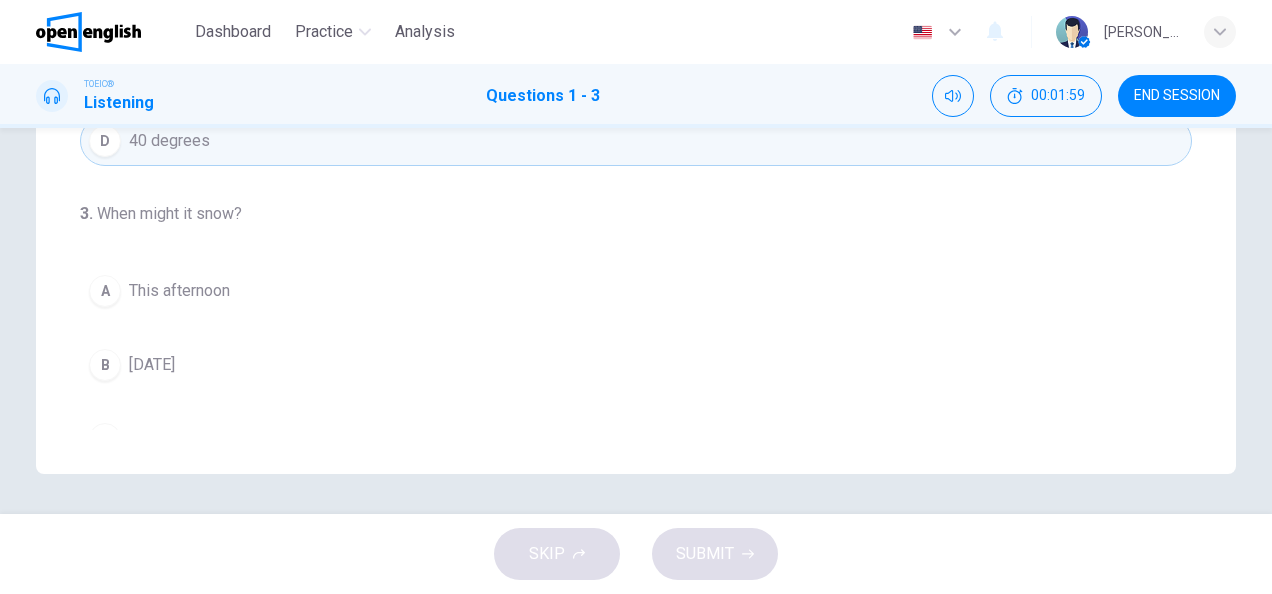 drag, startPoint x: 92, startPoint y: 204, endPoint x: 264, endPoint y: 208, distance: 172.04651 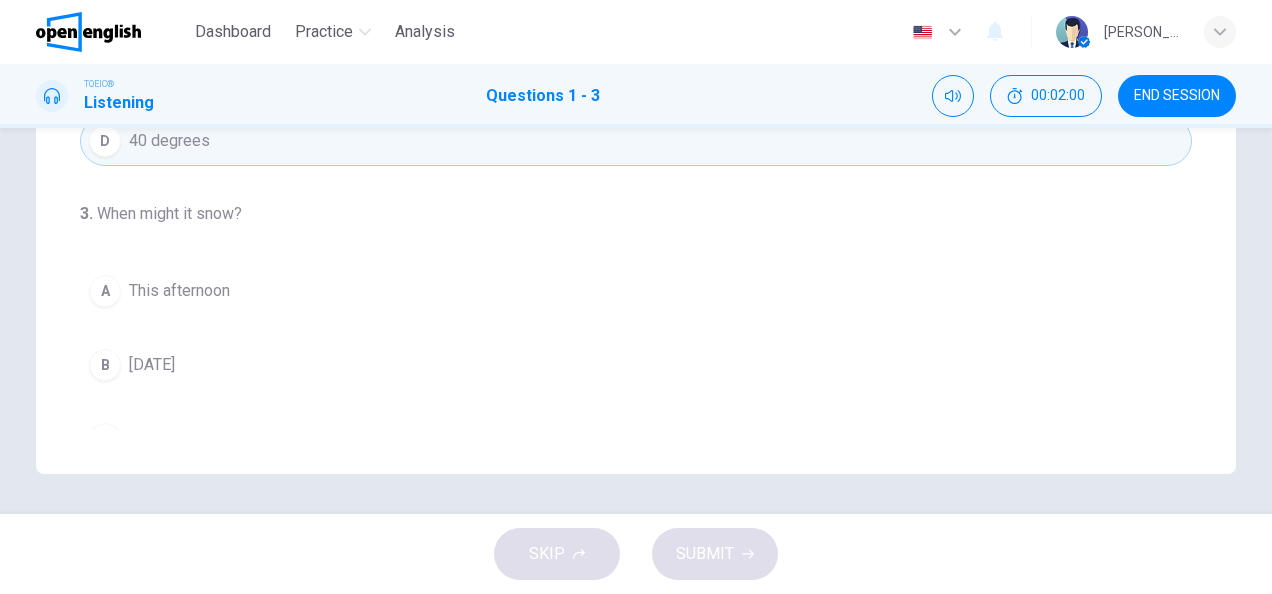 drag, startPoint x: 100, startPoint y: 208, endPoint x: 294, endPoint y: 240, distance: 196.62146 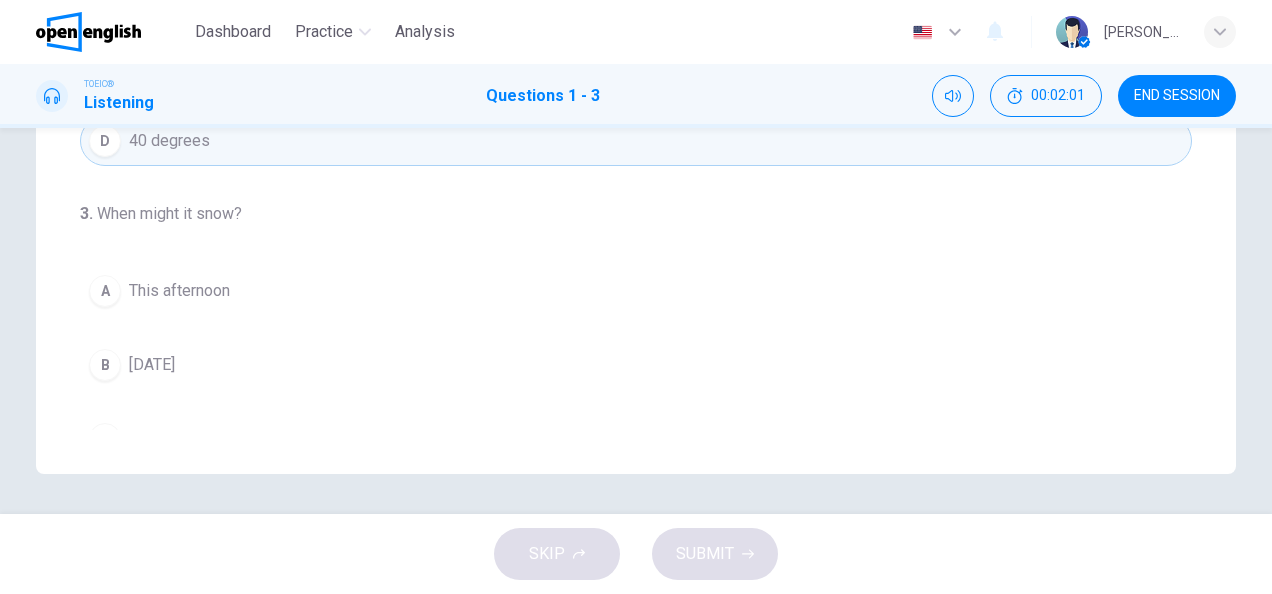 scroll, scrollTop: 448, scrollLeft: 0, axis: vertical 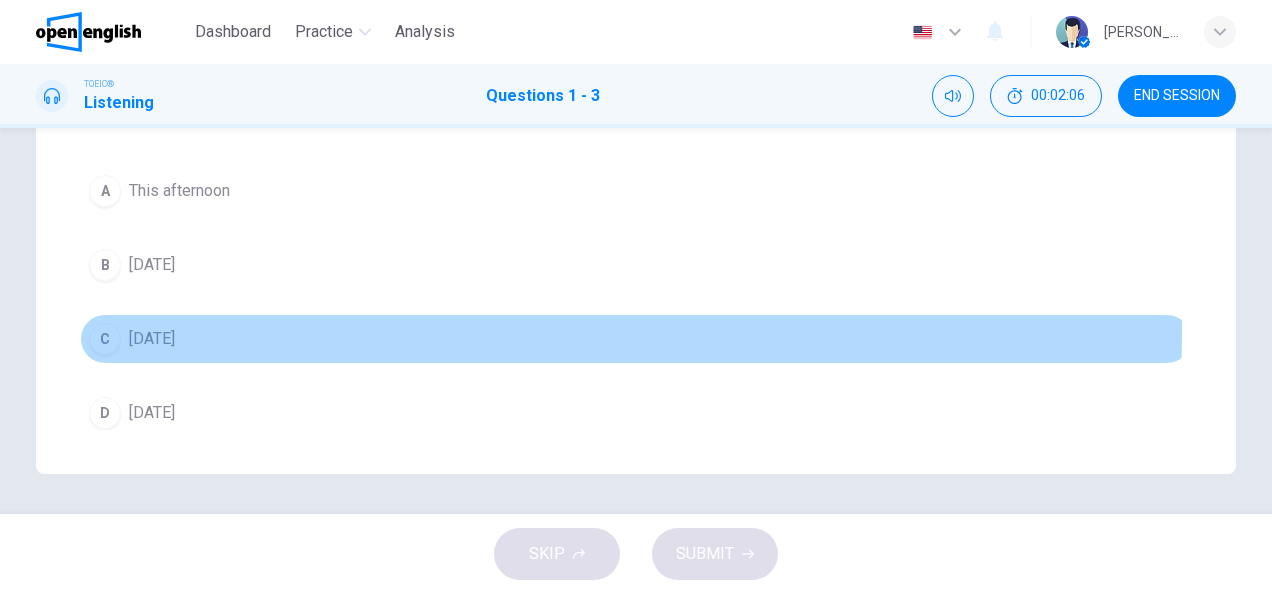 click on "[DATE]" at bounding box center (152, 339) 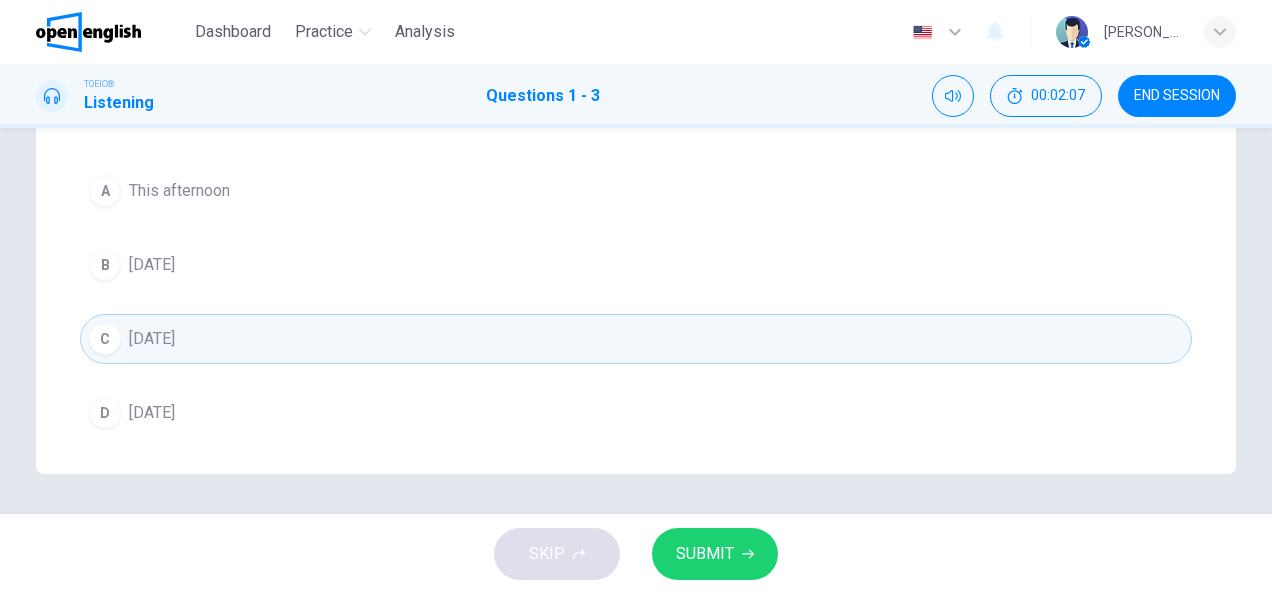 click on "D [DATE]" at bounding box center [636, 413] 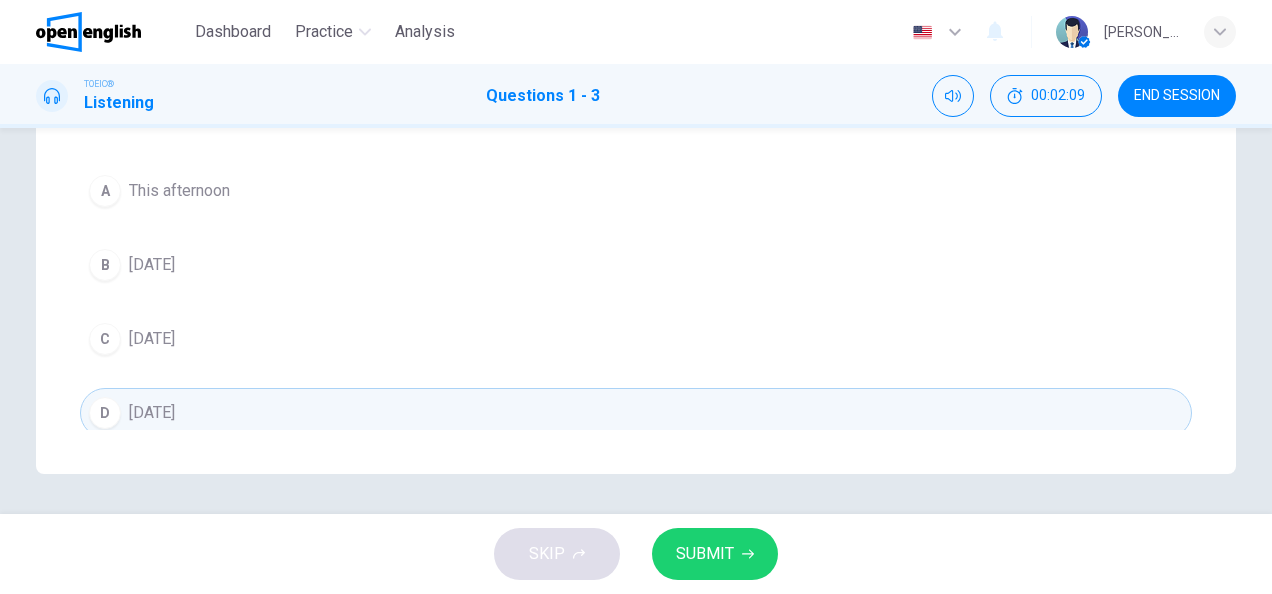click on "C [DATE]" at bounding box center [636, 339] 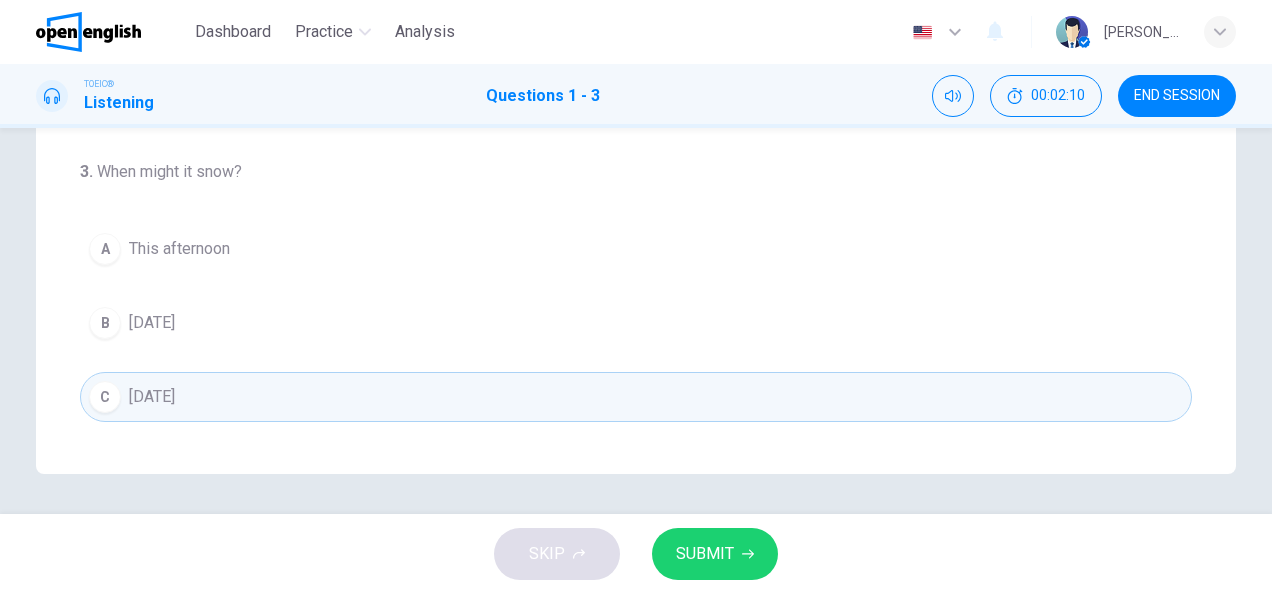 scroll, scrollTop: 348, scrollLeft: 0, axis: vertical 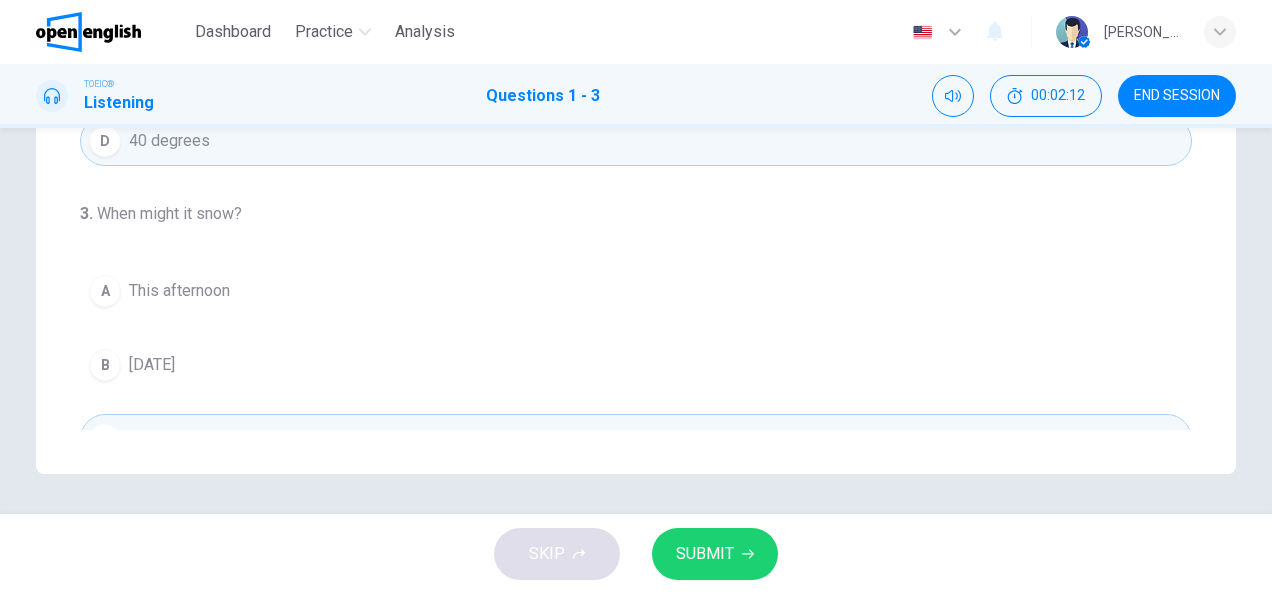 click on "SUBMIT" at bounding box center (705, 554) 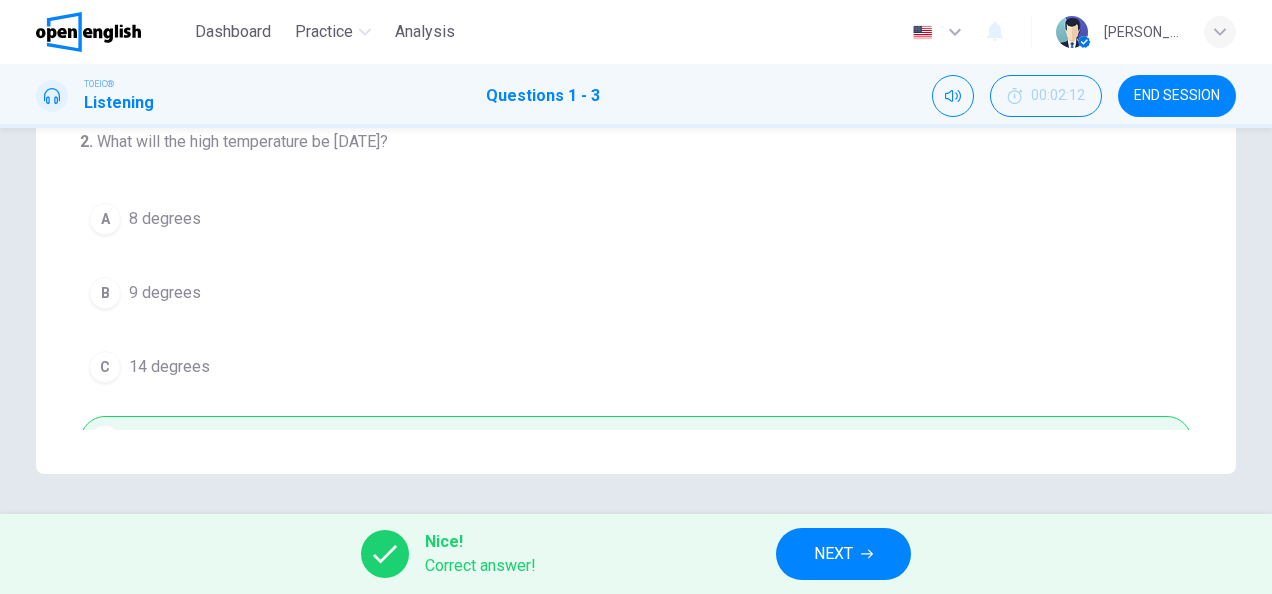 scroll, scrollTop: 0, scrollLeft: 0, axis: both 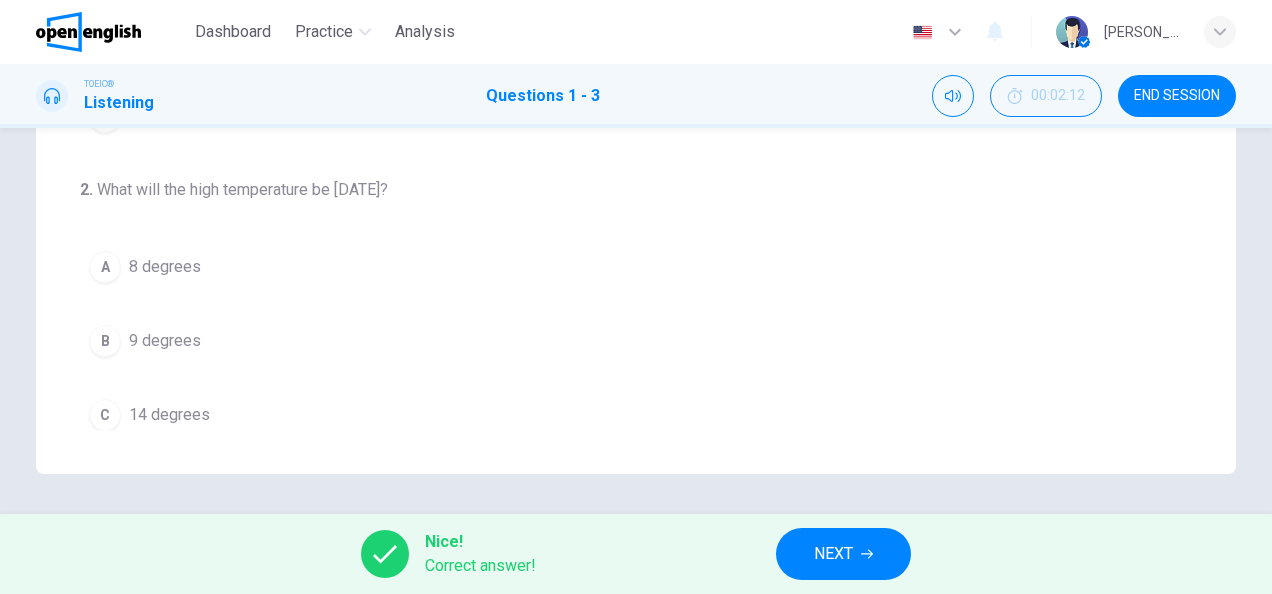 click on "NEXT" at bounding box center (833, 554) 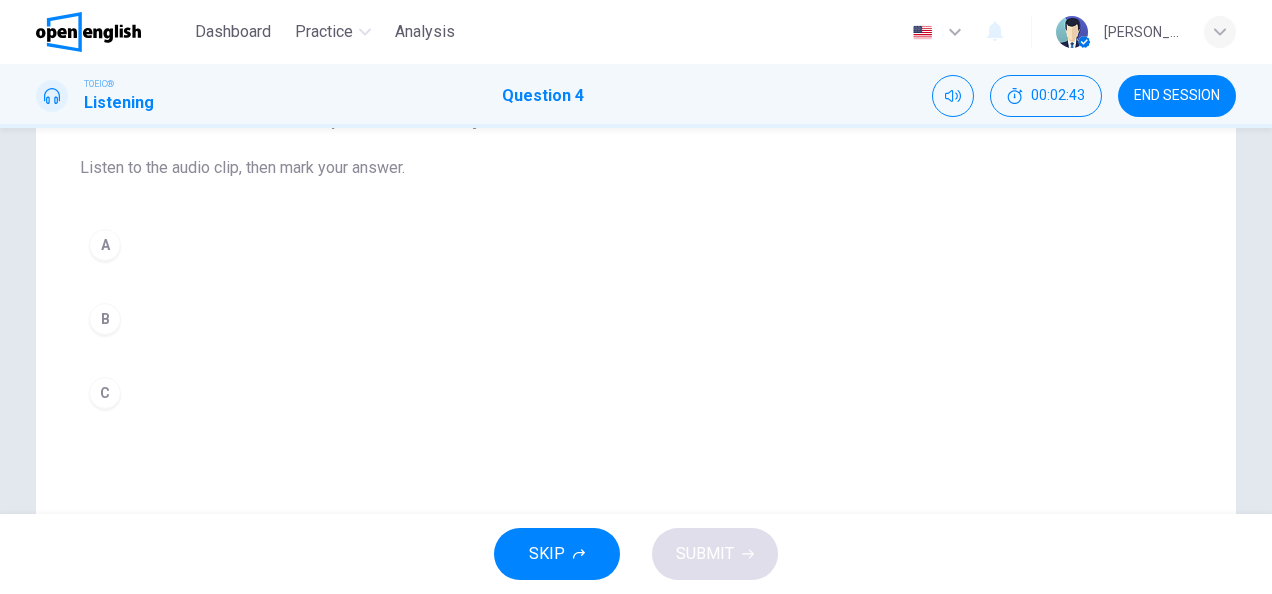 scroll, scrollTop: 0, scrollLeft: 0, axis: both 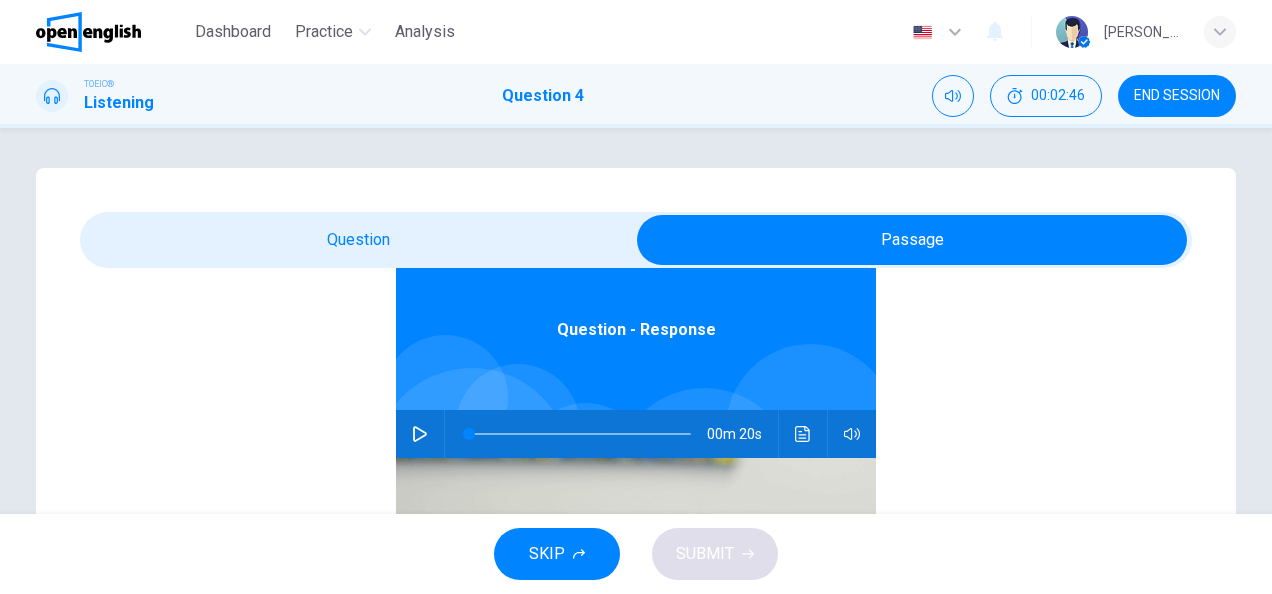 click 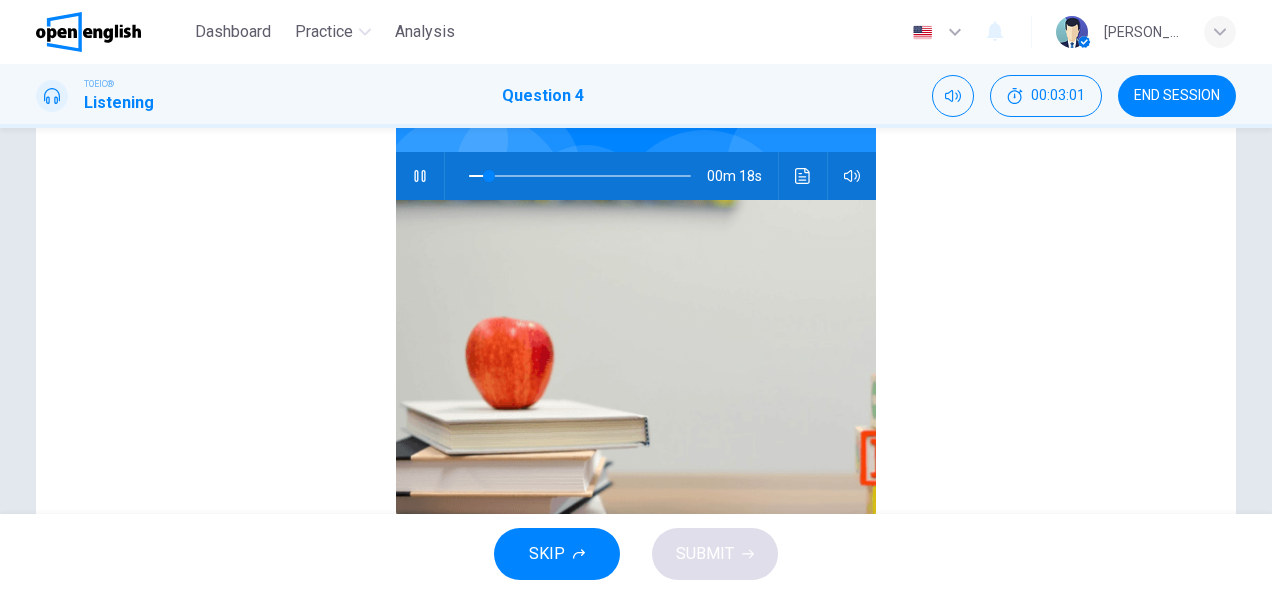 scroll, scrollTop: 300, scrollLeft: 0, axis: vertical 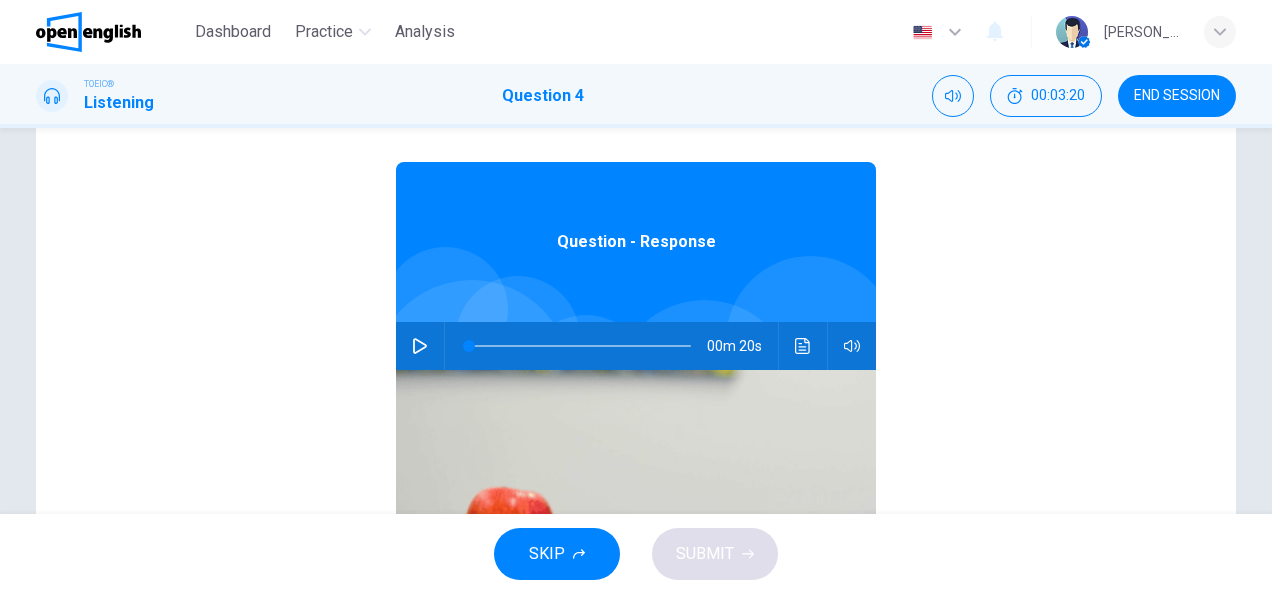 click on "Question 4" at bounding box center [543, 96] 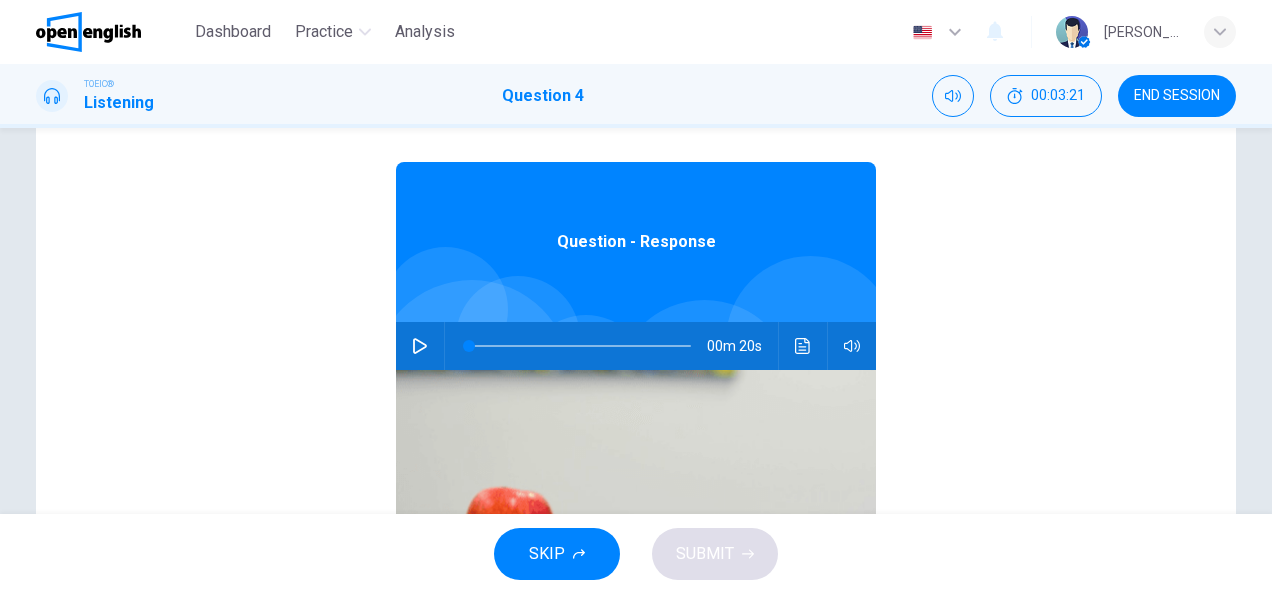 click on "Question 4" at bounding box center (543, 96) 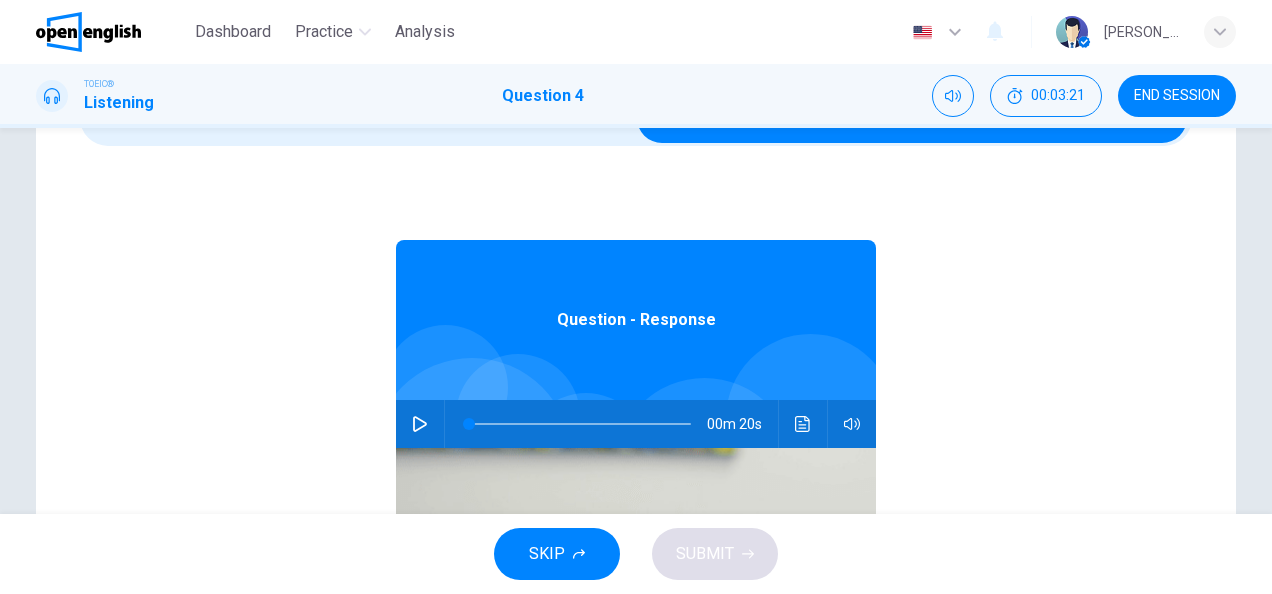 scroll, scrollTop: 0, scrollLeft: 0, axis: both 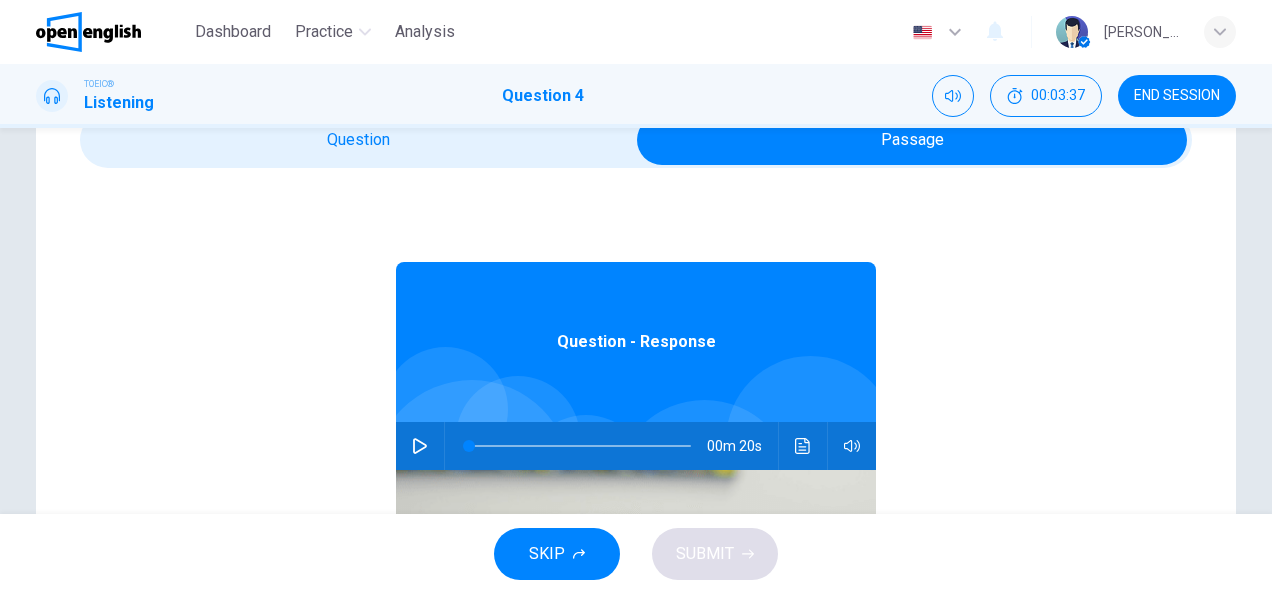 click 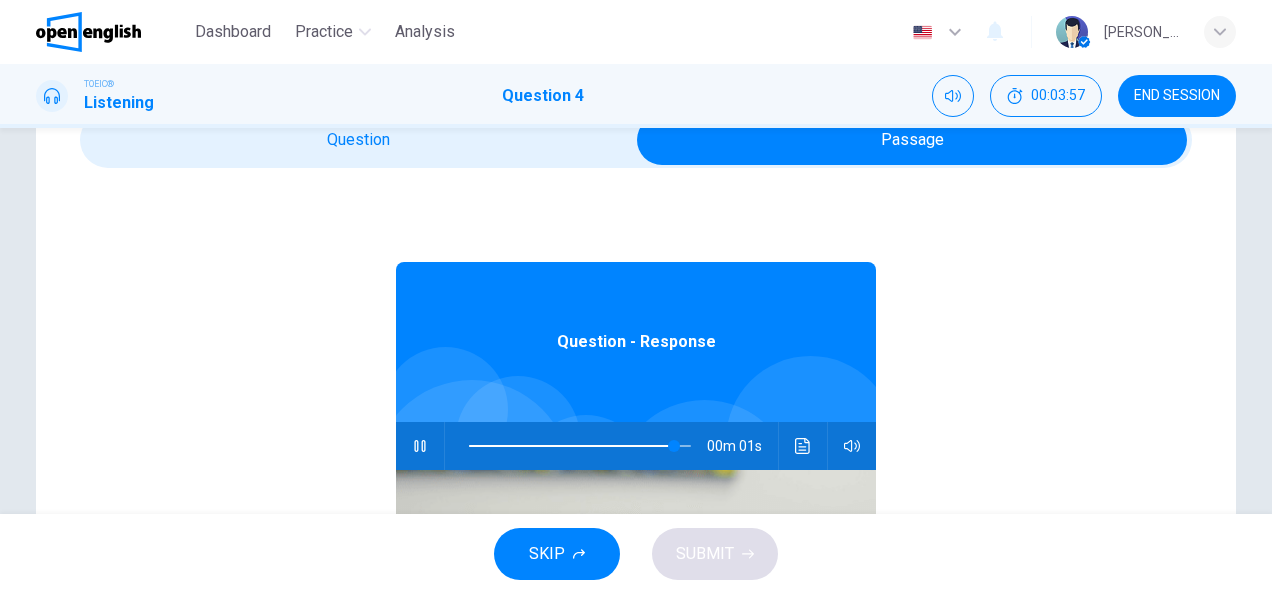 type on "**" 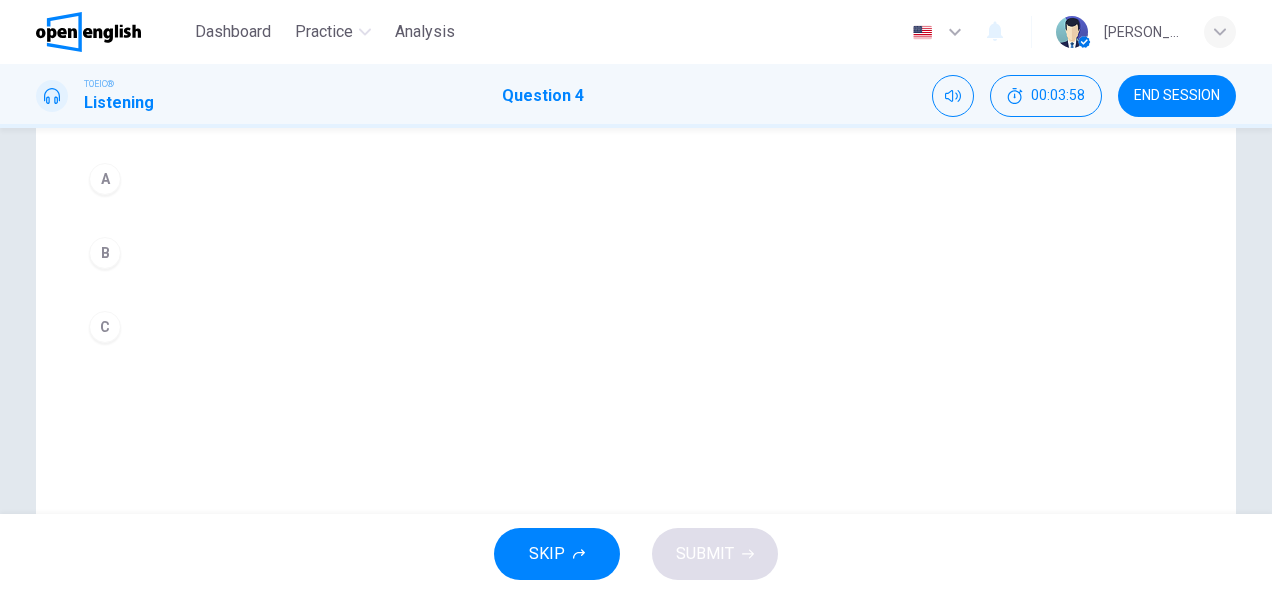 scroll, scrollTop: 300, scrollLeft: 0, axis: vertical 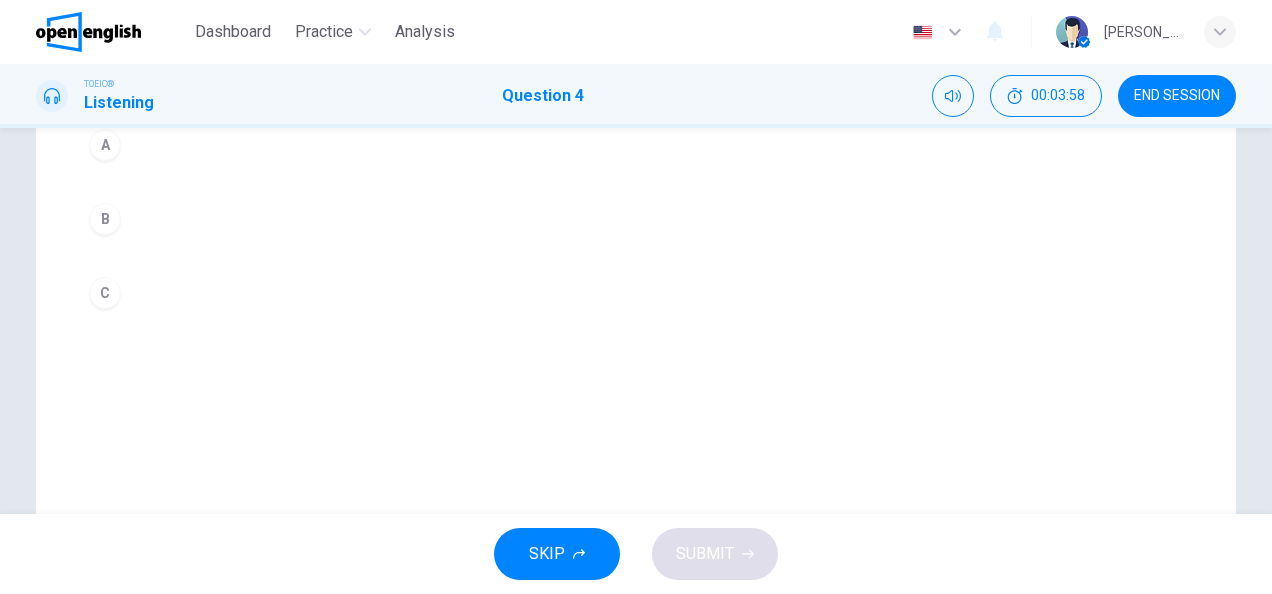click on "C" at bounding box center (105, 293) 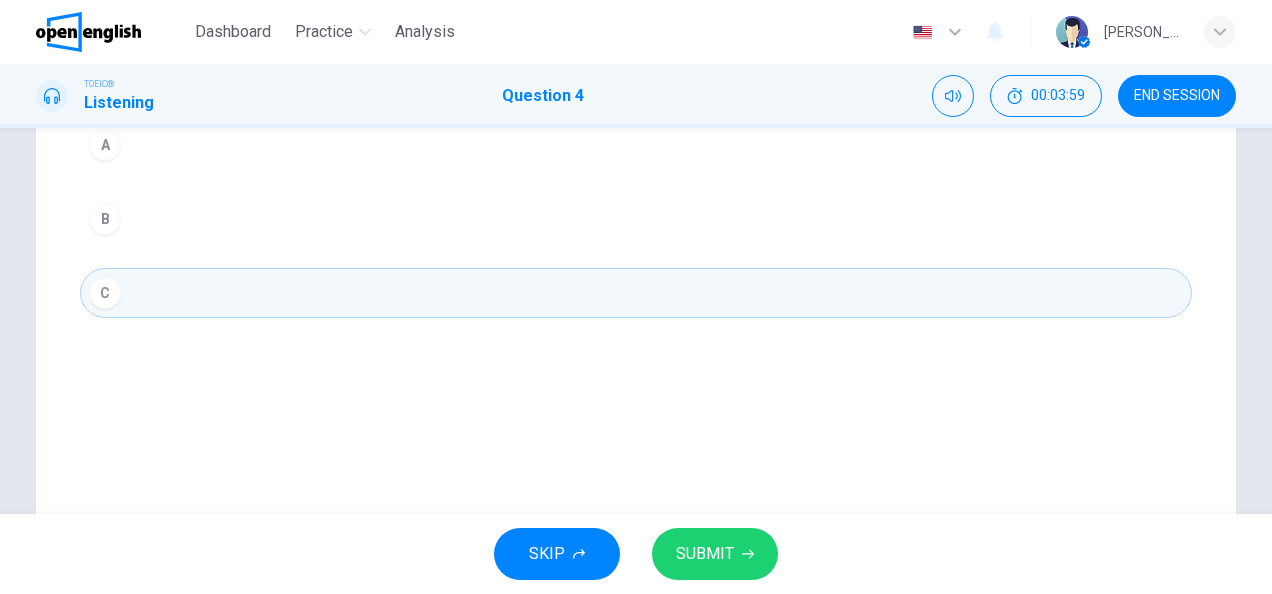 click on "SUBMIT" at bounding box center (705, 554) 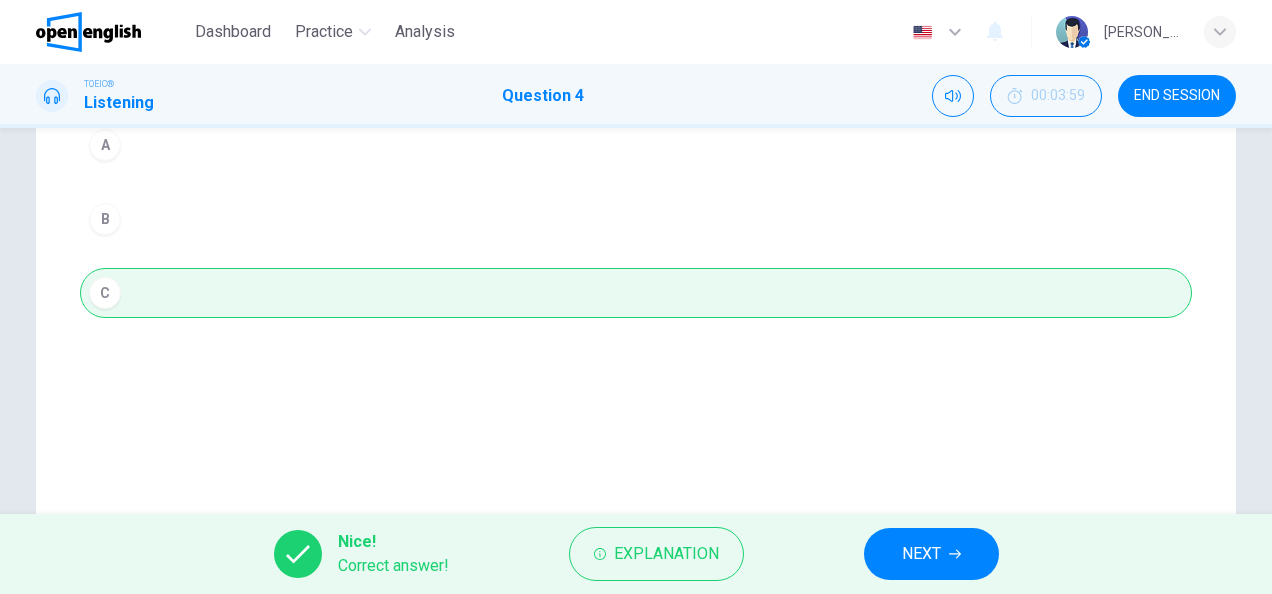 click on "NEXT" at bounding box center [921, 554] 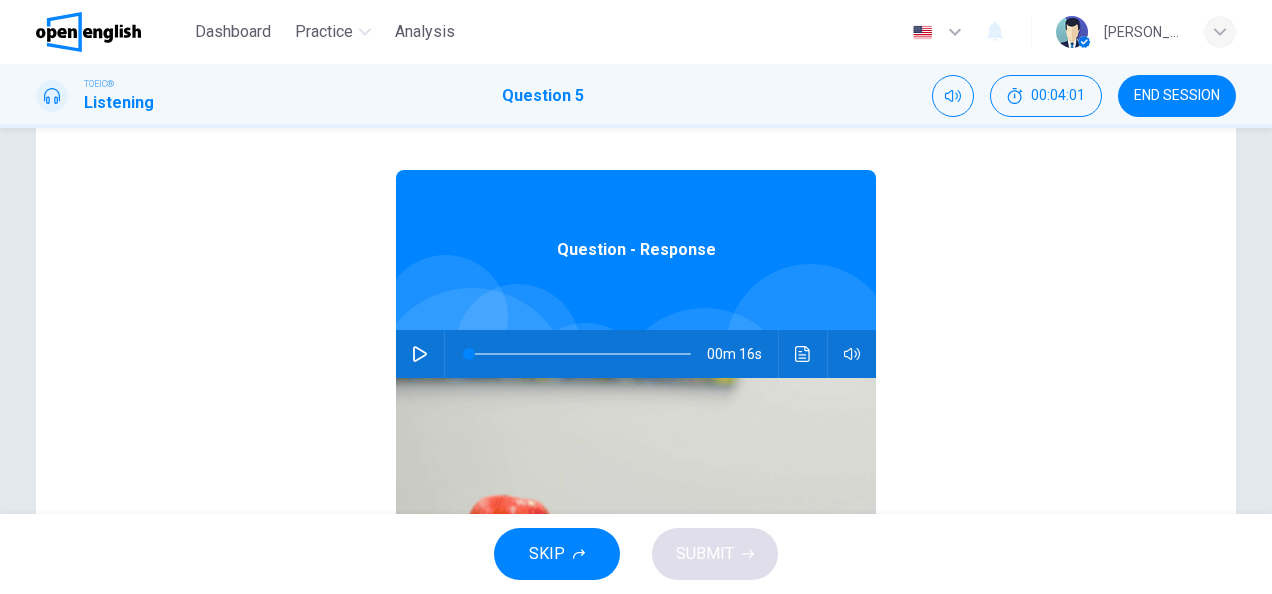 scroll, scrollTop: 200, scrollLeft: 0, axis: vertical 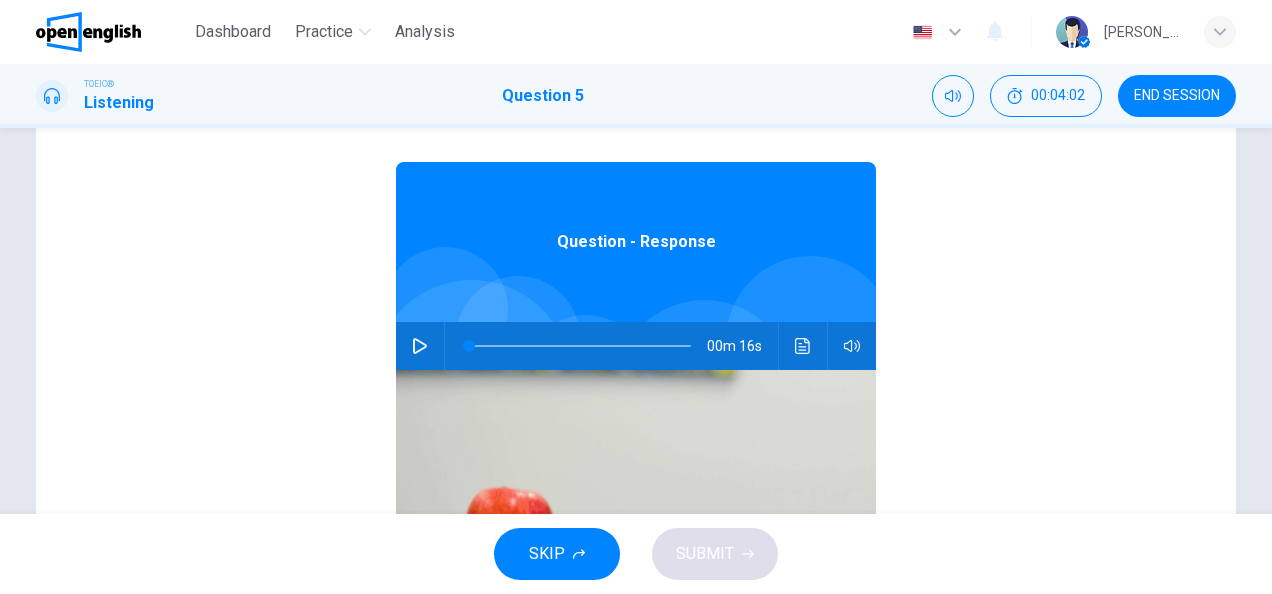 click at bounding box center [420, 346] 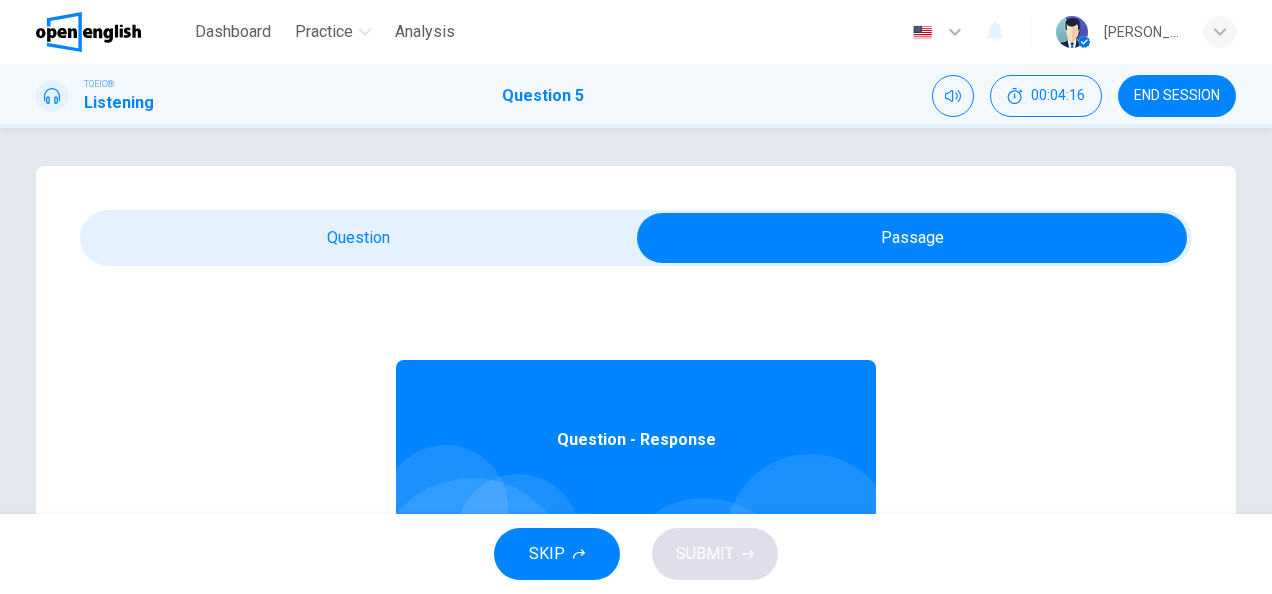 scroll, scrollTop: 0, scrollLeft: 0, axis: both 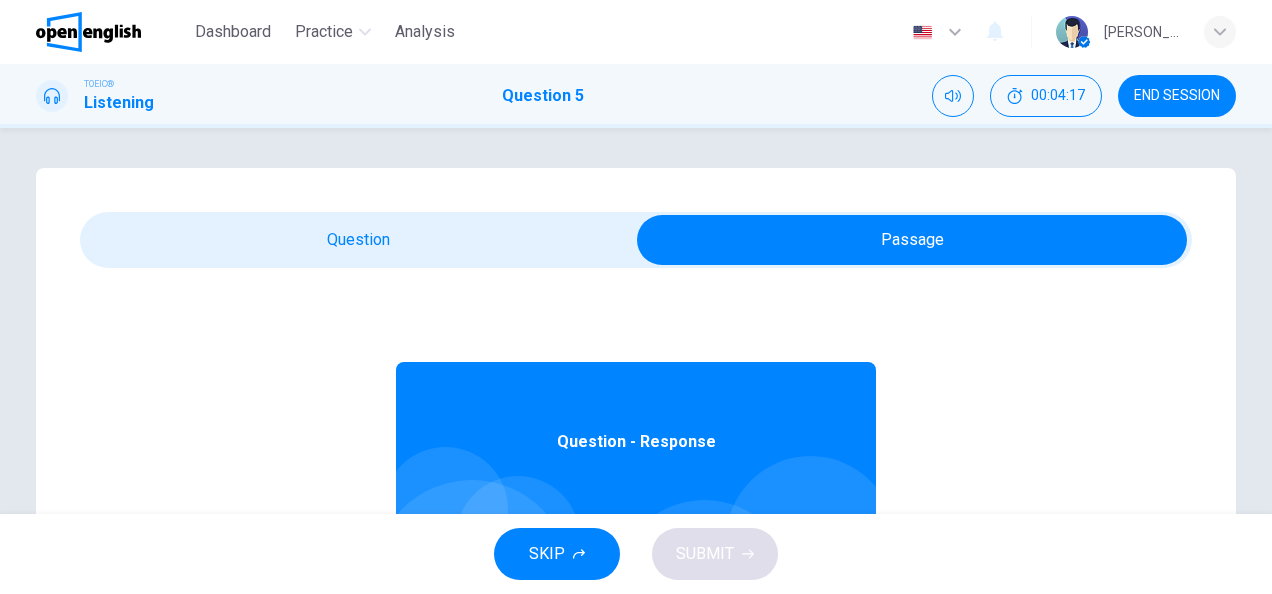 type on "**" 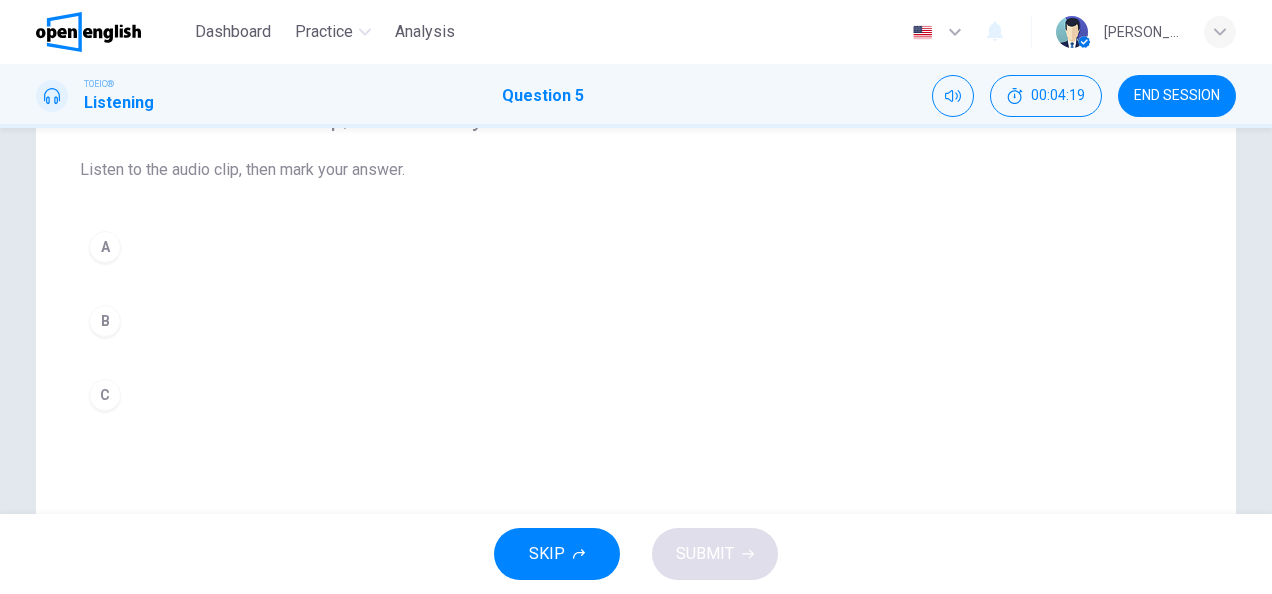scroll, scrollTop: 200, scrollLeft: 0, axis: vertical 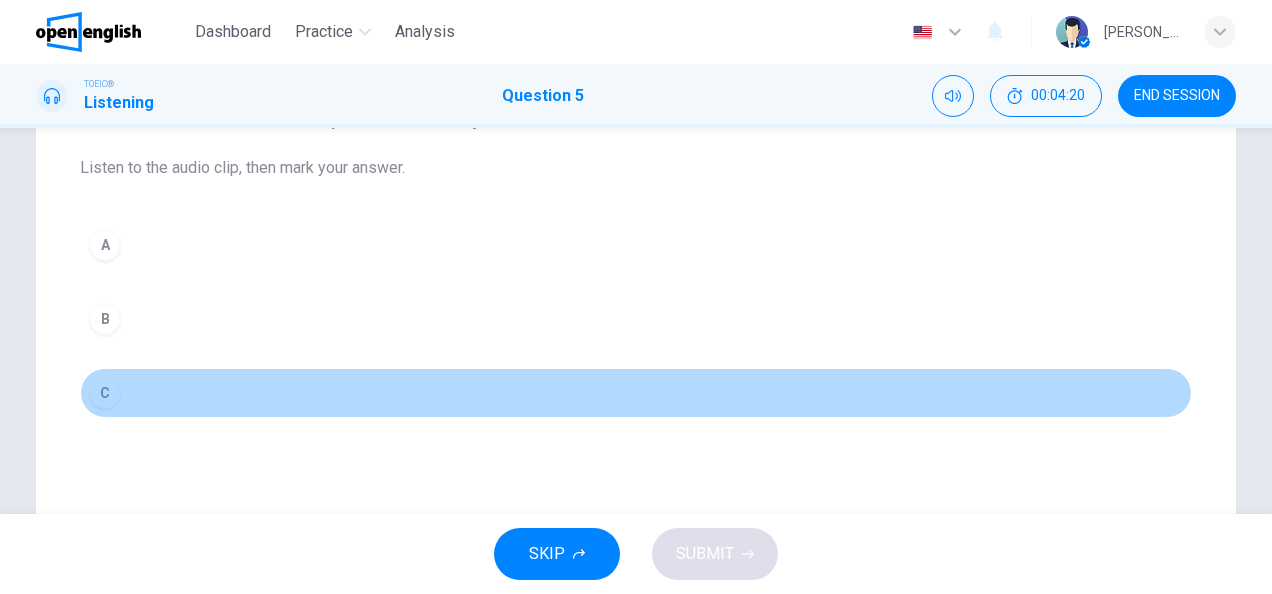 click on "C" at bounding box center (105, 393) 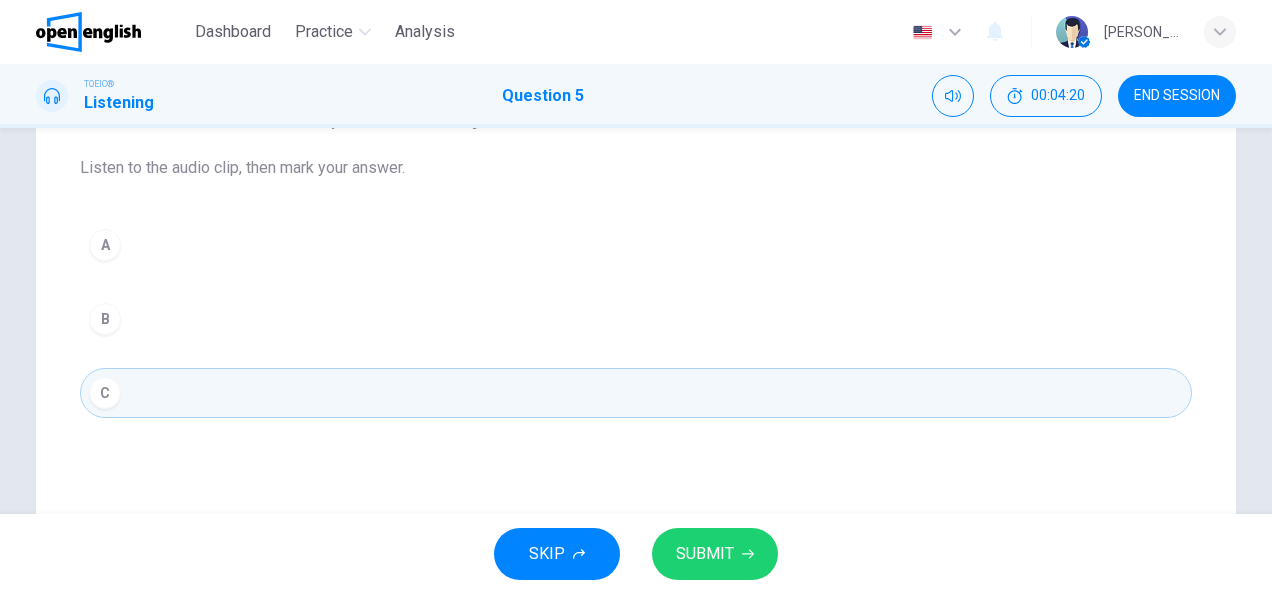 click on "SUBMIT" at bounding box center [705, 554] 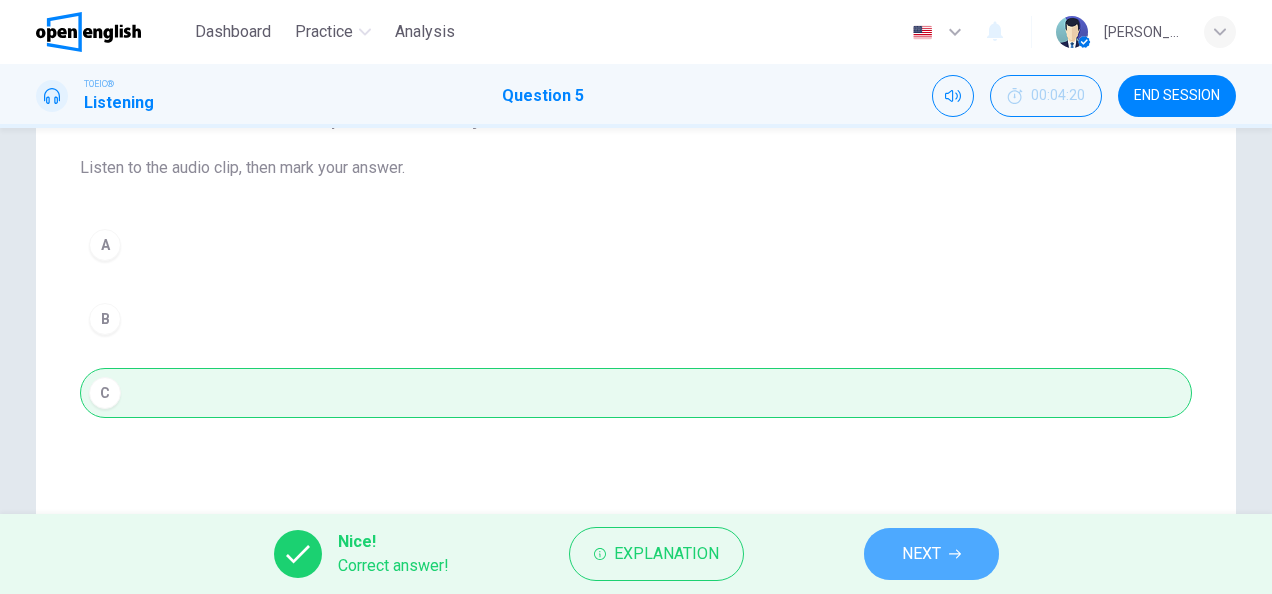 click 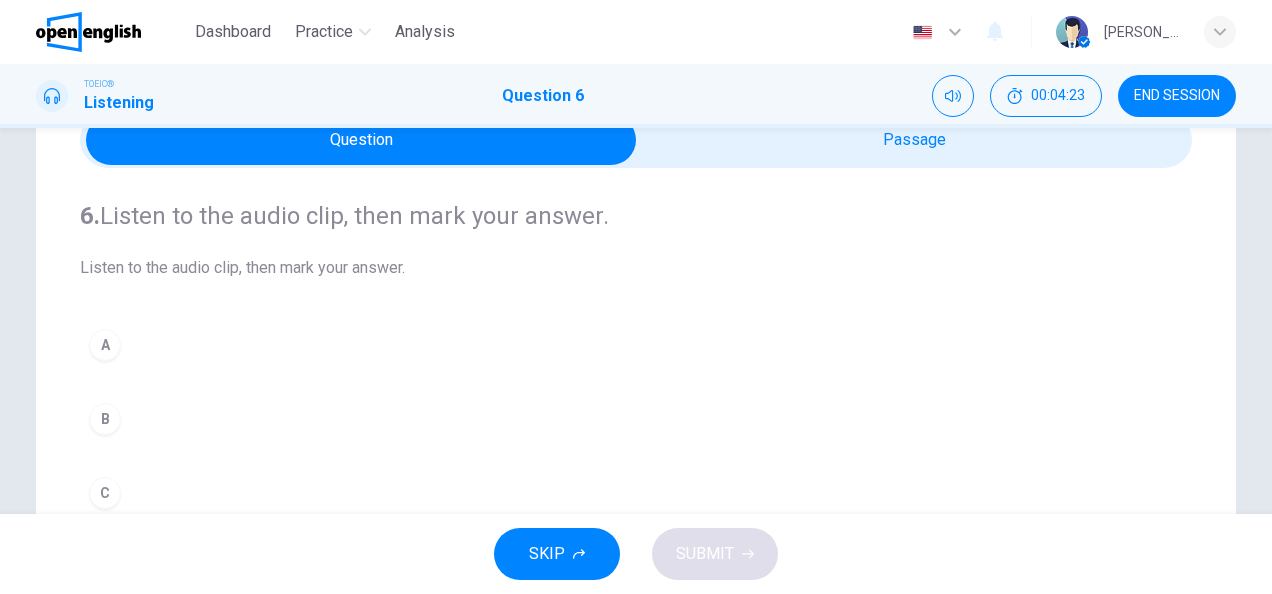 scroll, scrollTop: 0, scrollLeft: 0, axis: both 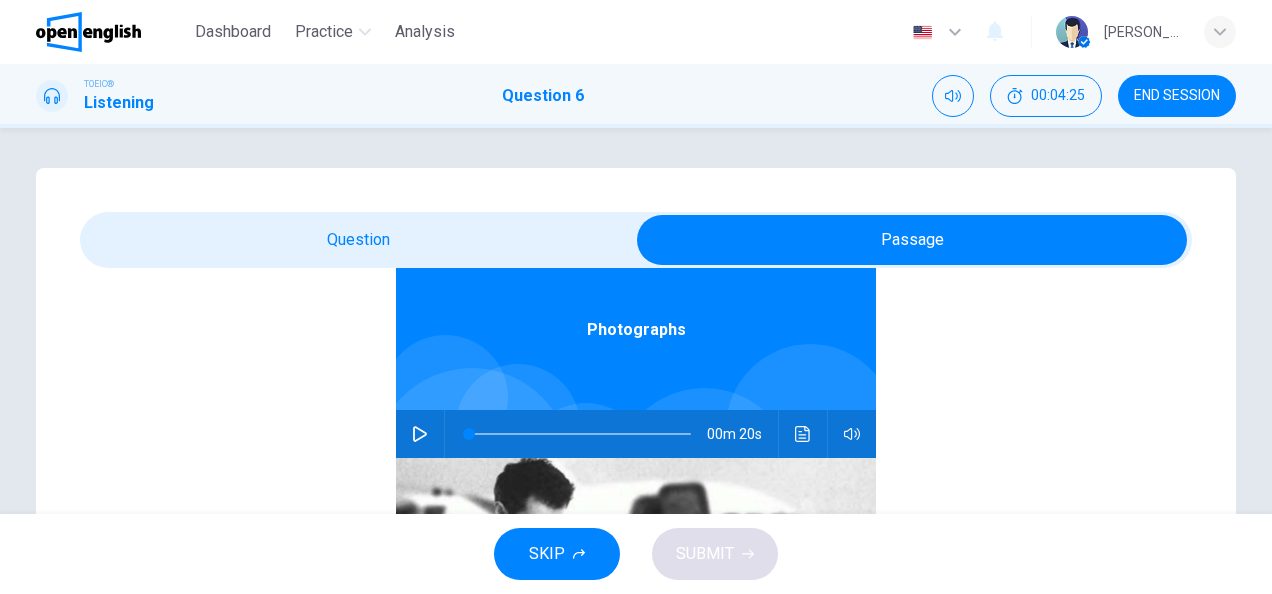 click at bounding box center (420, 434) 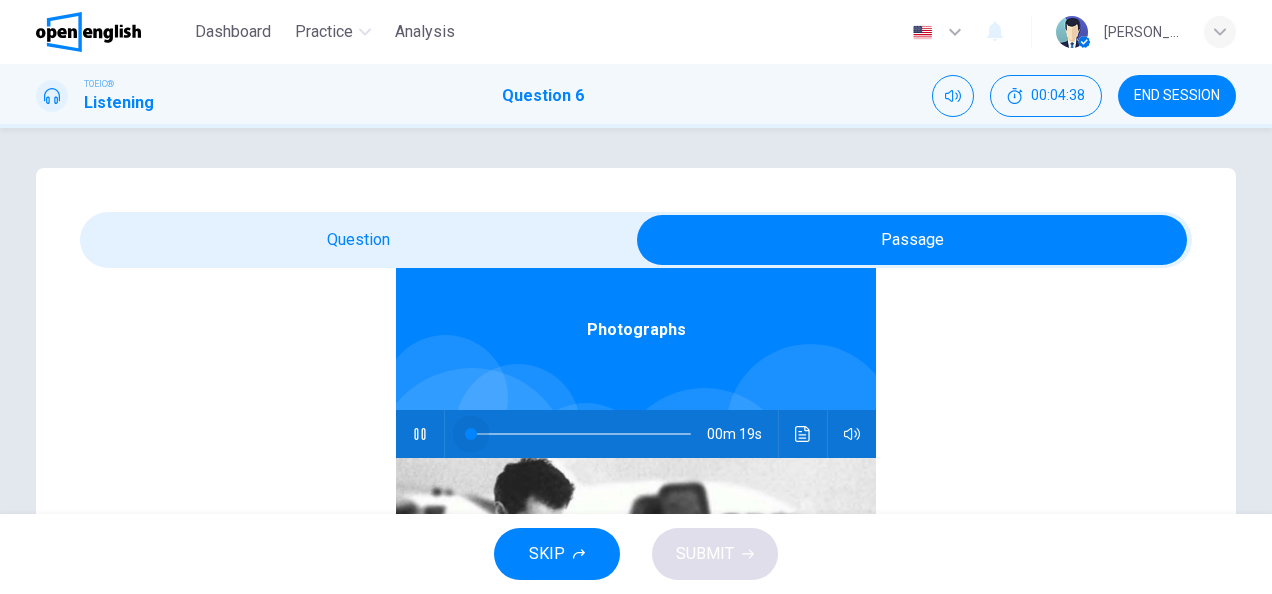 click at bounding box center [580, 434] 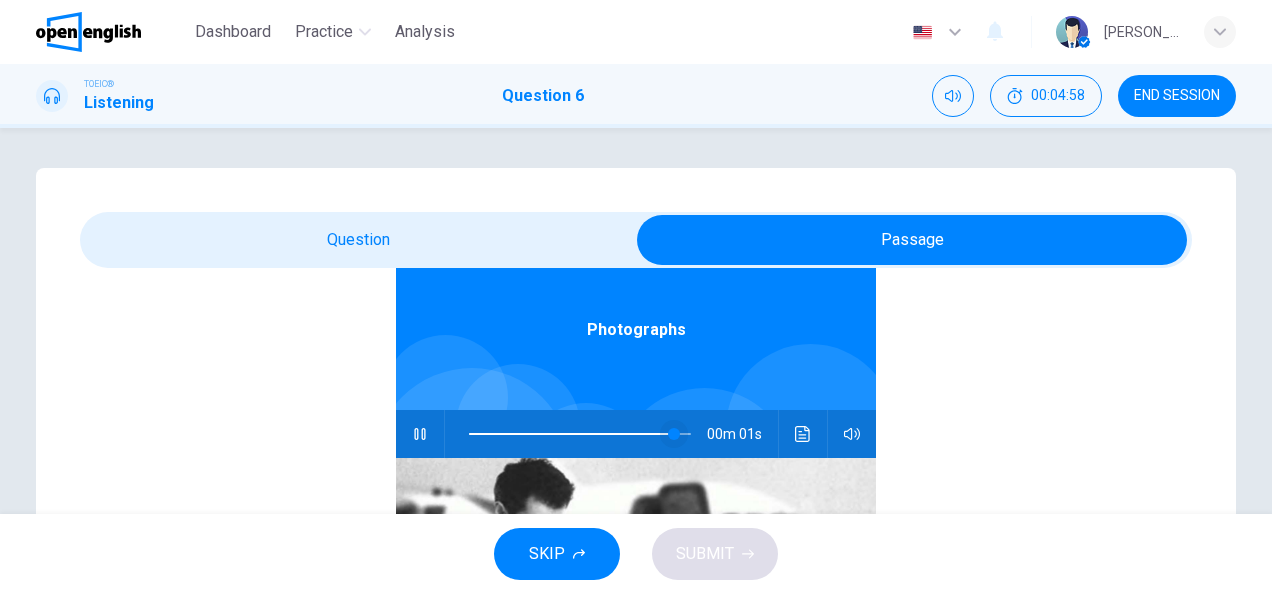 click at bounding box center [580, 434] 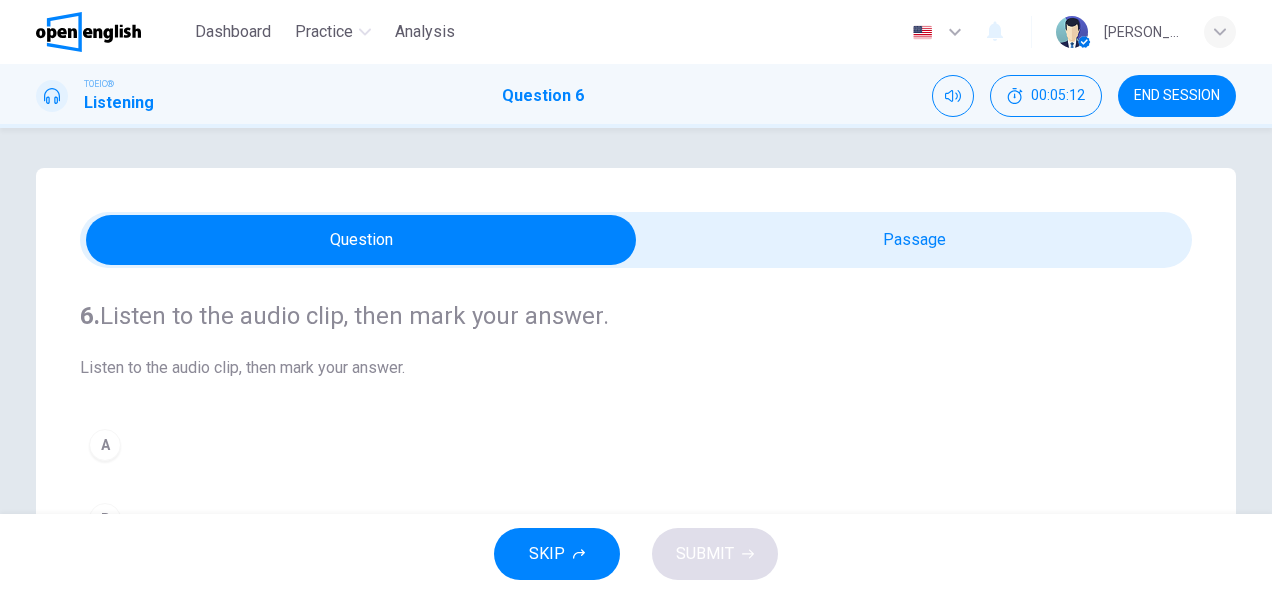 scroll, scrollTop: 0, scrollLeft: 0, axis: both 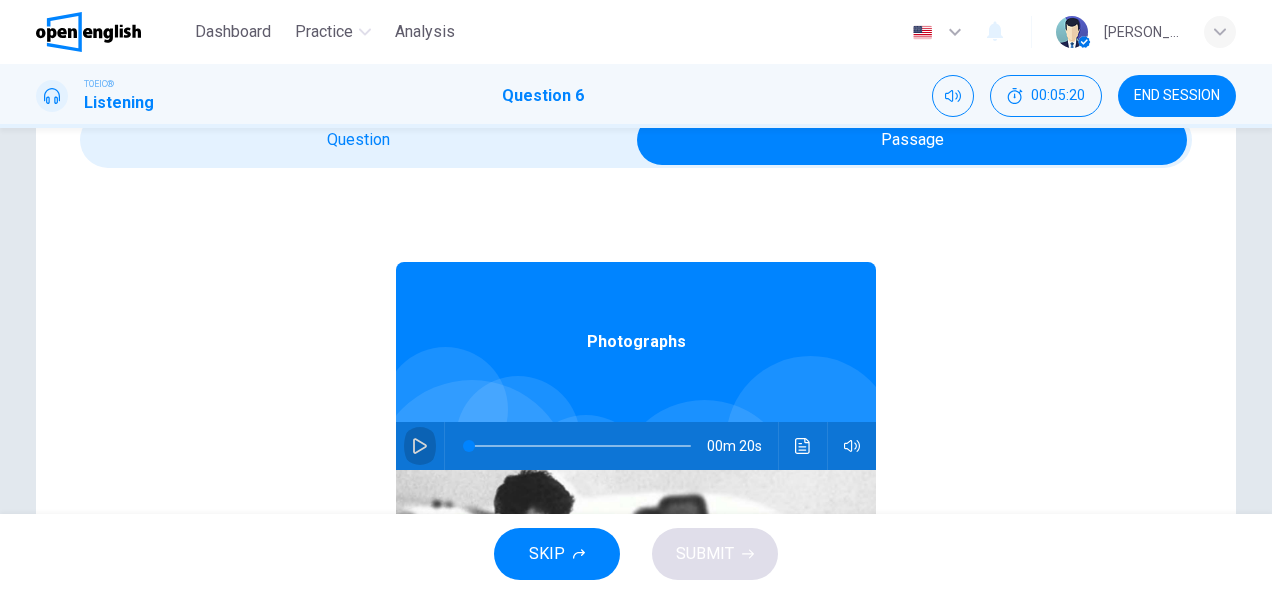click at bounding box center [420, 446] 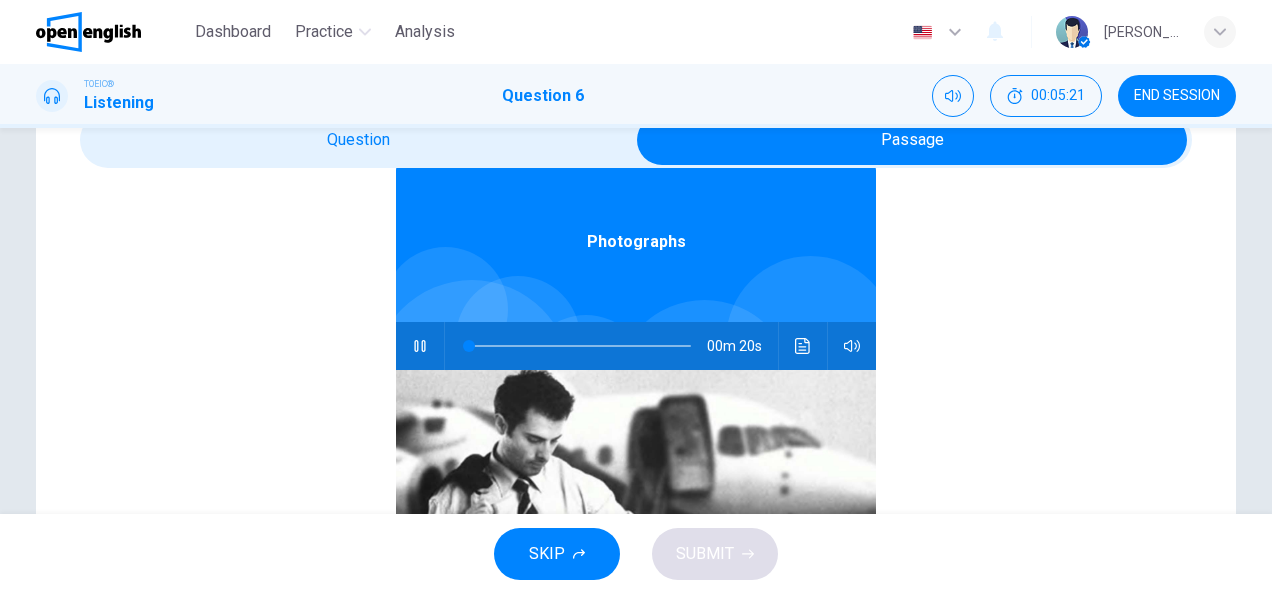 scroll, scrollTop: 112, scrollLeft: 0, axis: vertical 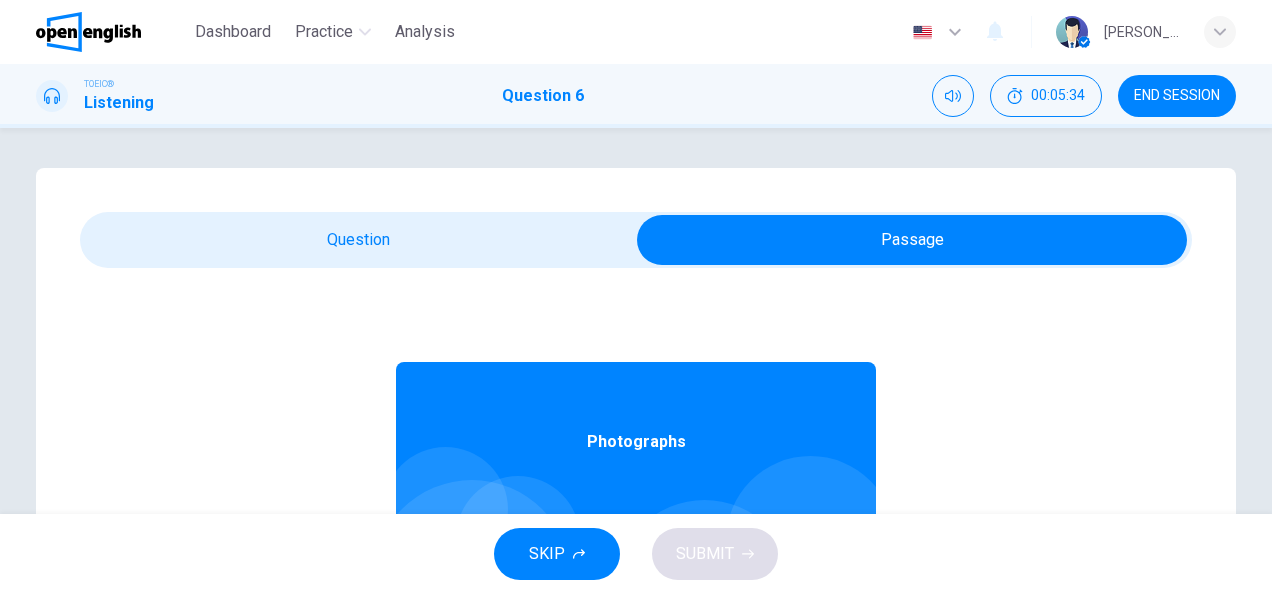 type on "**" 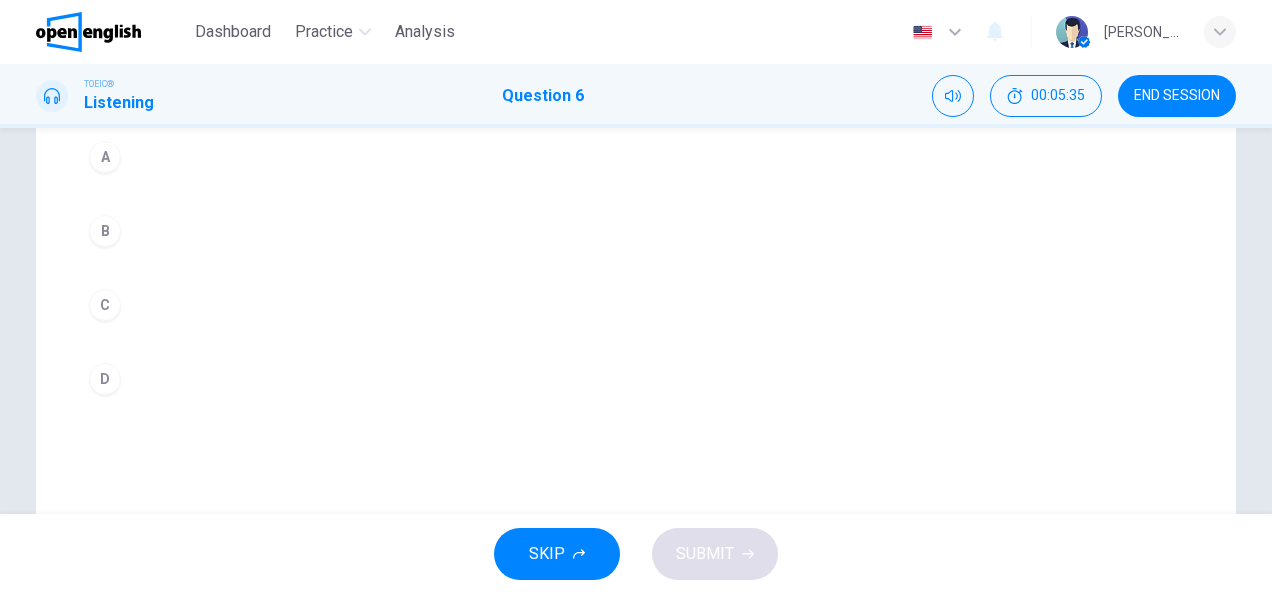 scroll, scrollTop: 300, scrollLeft: 0, axis: vertical 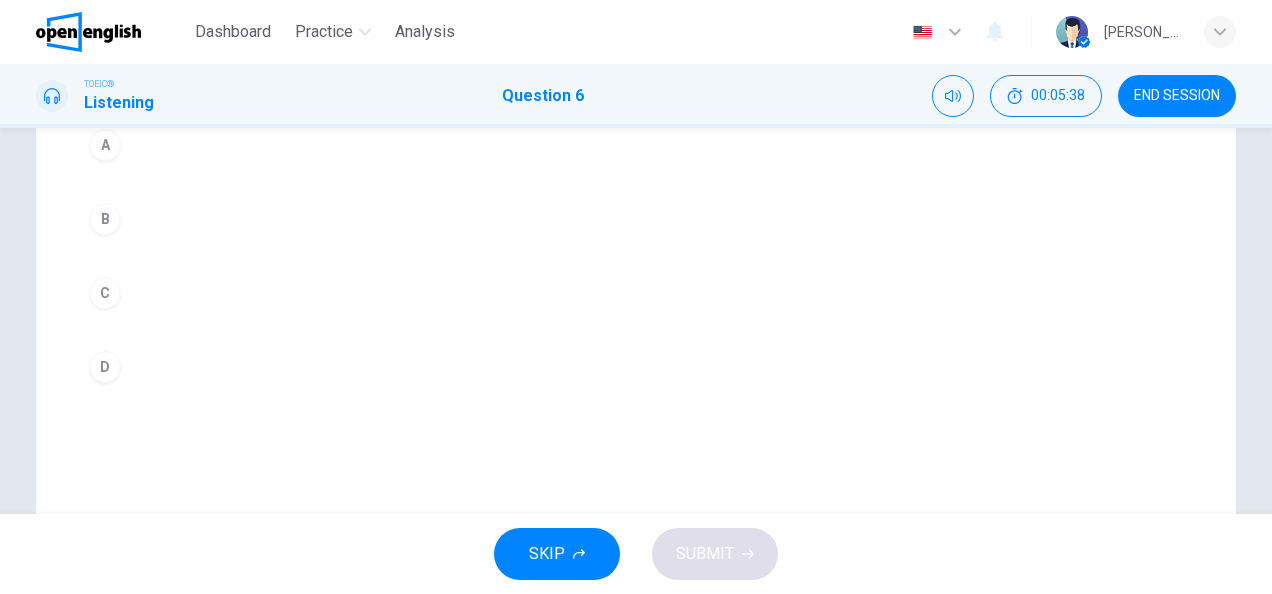 click on "B" at bounding box center (105, 219) 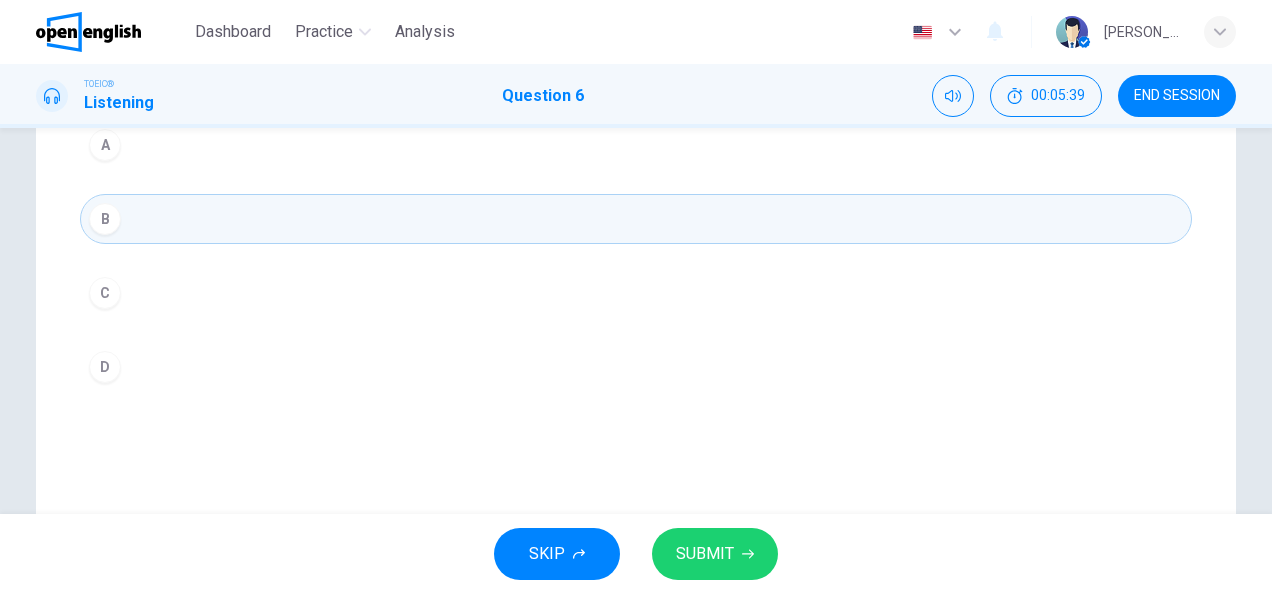 click on "SUBMIT" at bounding box center [705, 554] 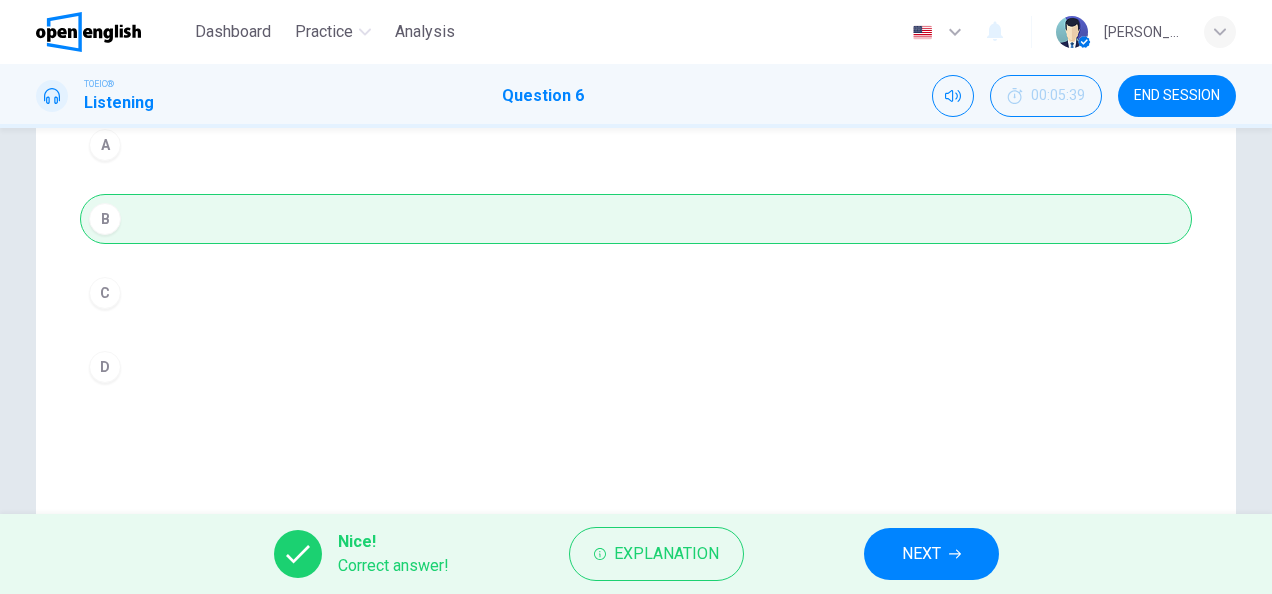 click on "NEXT" at bounding box center (921, 554) 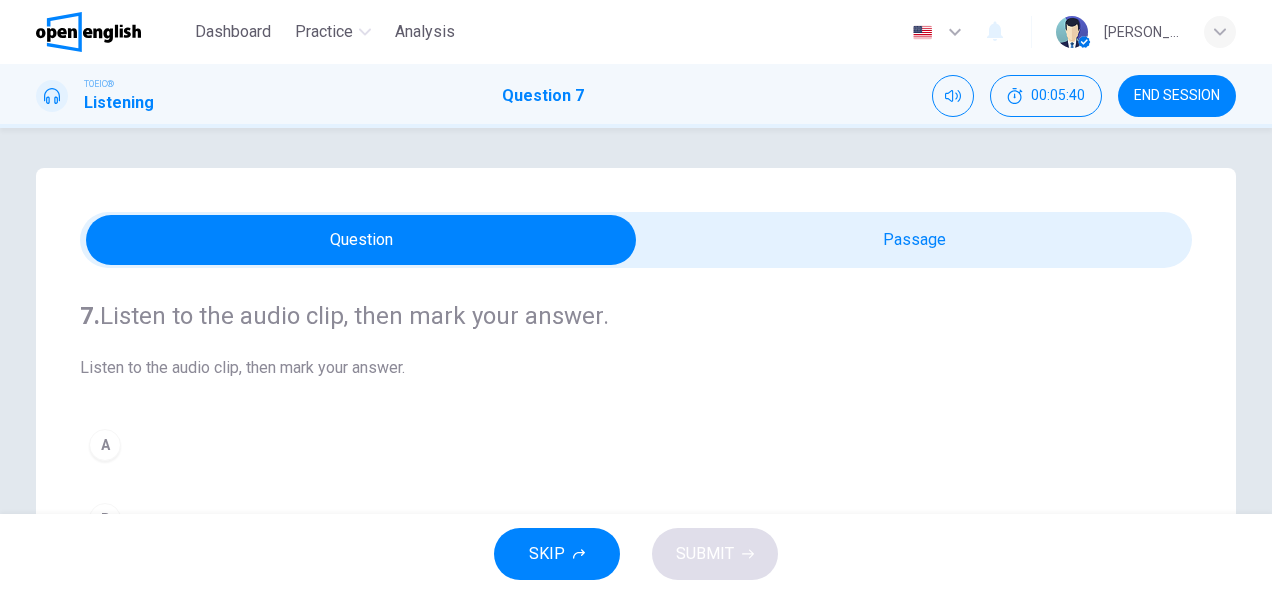 scroll, scrollTop: 100, scrollLeft: 0, axis: vertical 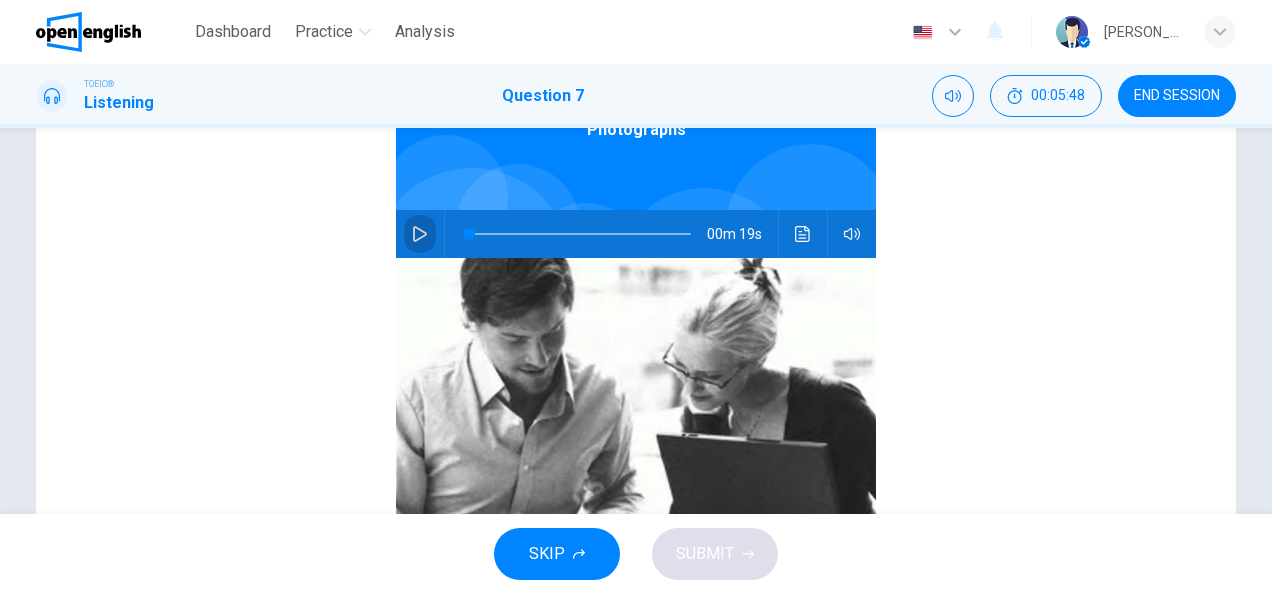 click 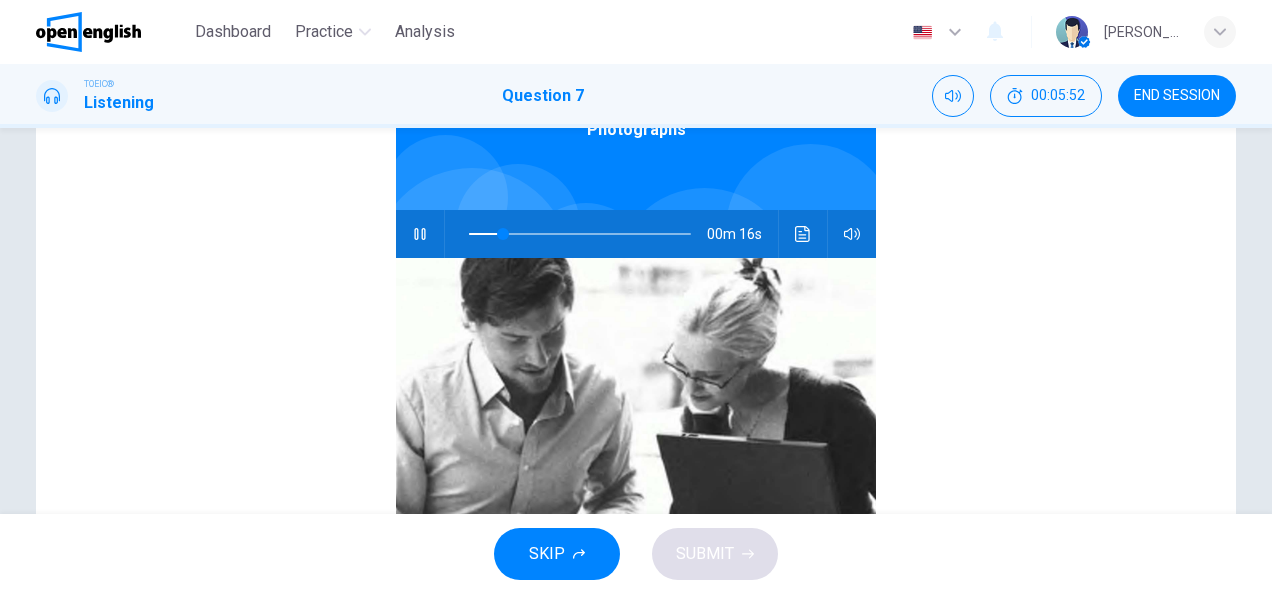 scroll, scrollTop: 300, scrollLeft: 0, axis: vertical 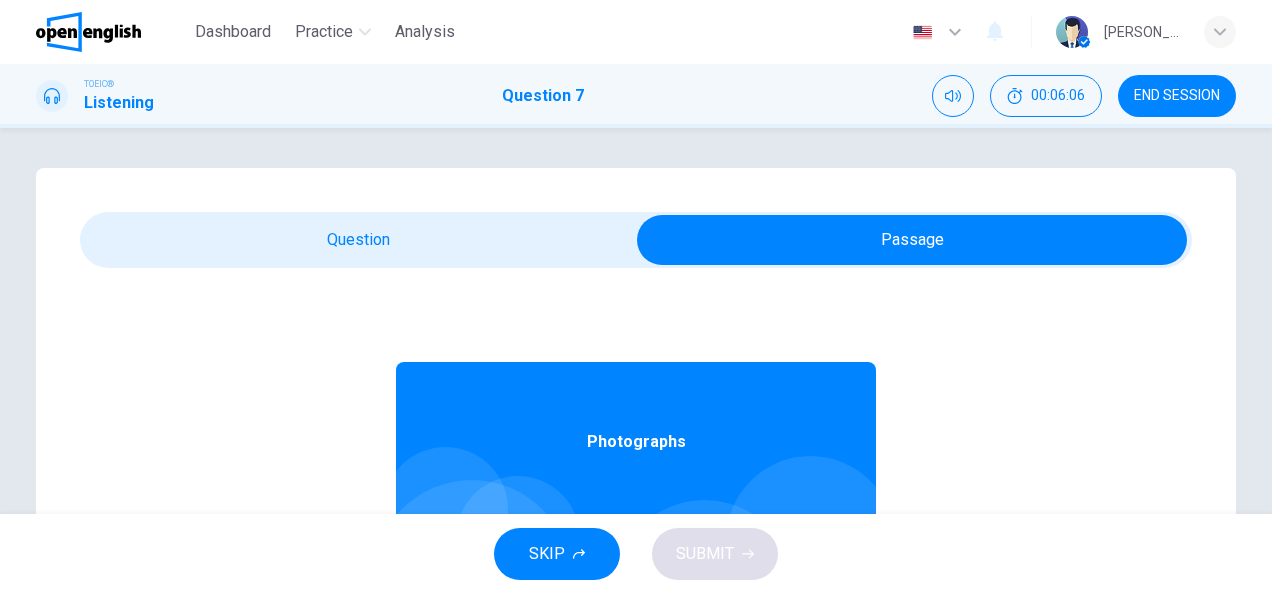 type on "**" 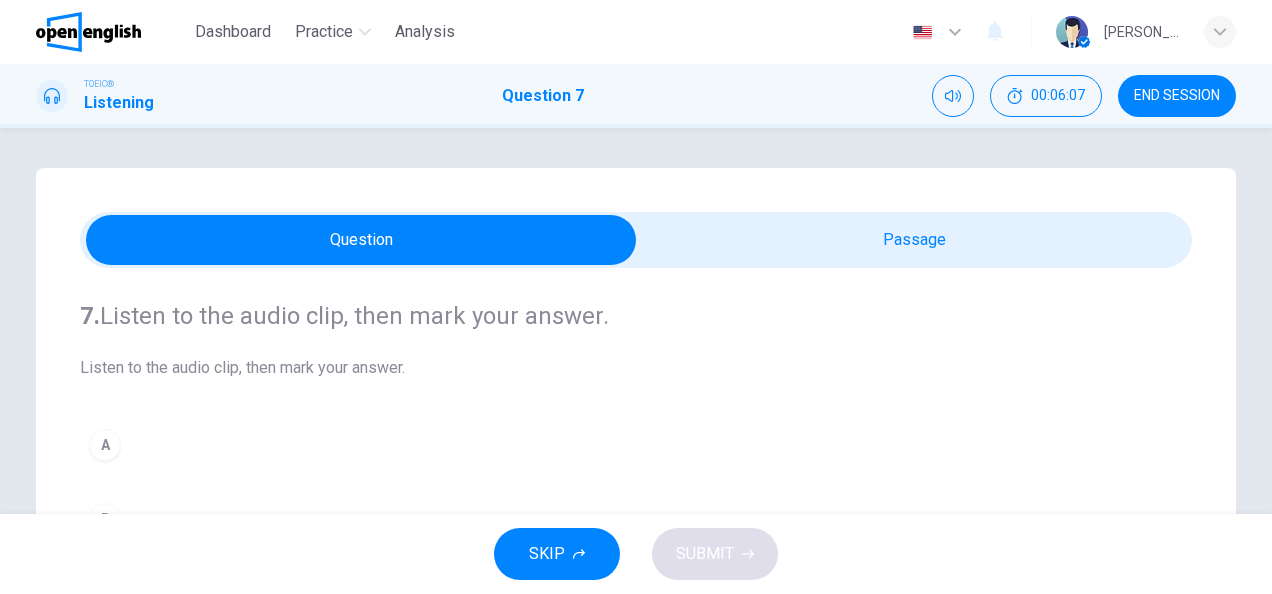 scroll, scrollTop: 100, scrollLeft: 0, axis: vertical 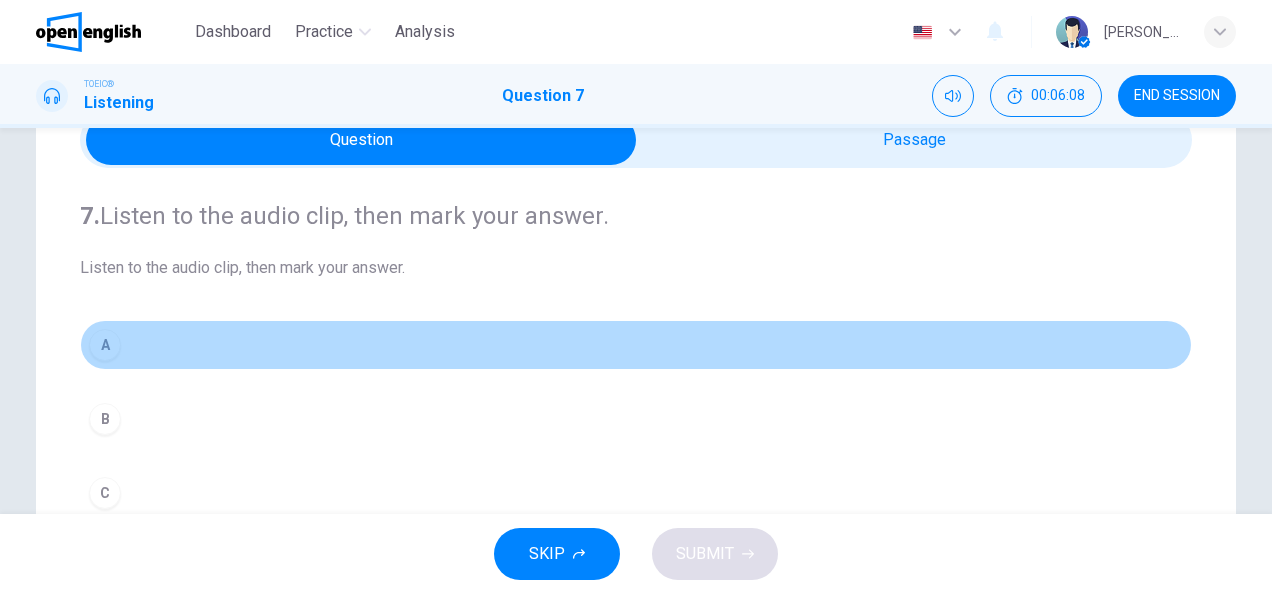 drag, startPoint x: 109, startPoint y: 339, endPoint x: 395, endPoint y: 336, distance: 286.01575 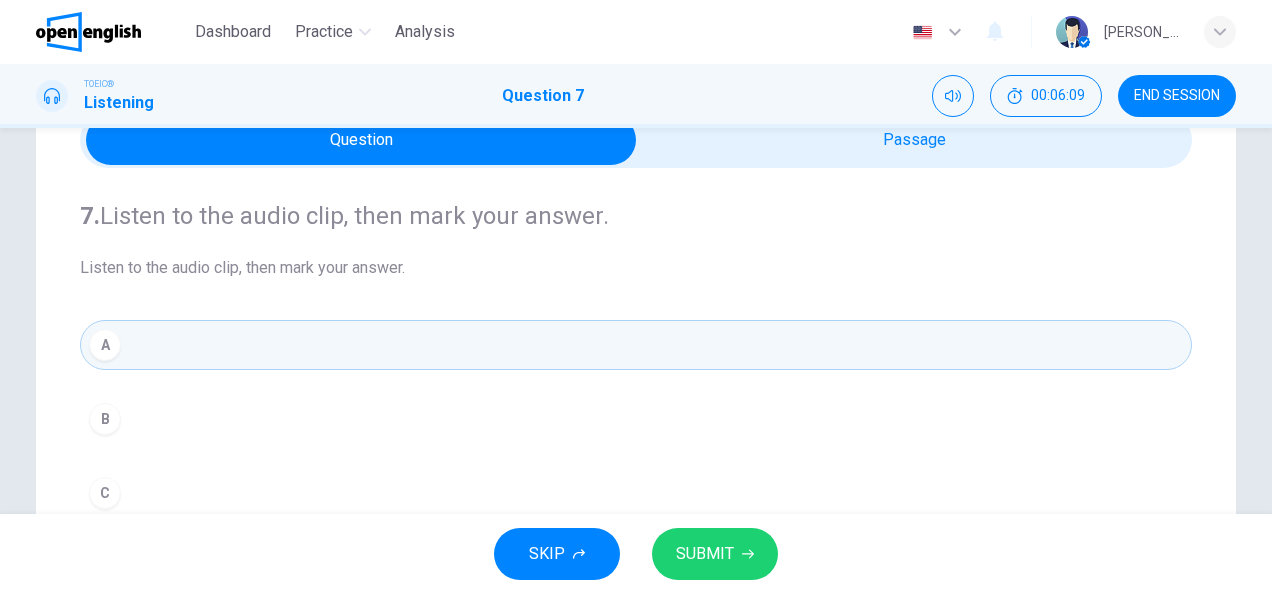 click on "SUBMIT" at bounding box center (715, 554) 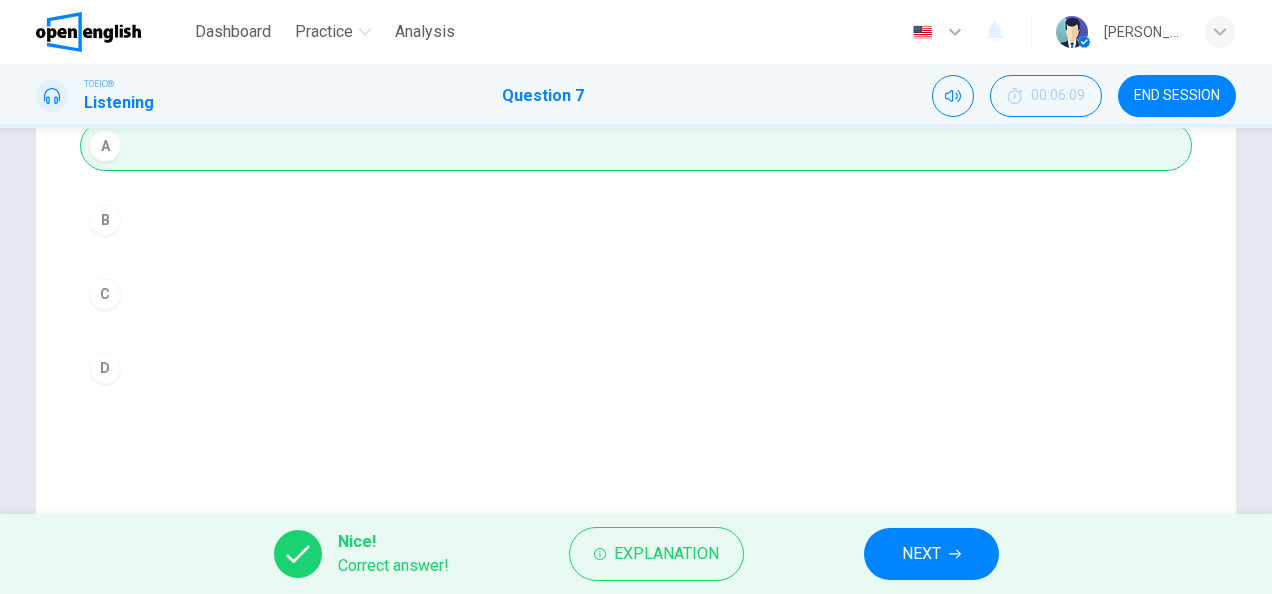 scroll, scrollTop: 300, scrollLeft: 0, axis: vertical 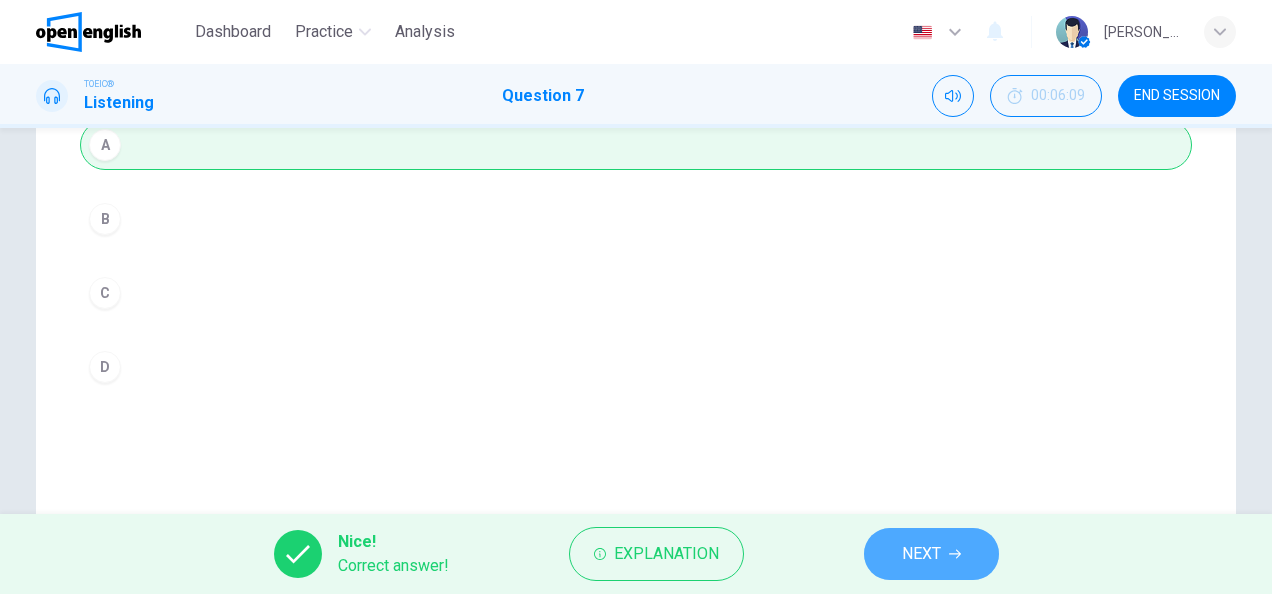 click on "NEXT" at bounding box center [921, 554] 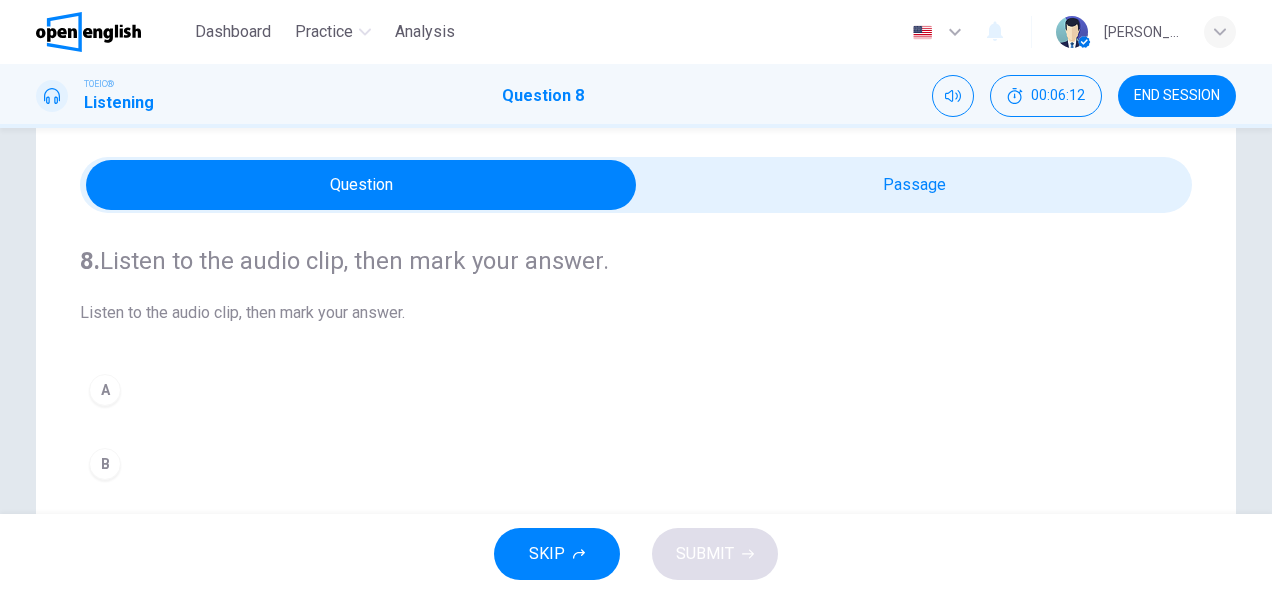 scroll, scrollTop: 100, scrollLeft: 0, axis: vertical 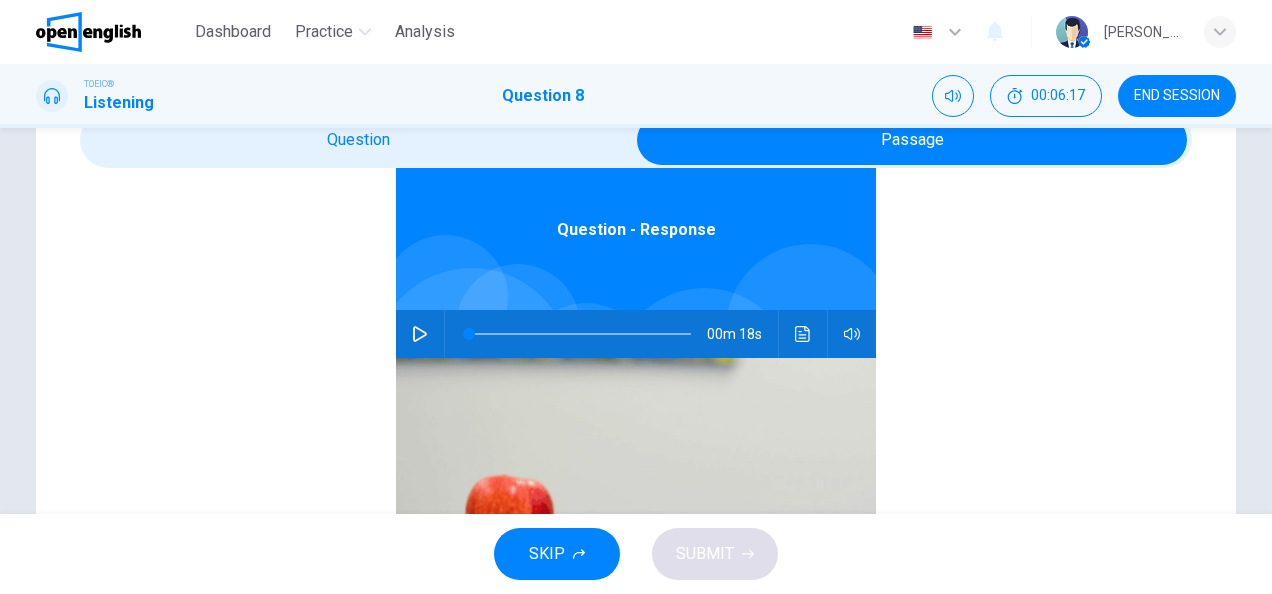 click 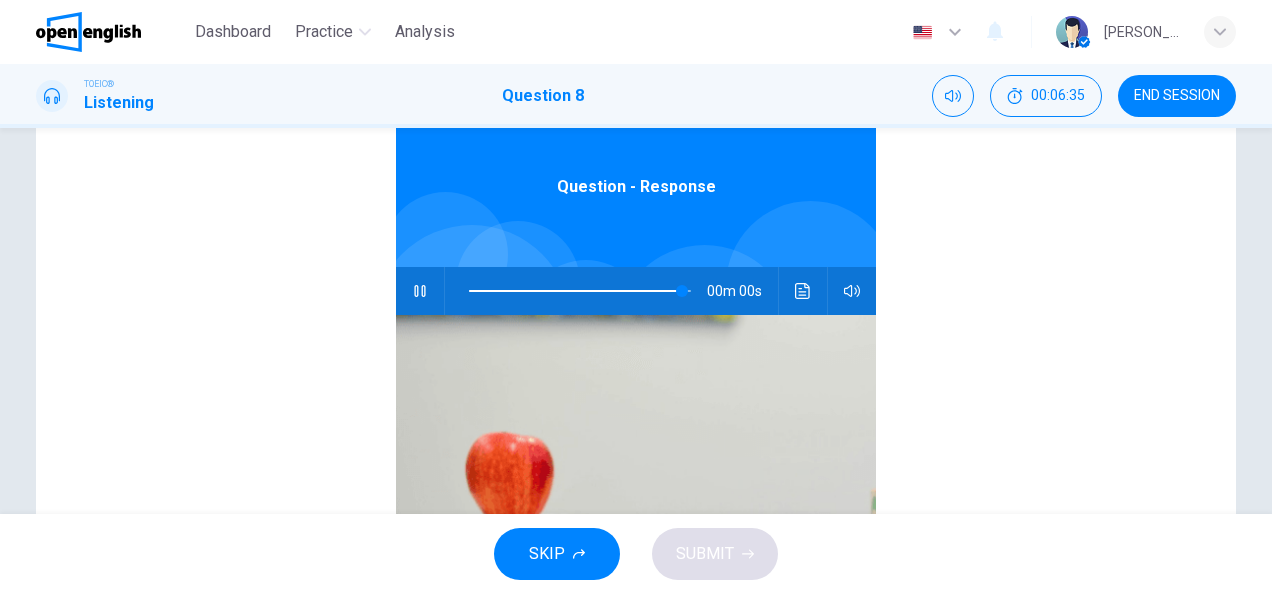 scroll, scrollTop: 98, scrollLeft: 0, axis: vertical 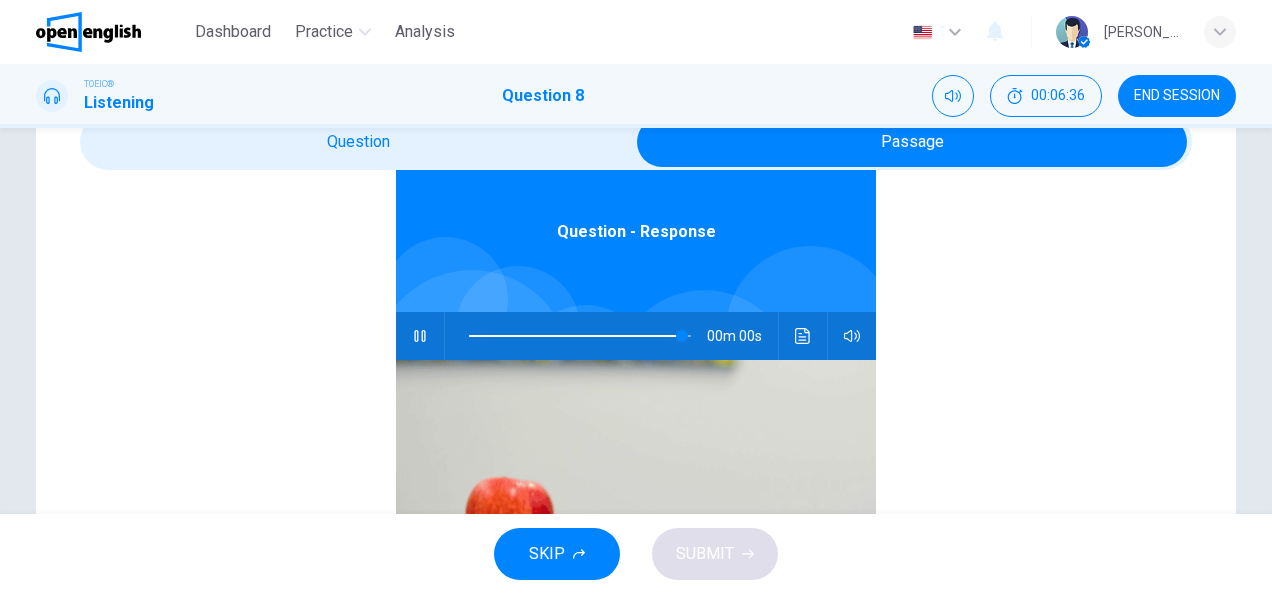 type on "*" 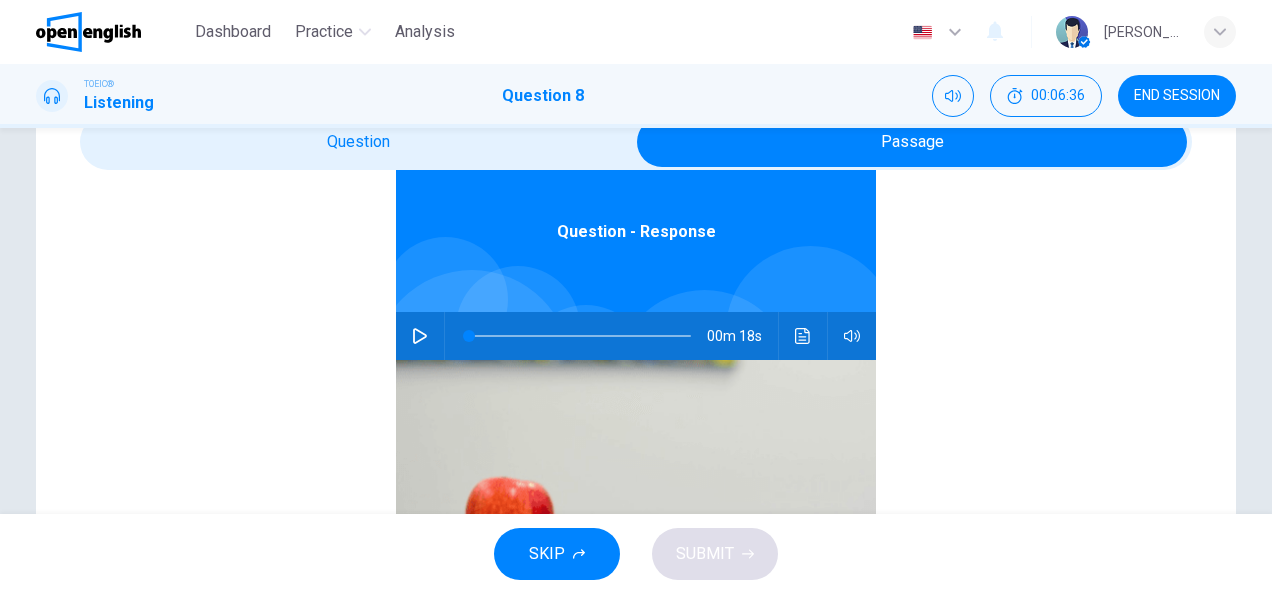 scroll, scrollTop: 0, scrollLeft: 0, axis: both 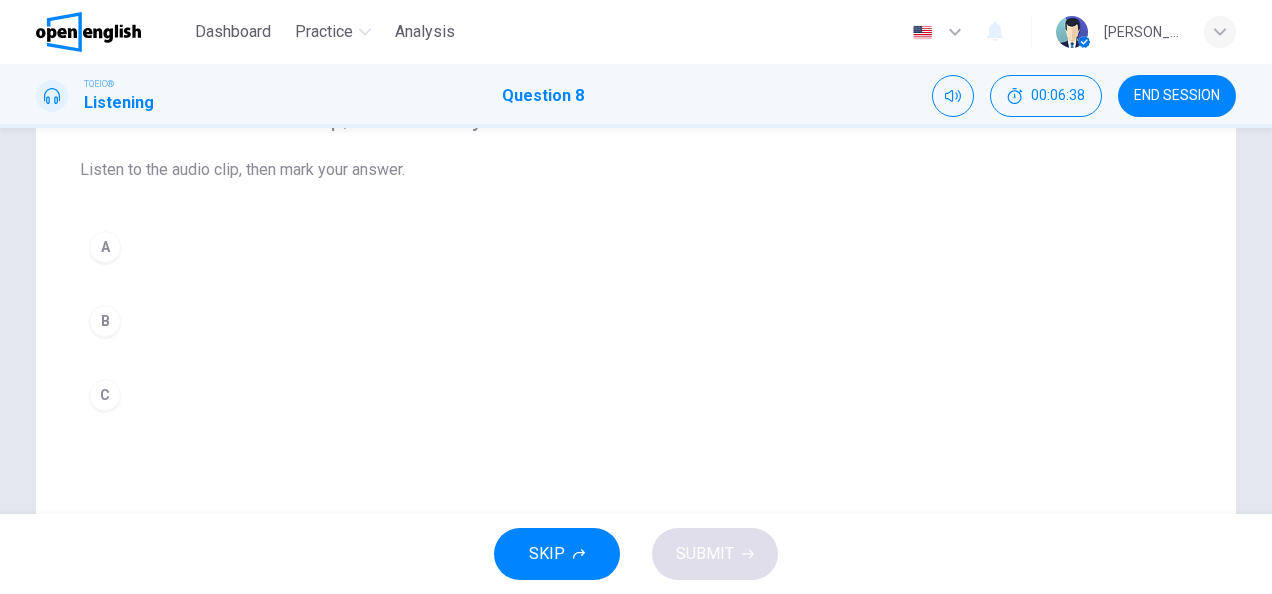 click on "B" at bounding box center [105, 321] 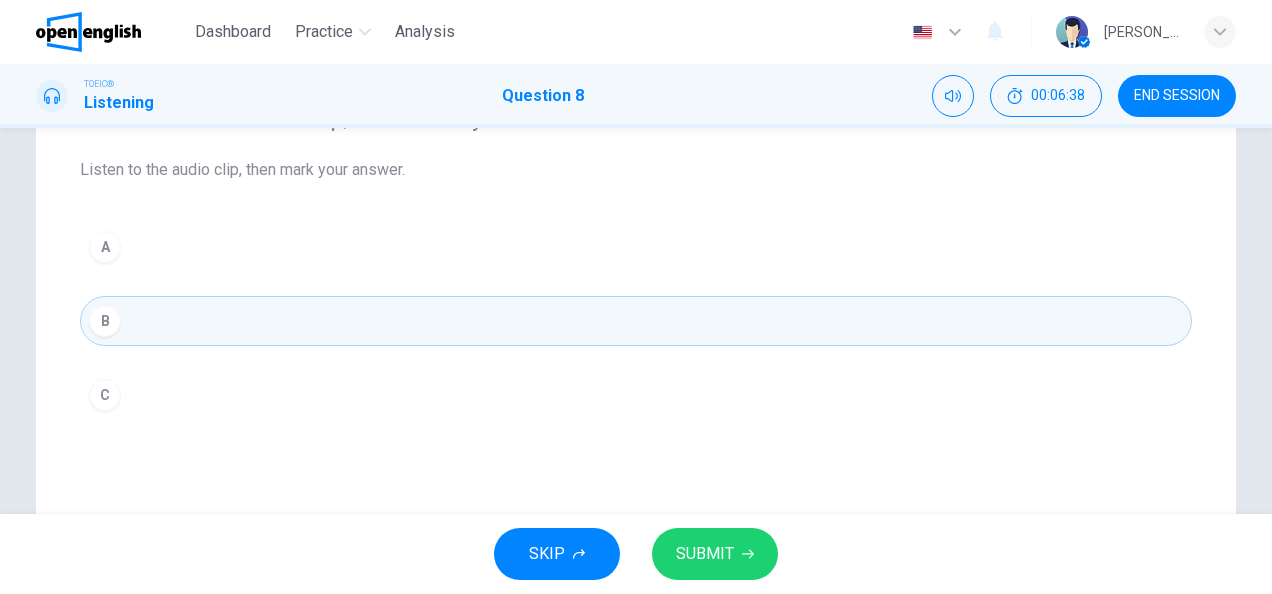 click on "SUBMIT" at bounding box center [705, 554] 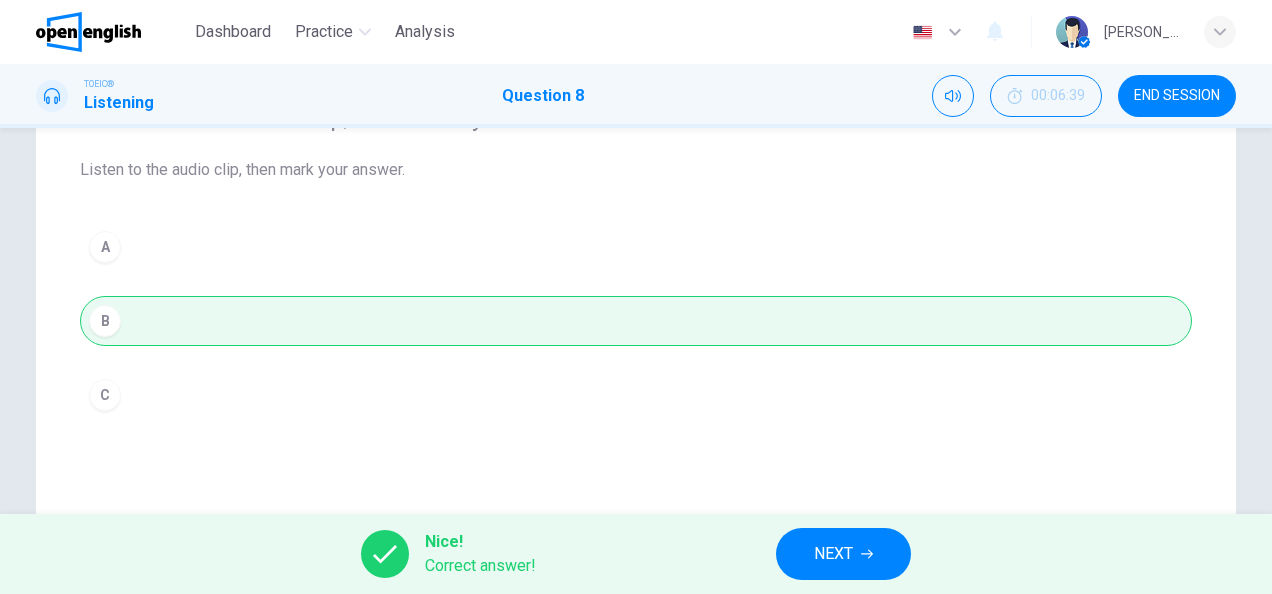 click on "NEXT" at bounding box center (833, 554) 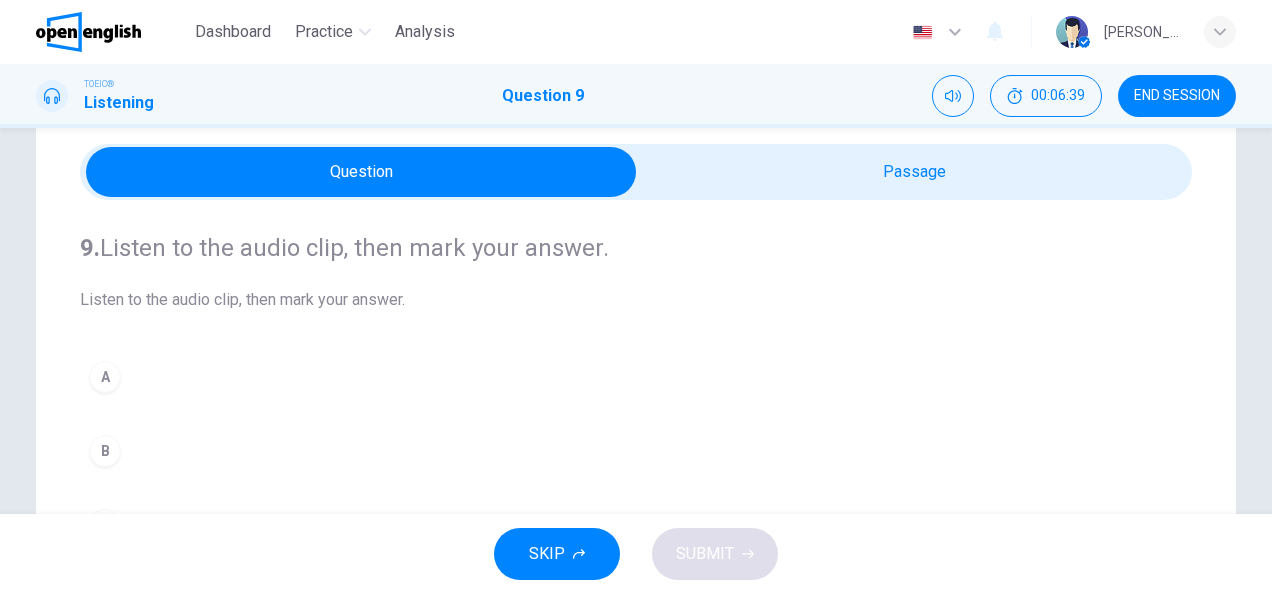 scroll, scrollTop: 100, scrollLeft: 0, axis: vertical 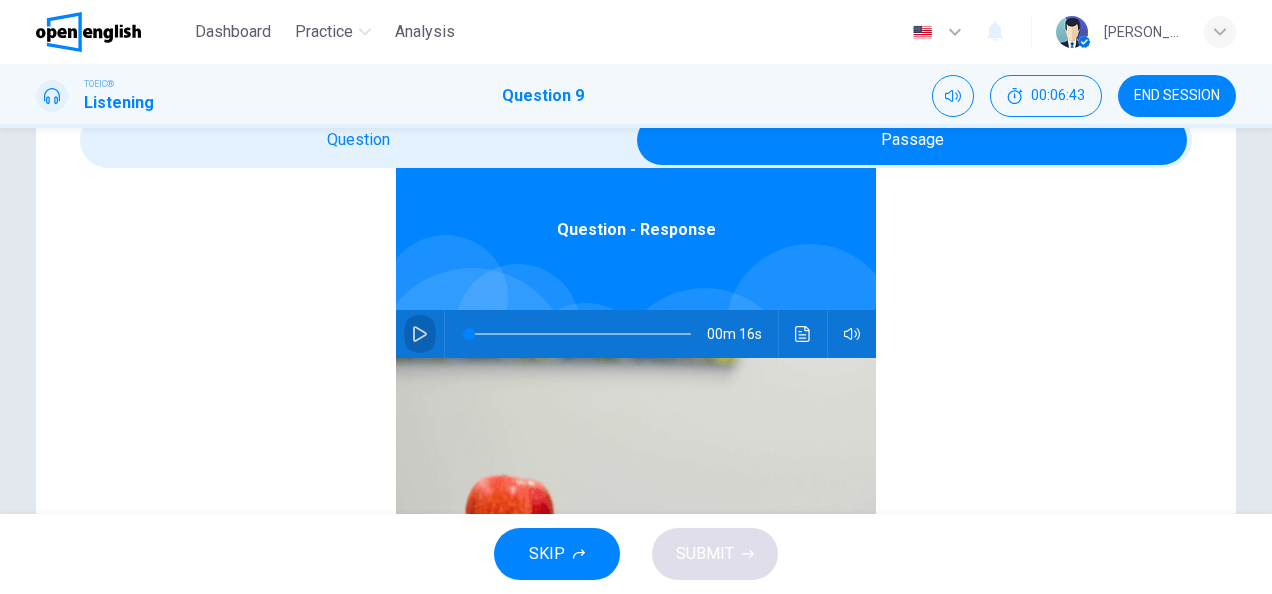 click at bounding box center (420, 334) 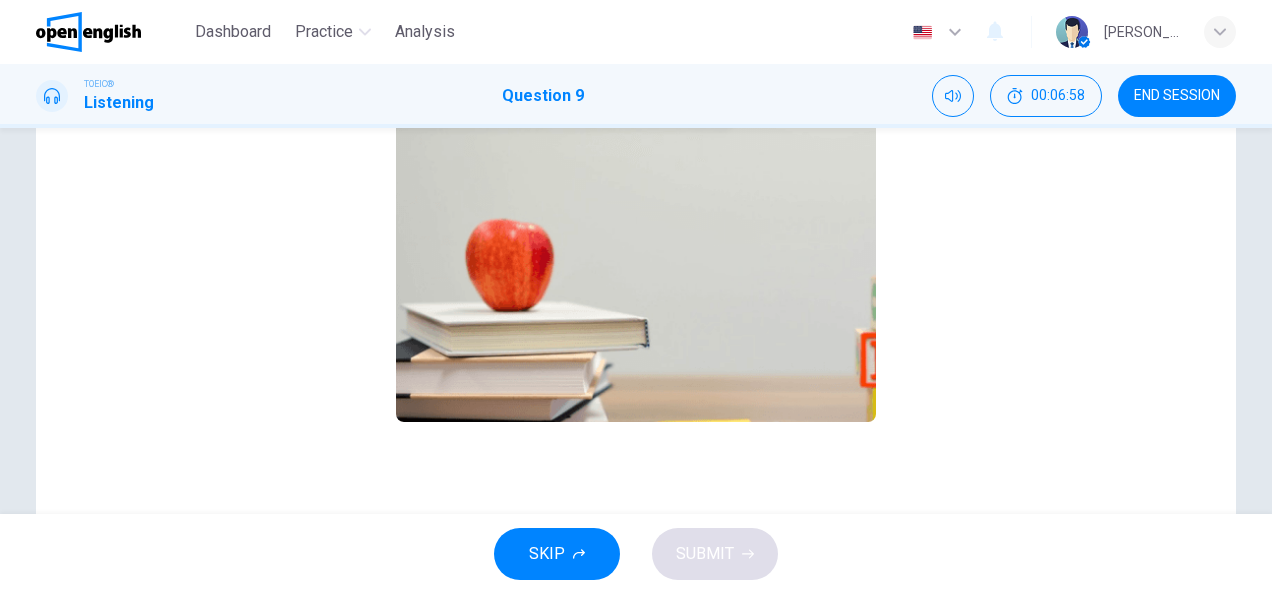 scroll, scrollTop: 400, scrollLeft: 0, axis: vertical 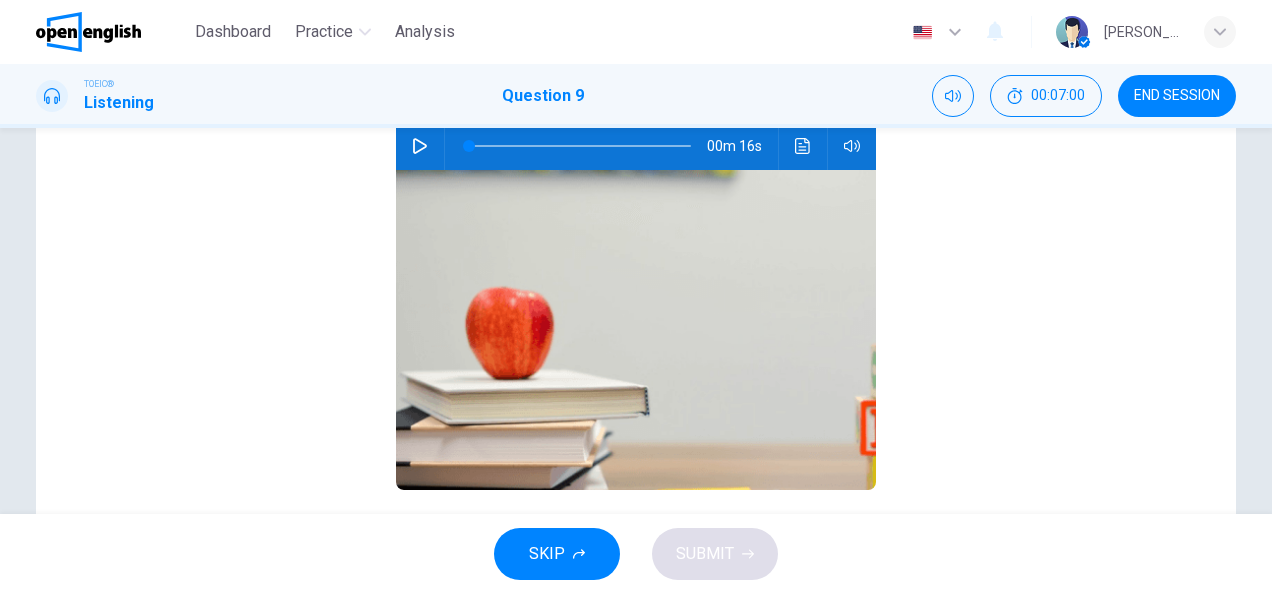 click 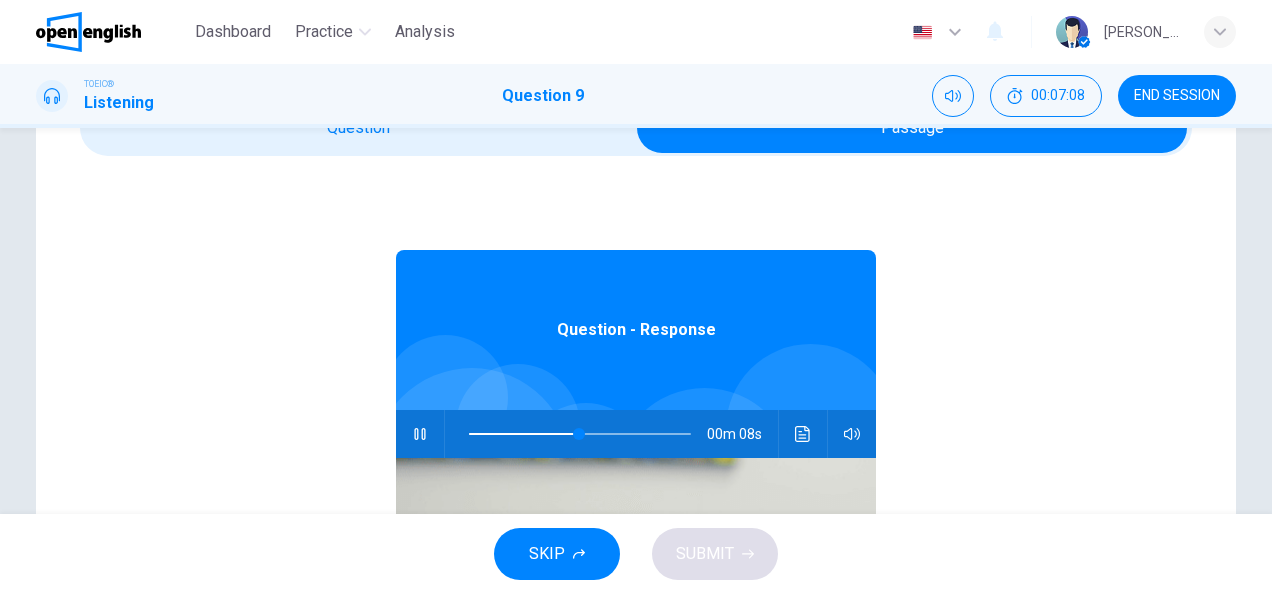 scroll, scrollTop: 0, scrollLeft: 0, axis: both 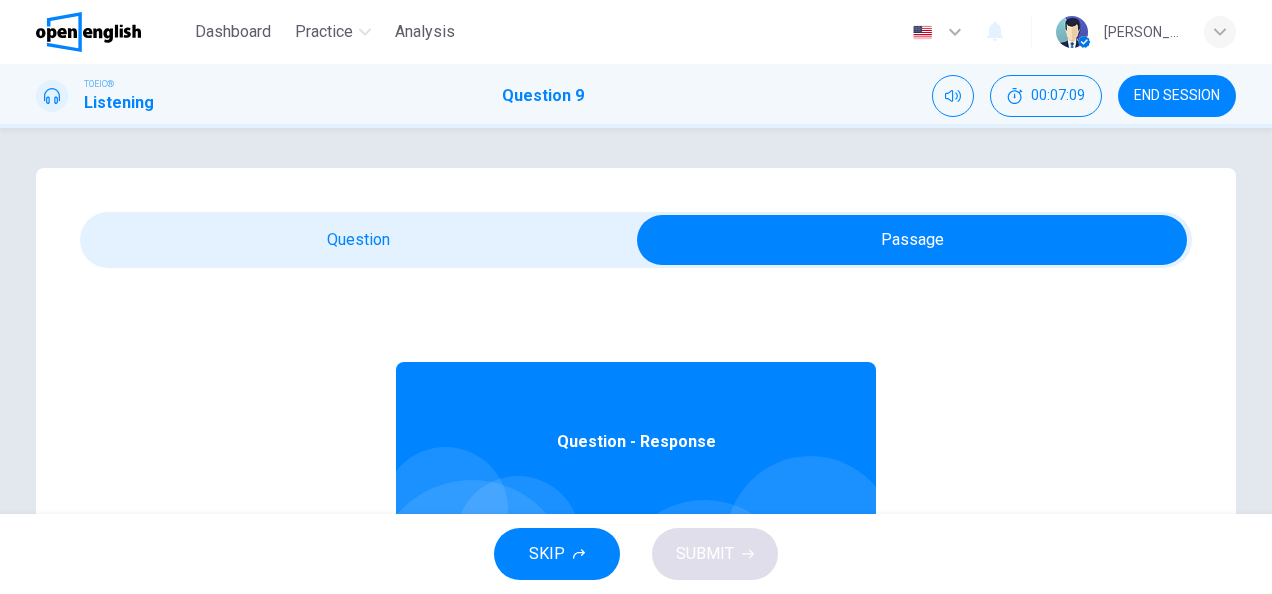 type on "**" 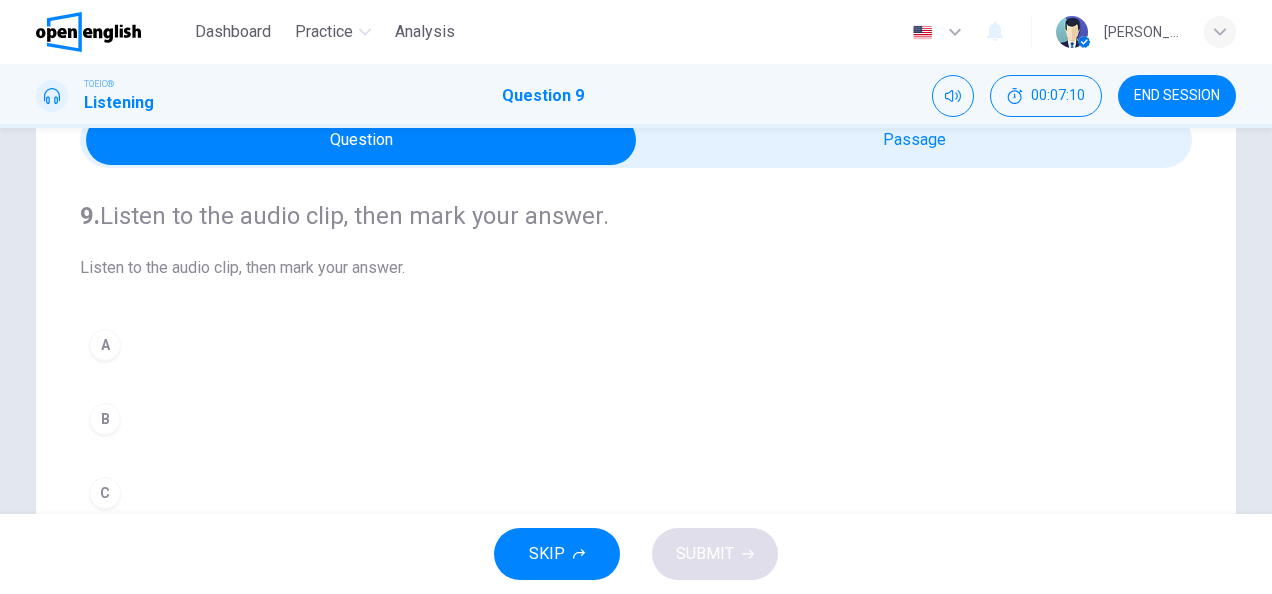 scroll, scrollTop: 200, scrollLeft: 0, axis: vertical 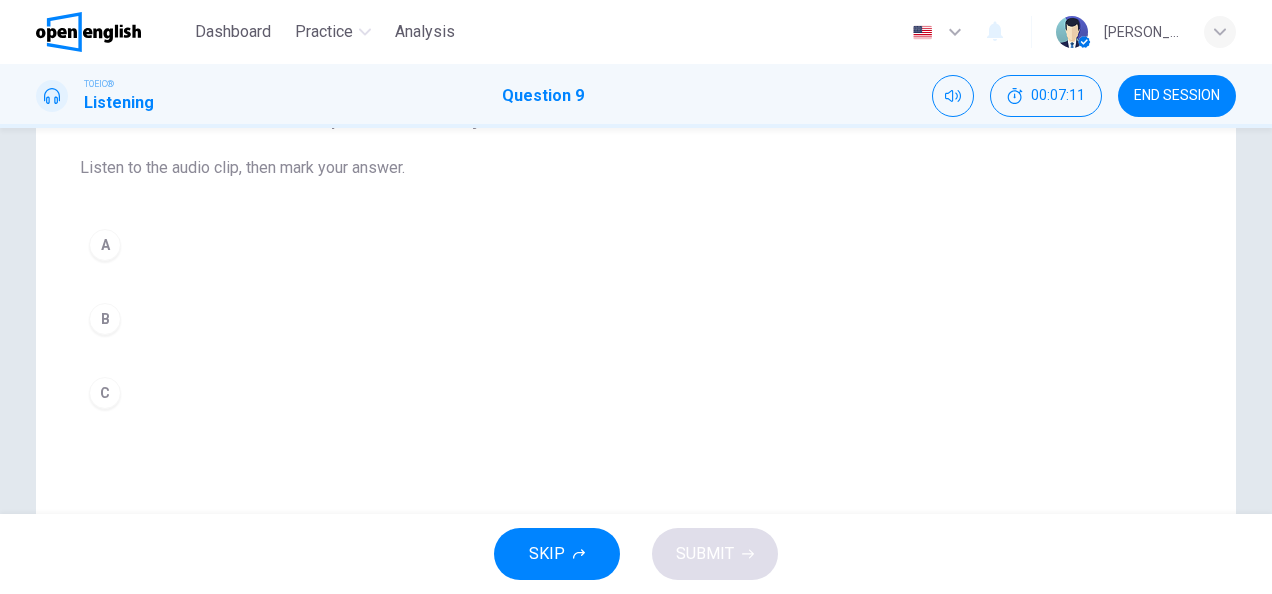 click on "A" at bounding box center (105, 245) 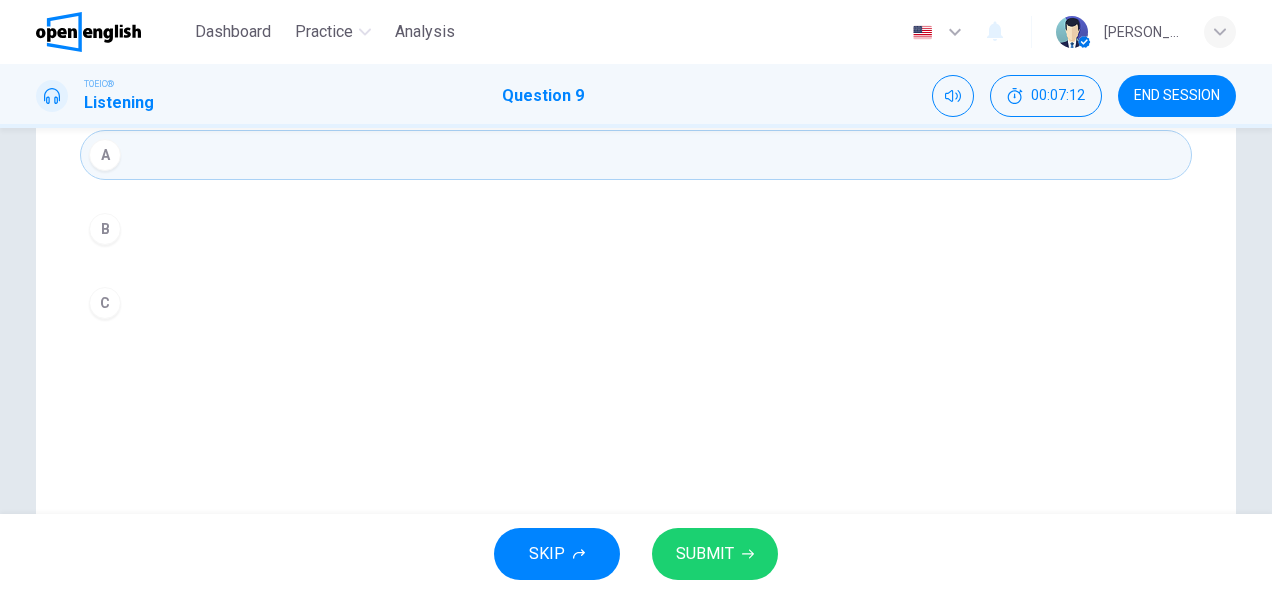 scroll, scrollTop: 400, scrollLeft: 0, axis: vertical 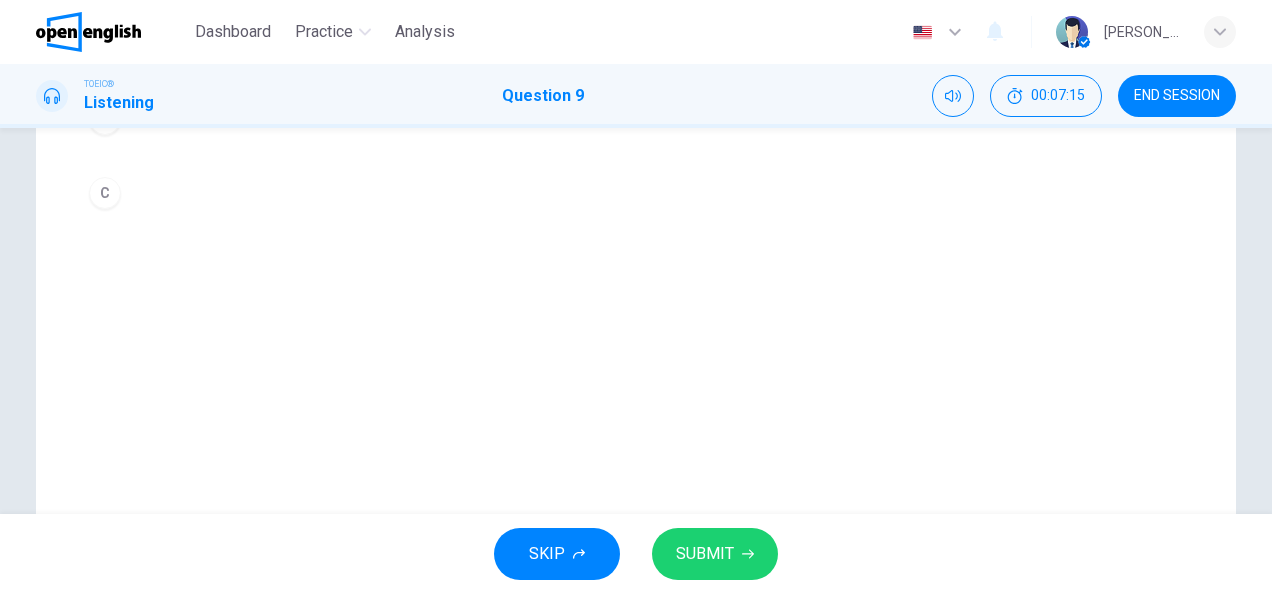 click on "SUBMIT" at bounding box center (705, 554) 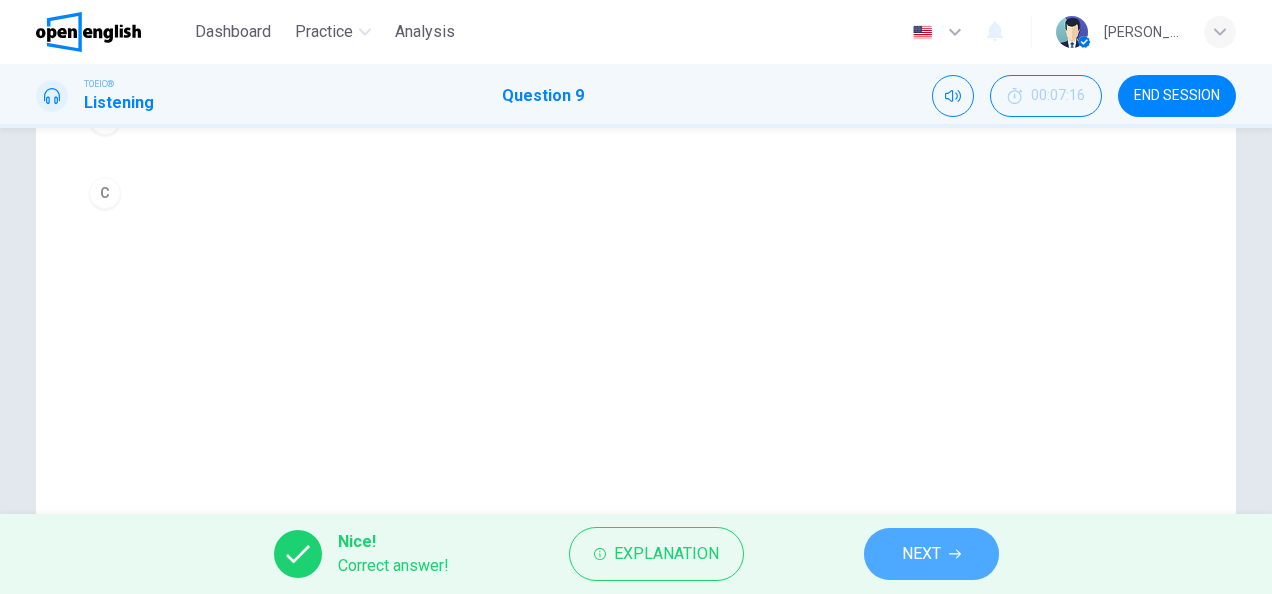 click 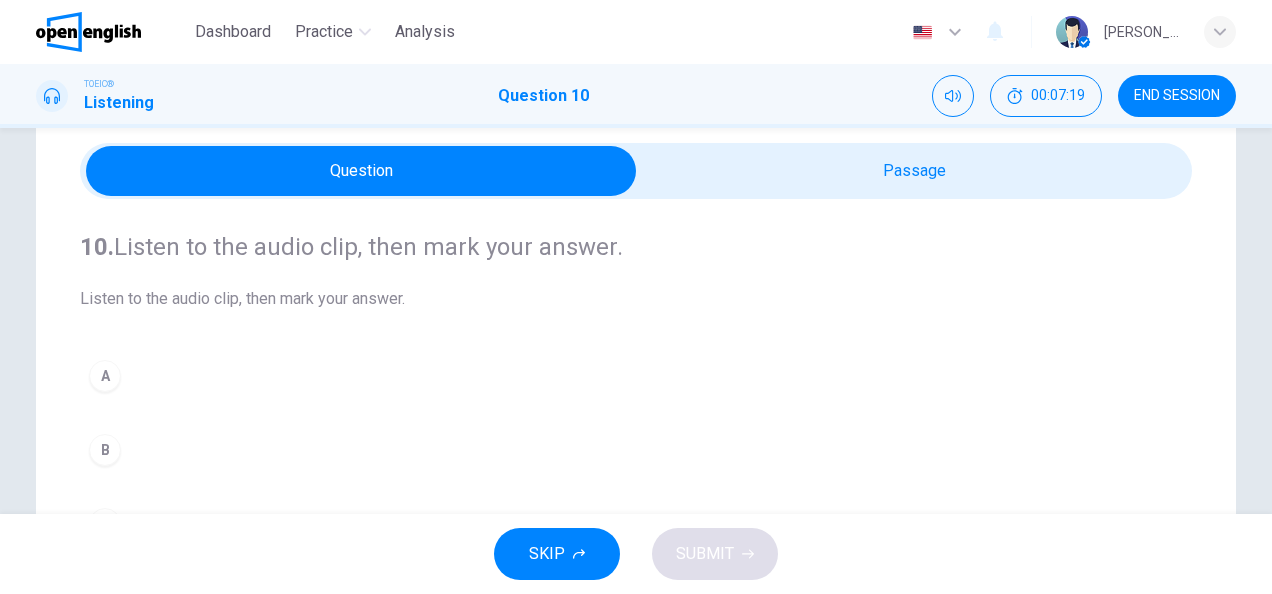 scroll, scrollTop: 100, scrollLeft: 0, axis: vertical 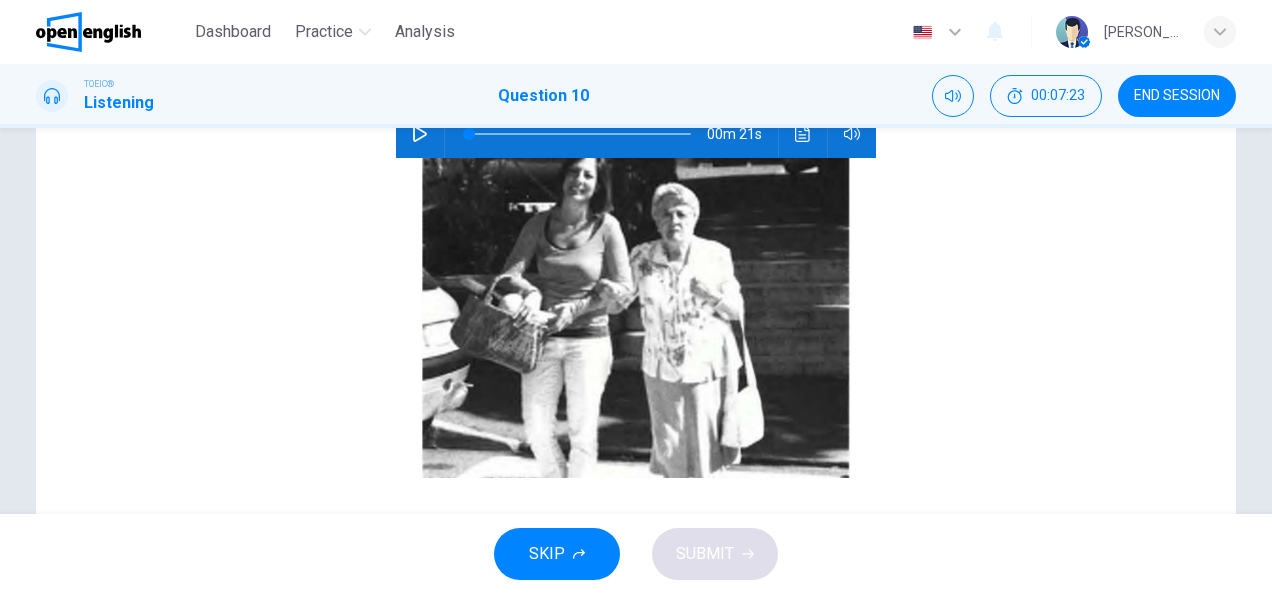 click on "00m 21s" at bounding box center (636, 134) 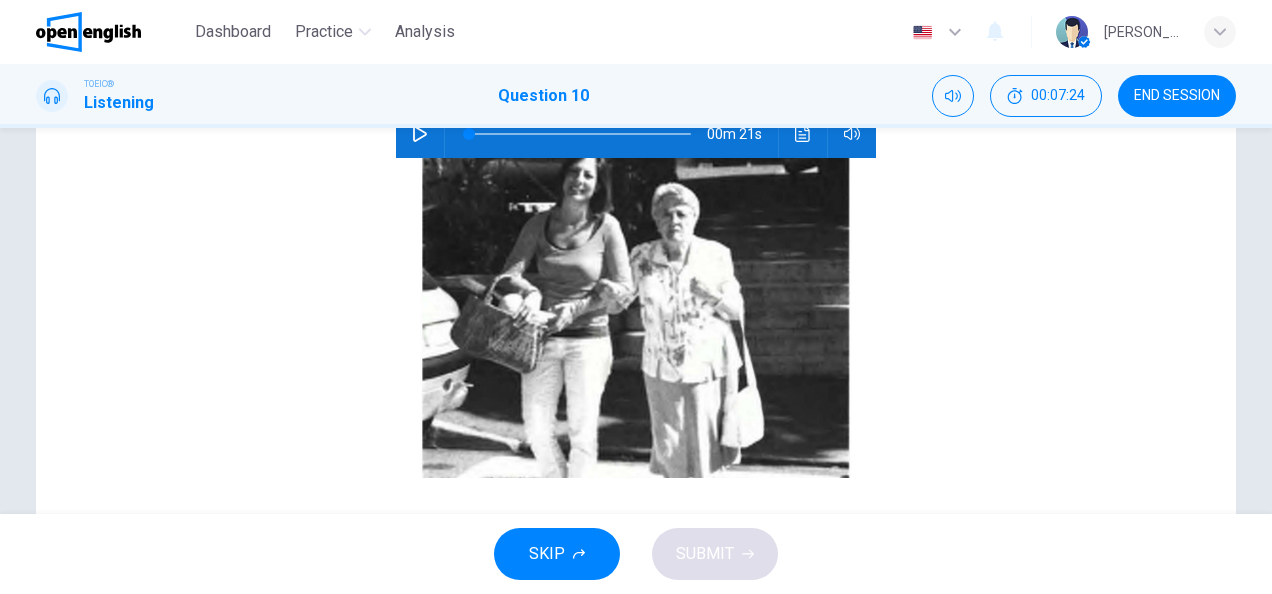 click at bounding box center (420, 134) 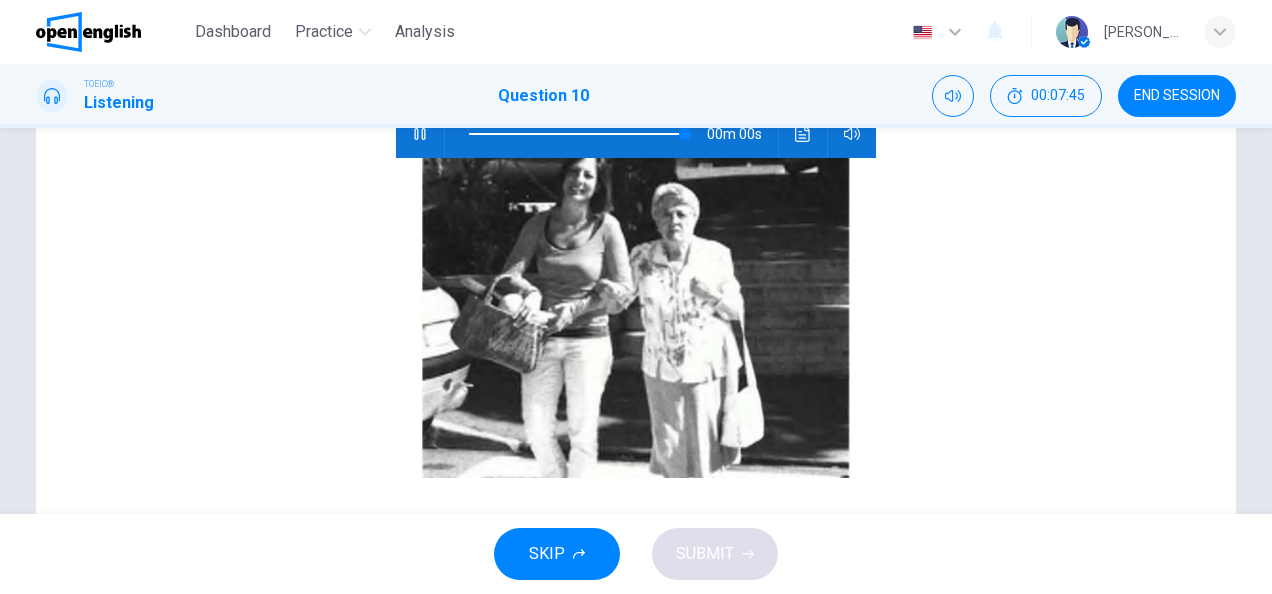 scroll, scrollTop: 0, scrollLeft: 0, axis: both 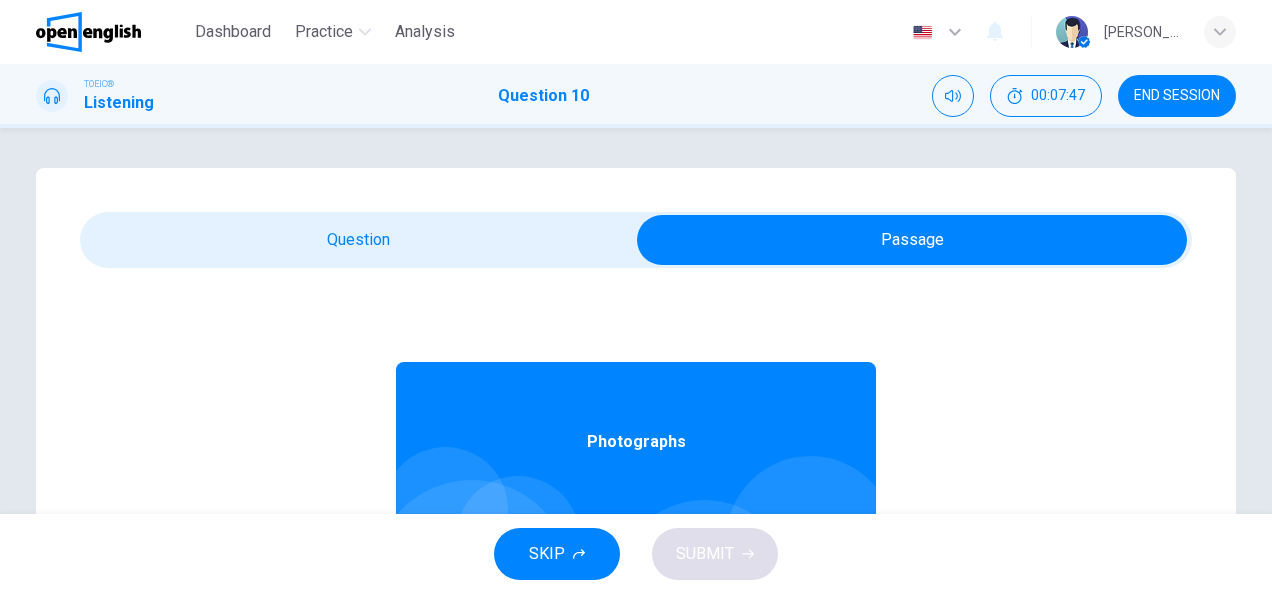 click on "Photographs 00m 21s" at bounding box center [636, 654] 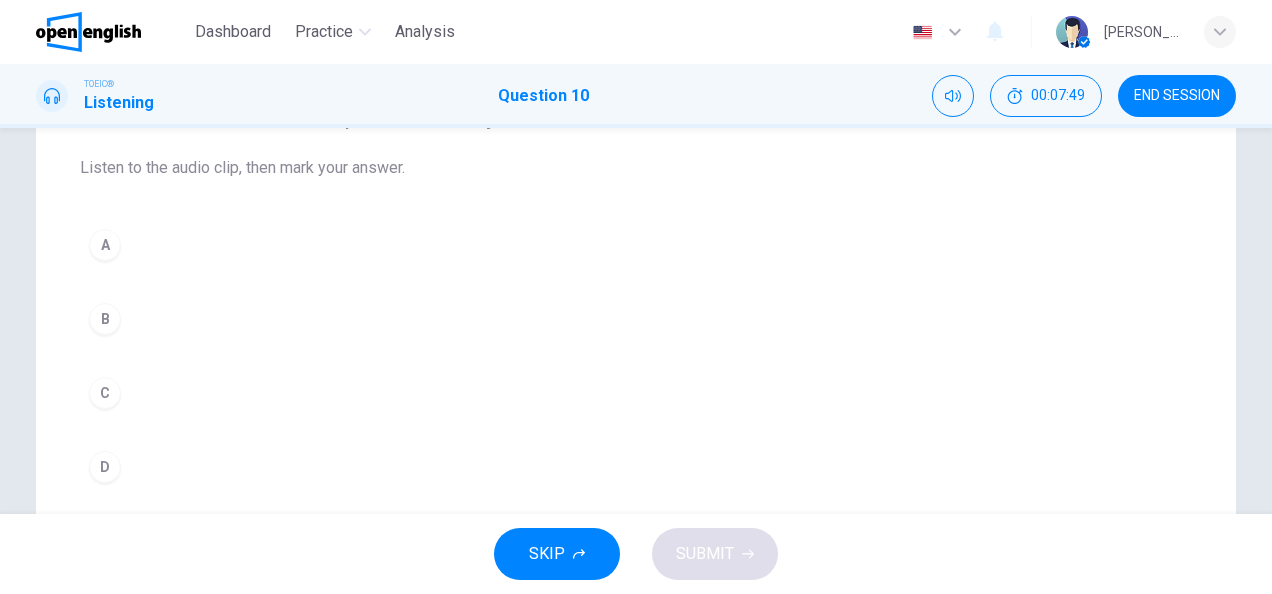 scroll, scrollTop: 300, scrollLeft: 0, axis: vertical 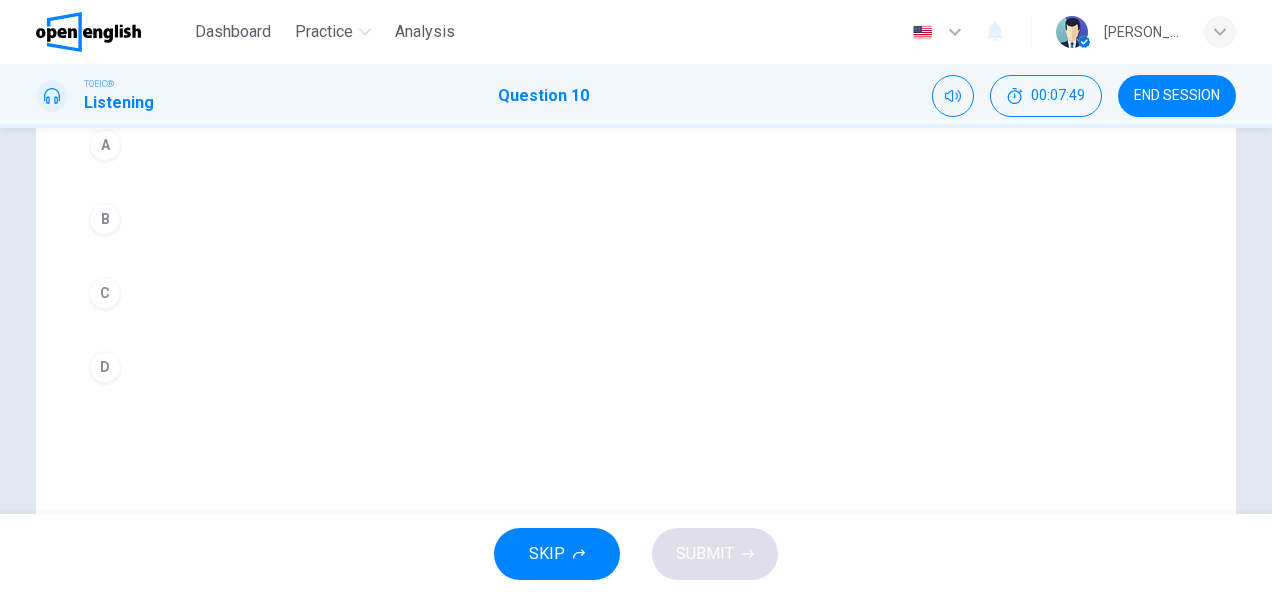 click on "D" at bounding box center [636, 367] 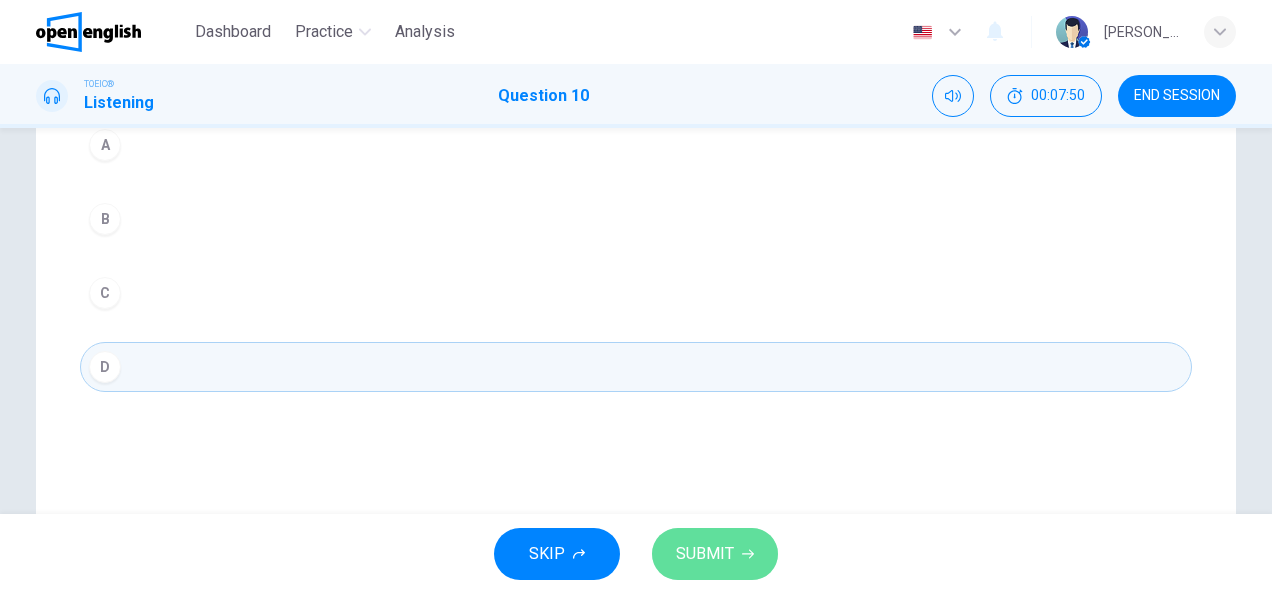 click on "SUBMIT" at bounding box center [705, 554] 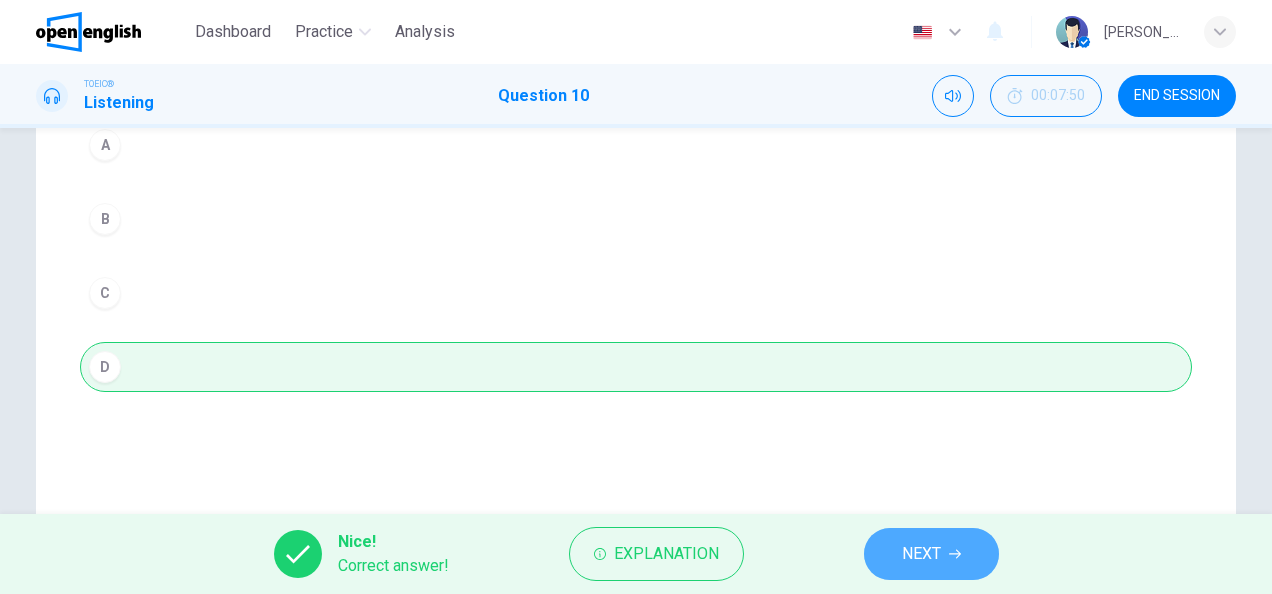 click on "NEXT" at bounding box center (921, 554) 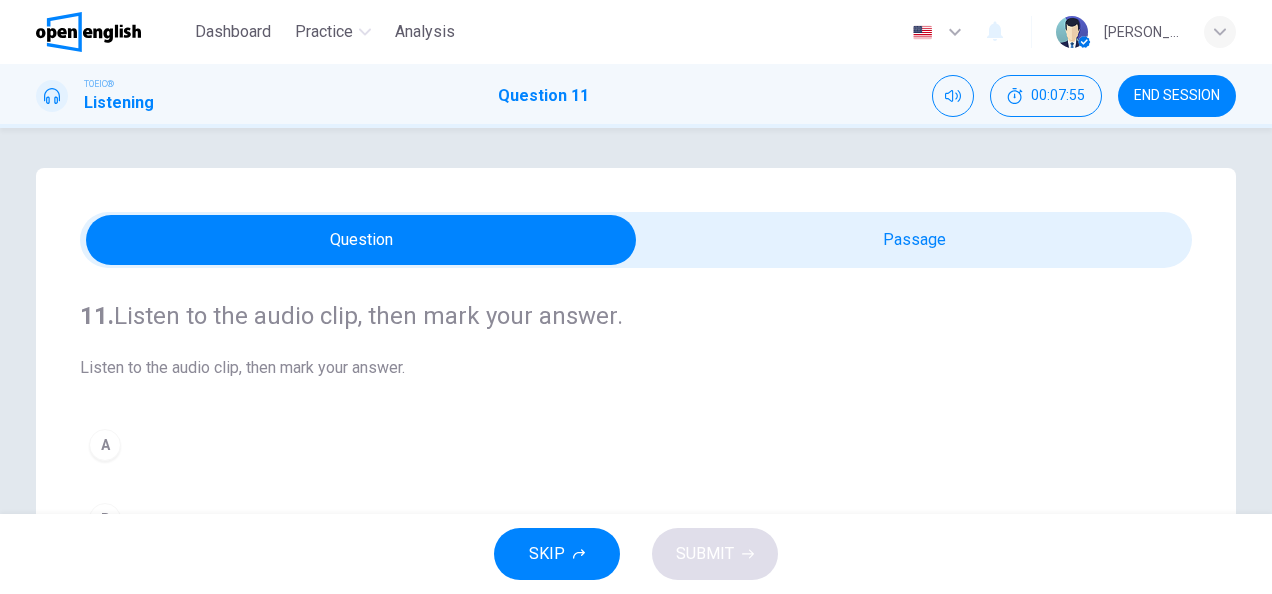 scroll, scrollTop: 100, scrollLeft: 0, axis: vertical 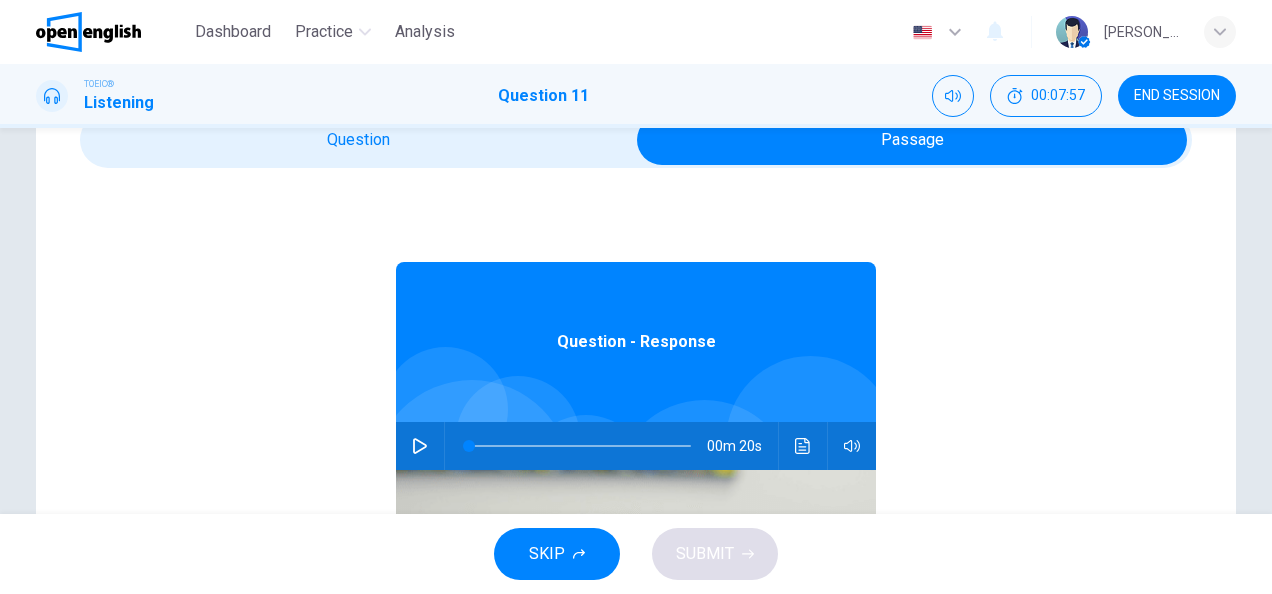 click on "00m 20s" at bounding box center [636, 446] 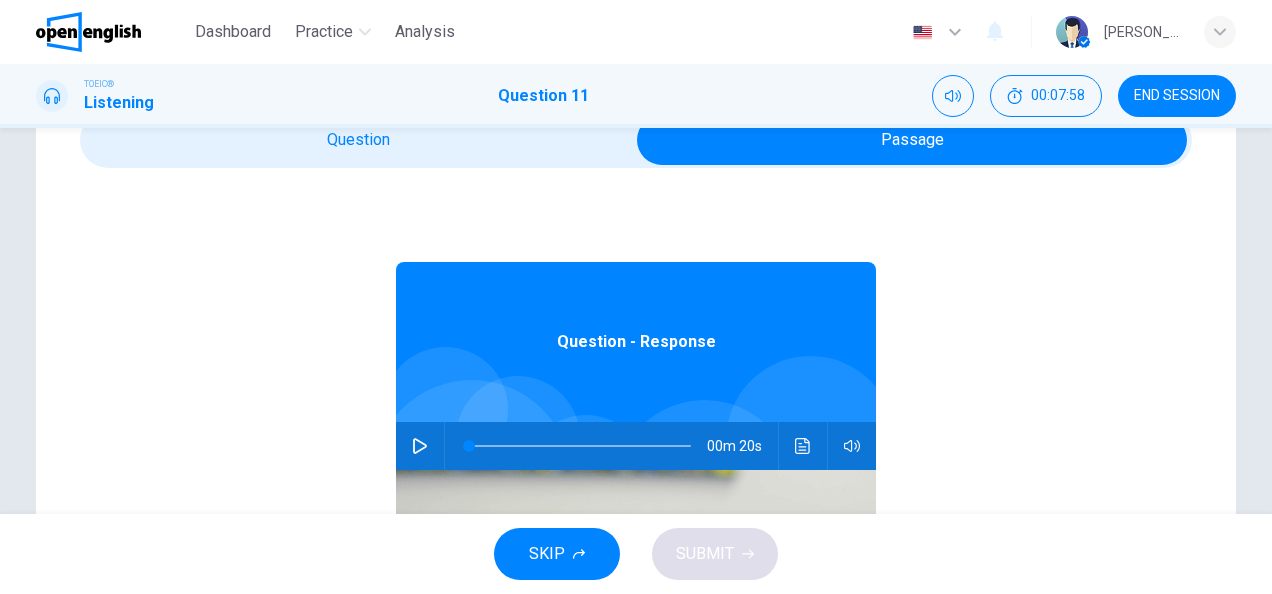 click at bounding box center [420, 446] 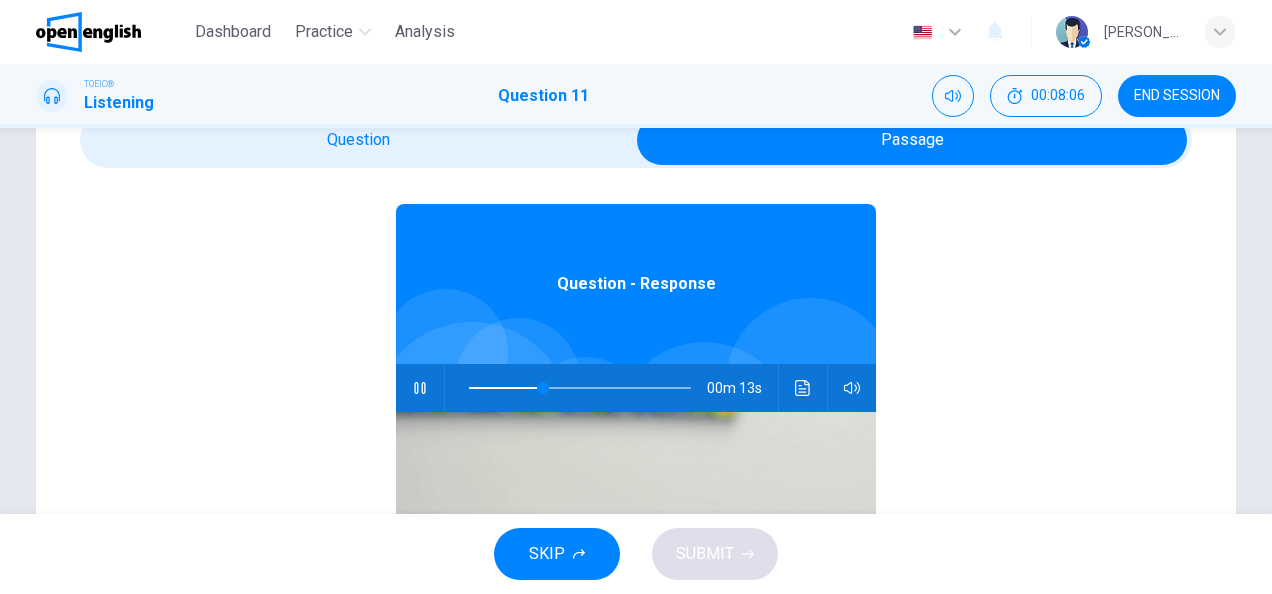 scroll, scrollTop: 100, scrollLeft: 0, axis: vertical 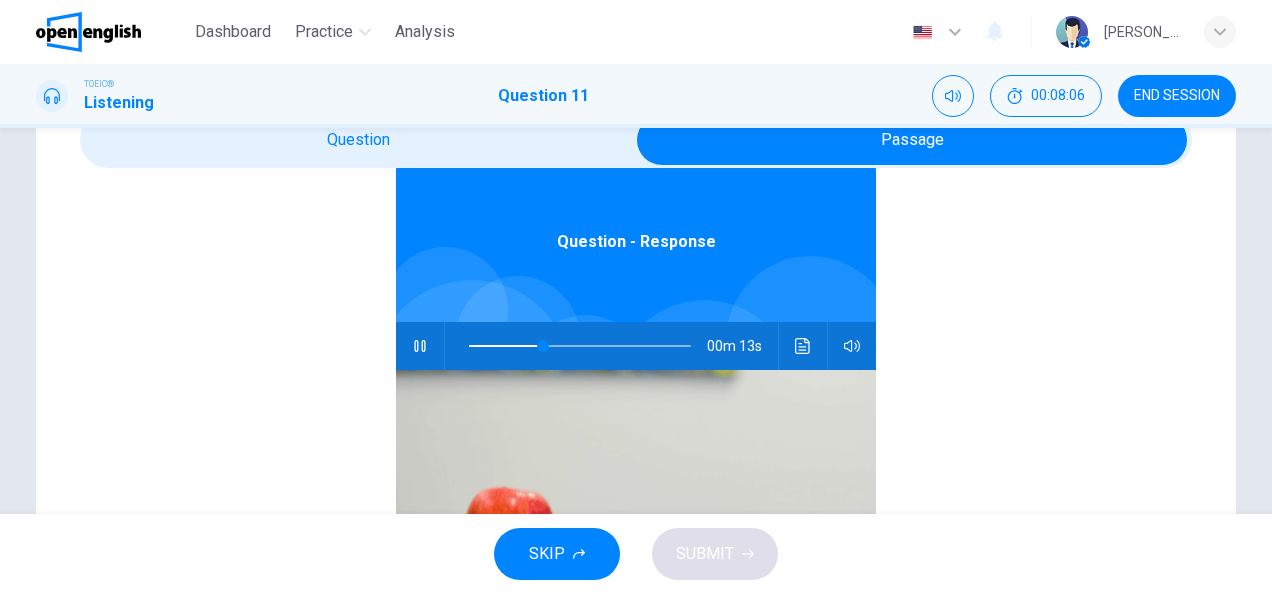 type on "**" 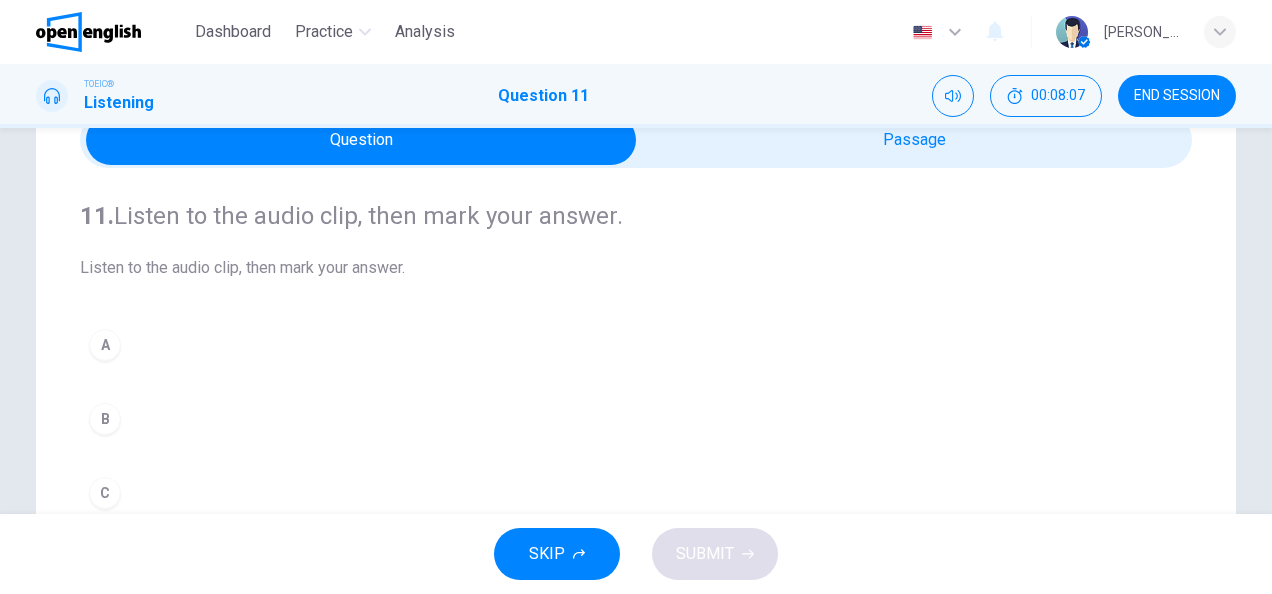 scroll, scrollTop: 0, scrollLeft: 0, axis: both 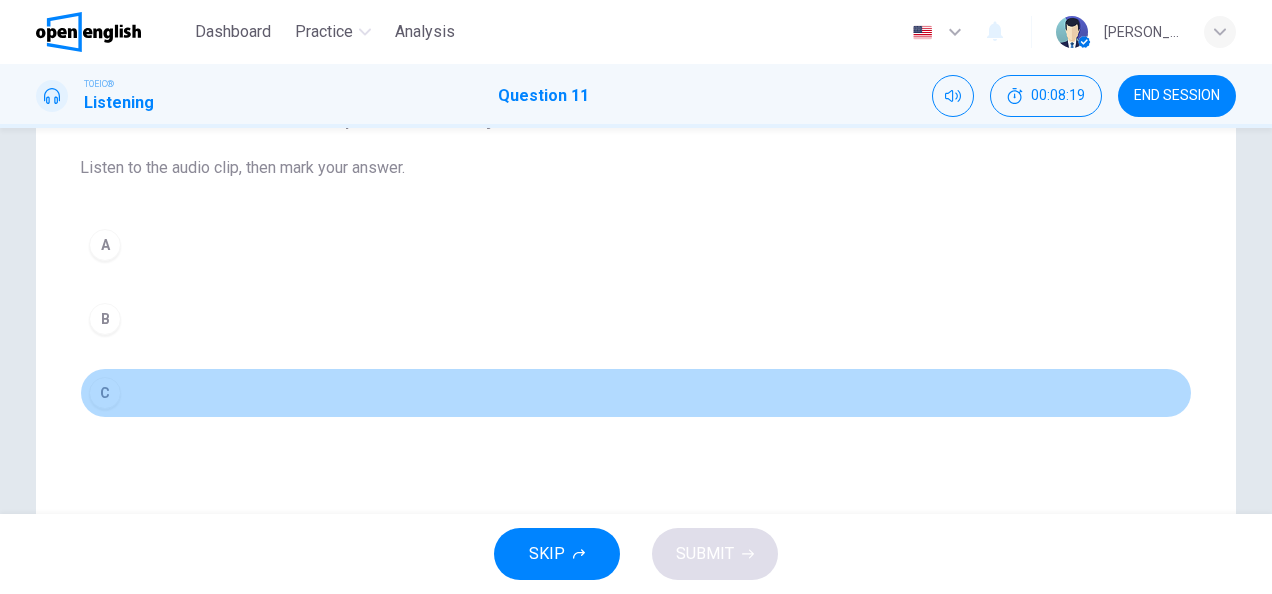 click on "C" at bounding box center (105, 393) 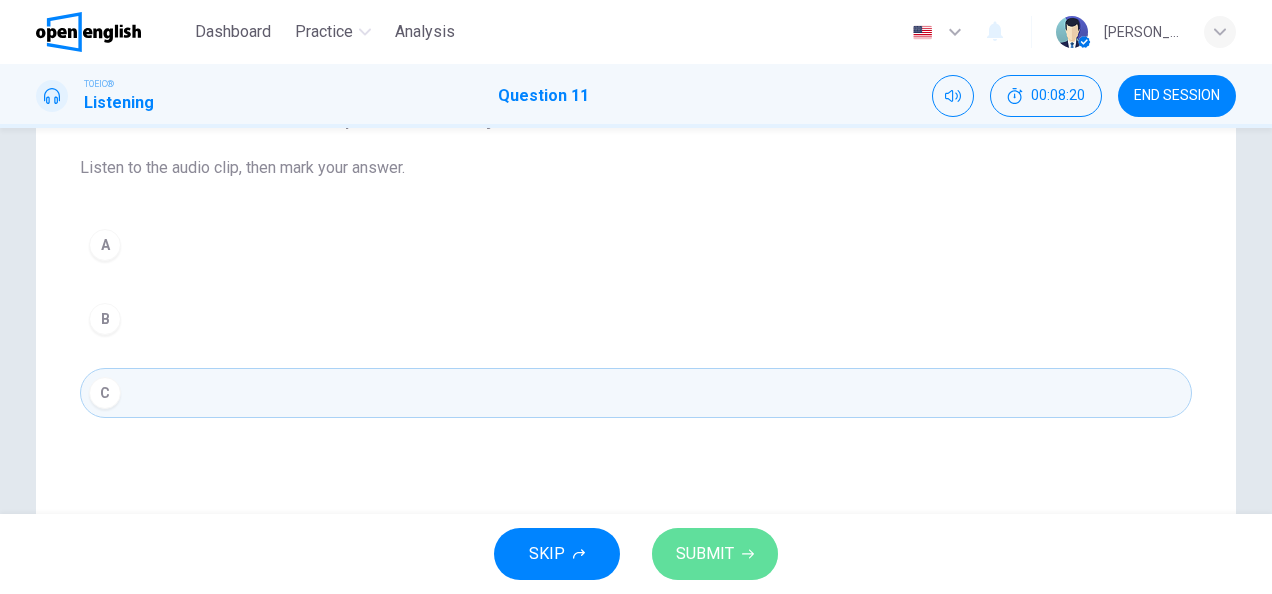 click 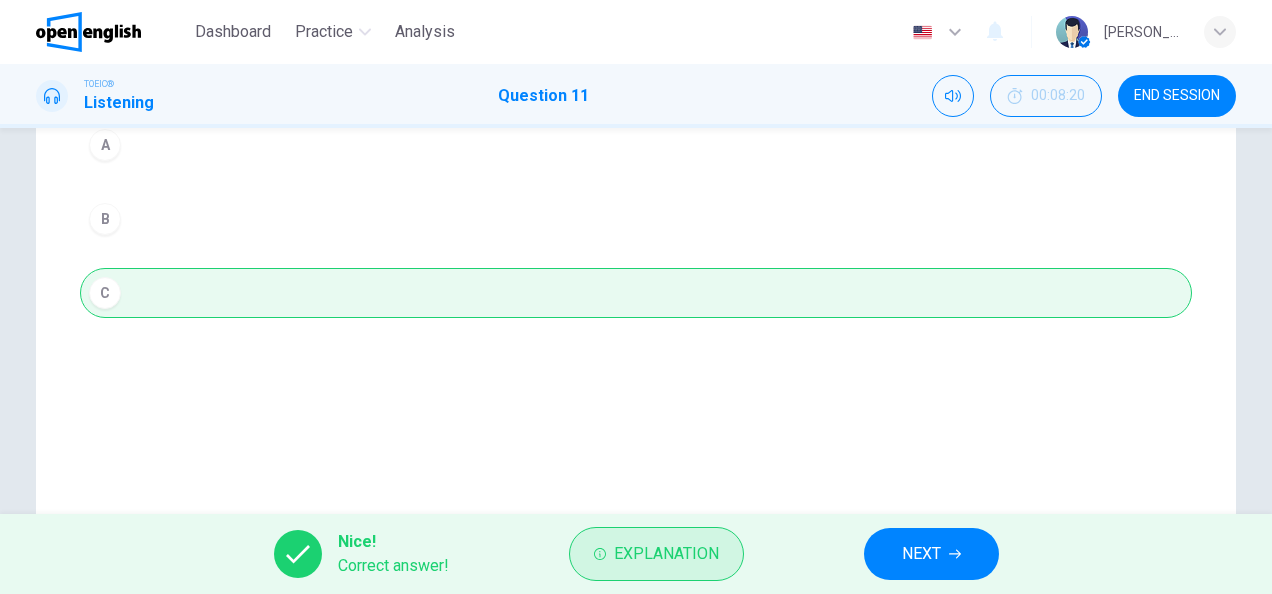 click on "Explanation" at bounding box center (656, 554) 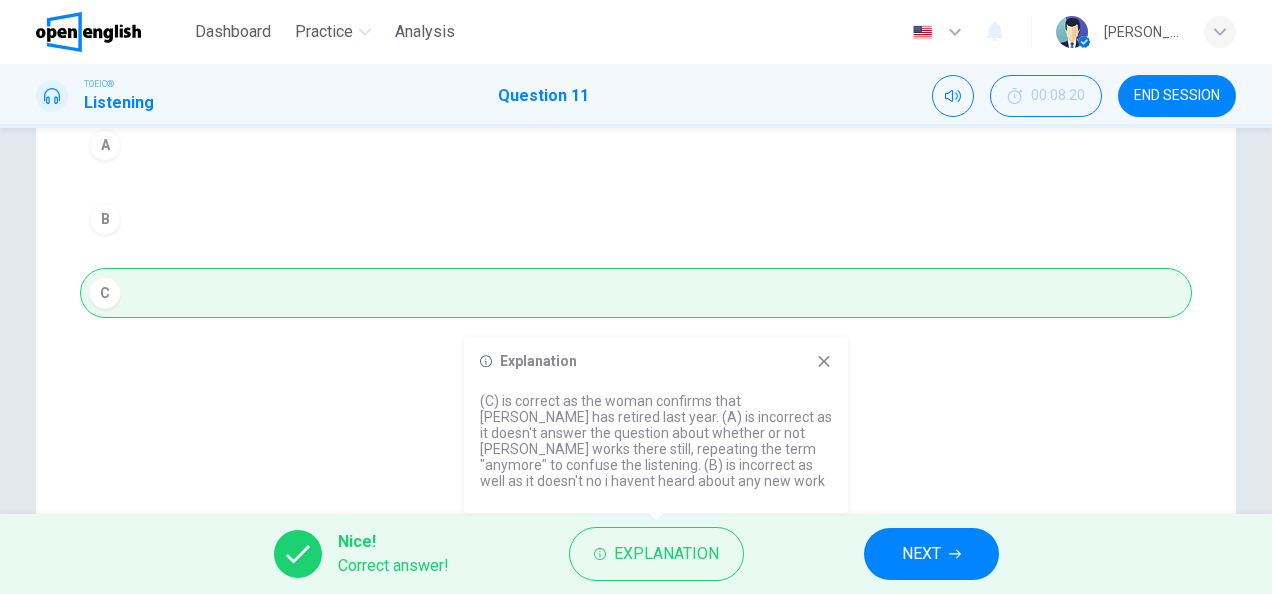 click on "NEXT" at bounding box center (931, 554) 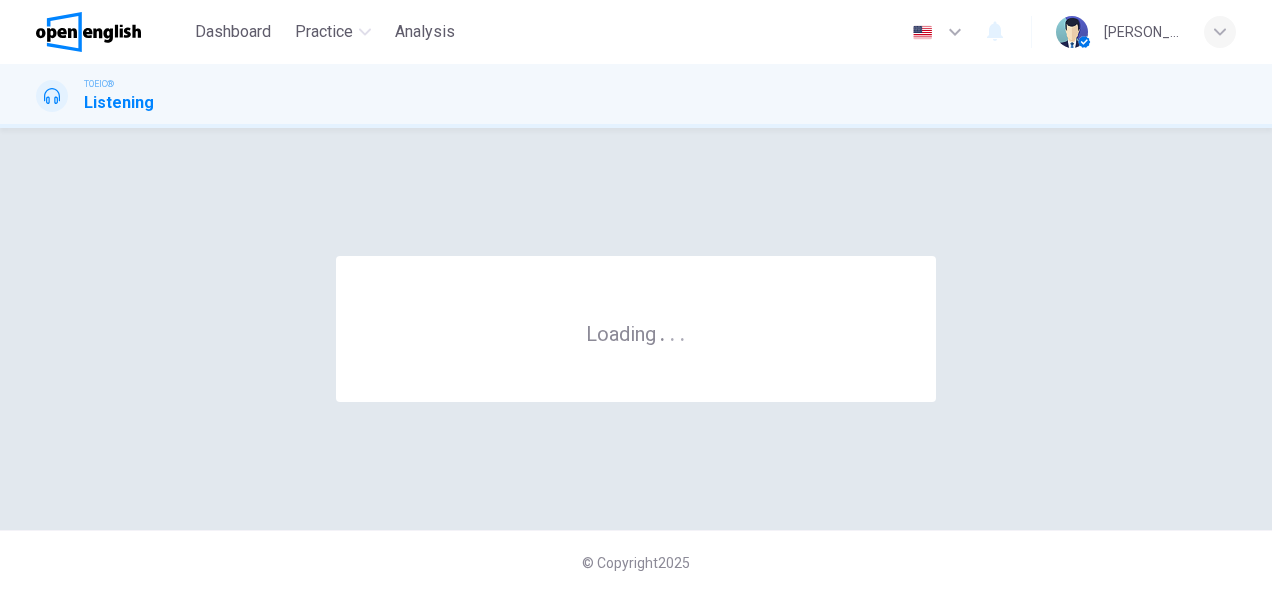 scroll, scrollTop: 0, scrollLeft: 0, axis: both 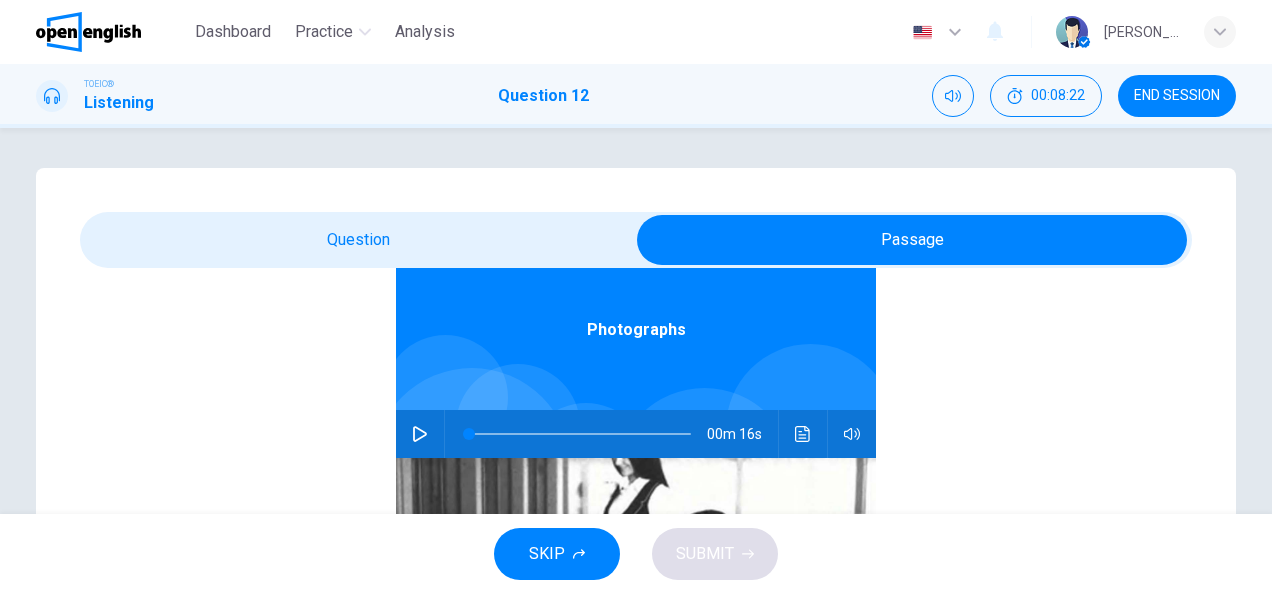 click at bounding box center [420, 434] 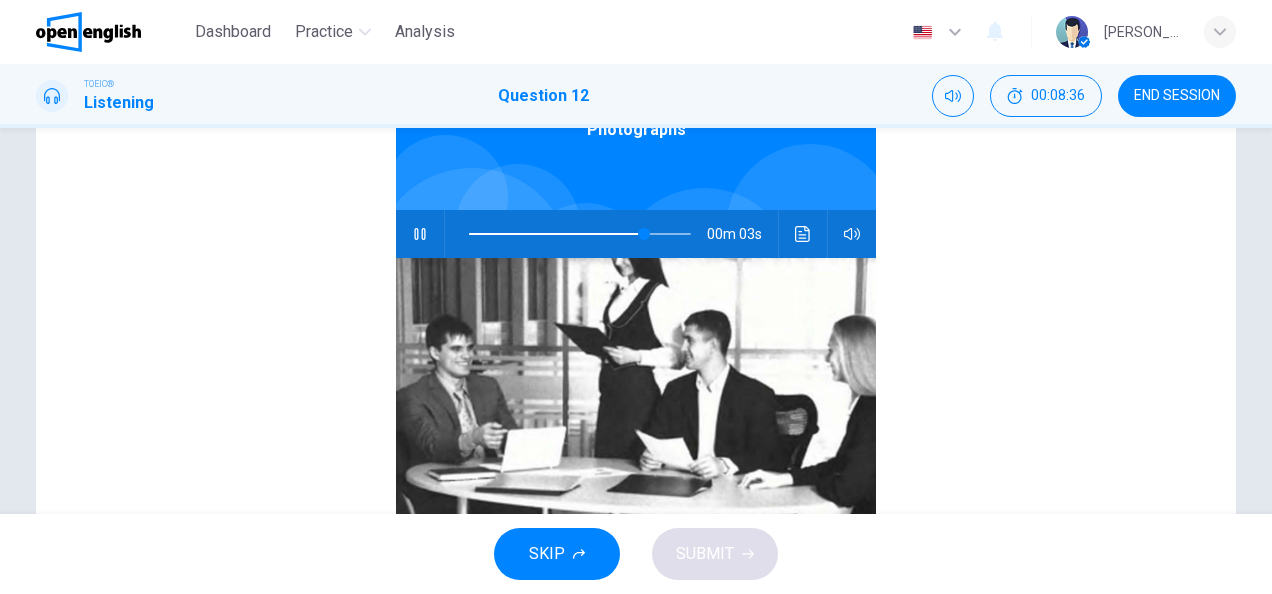 scroll, scrollTop: 300, scrollLeft: 0, axis: vertical 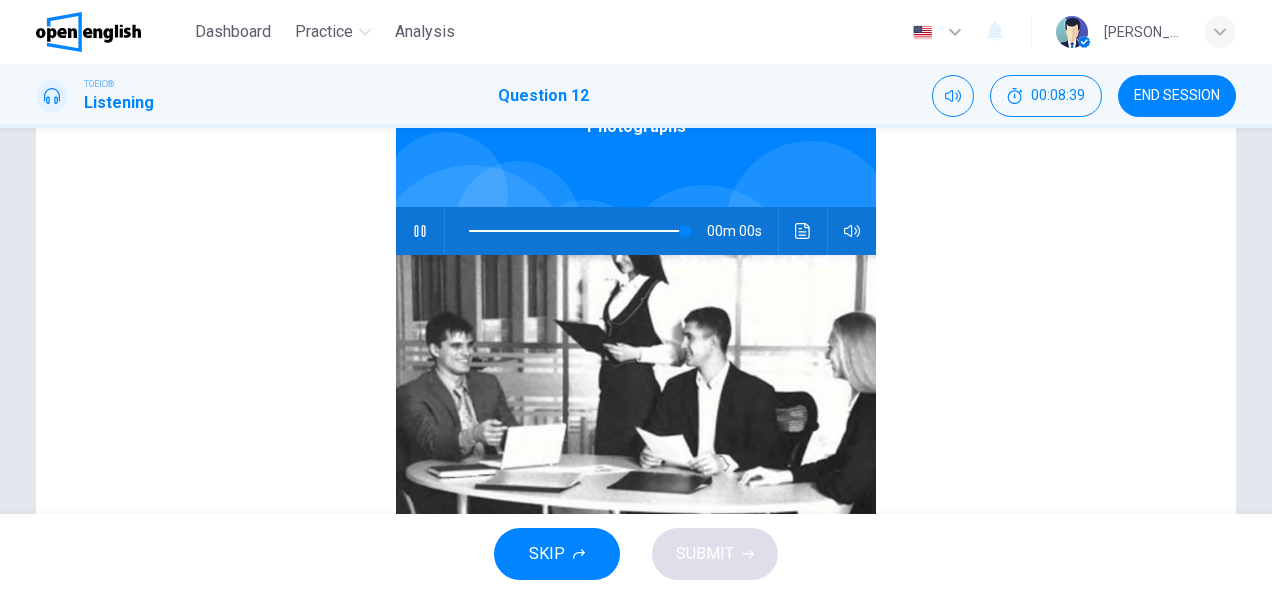 type on "*" 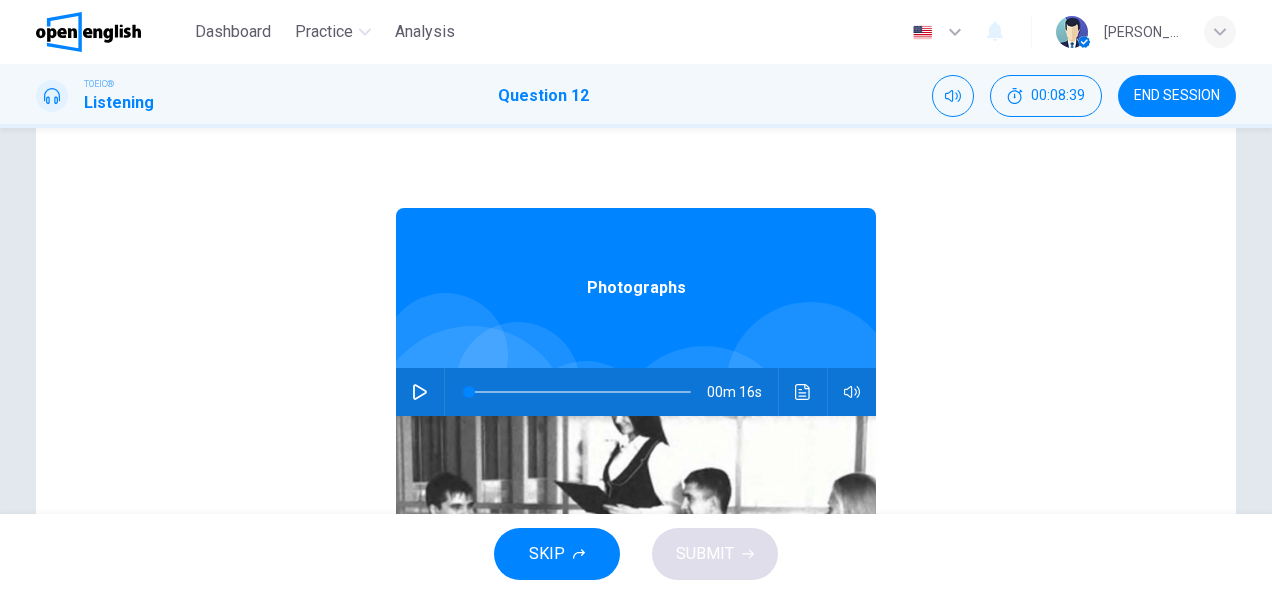 scroll, scrollTop: 0, scrollLeft: 0, axis: both 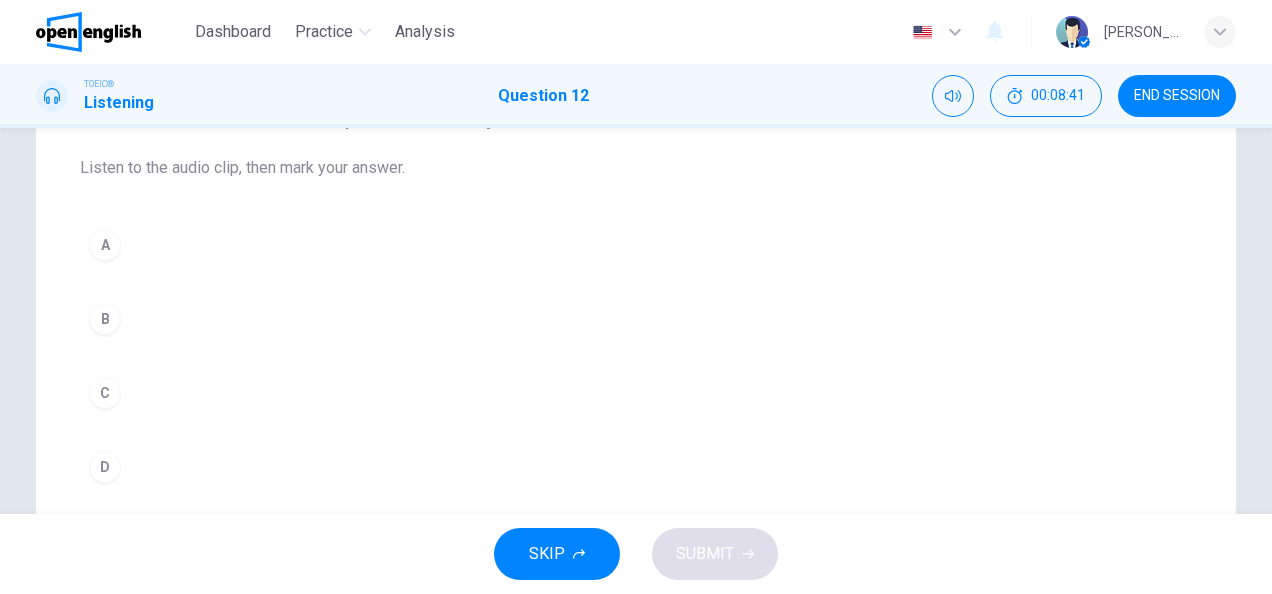 click on "A" at bounding box center (636, 245) 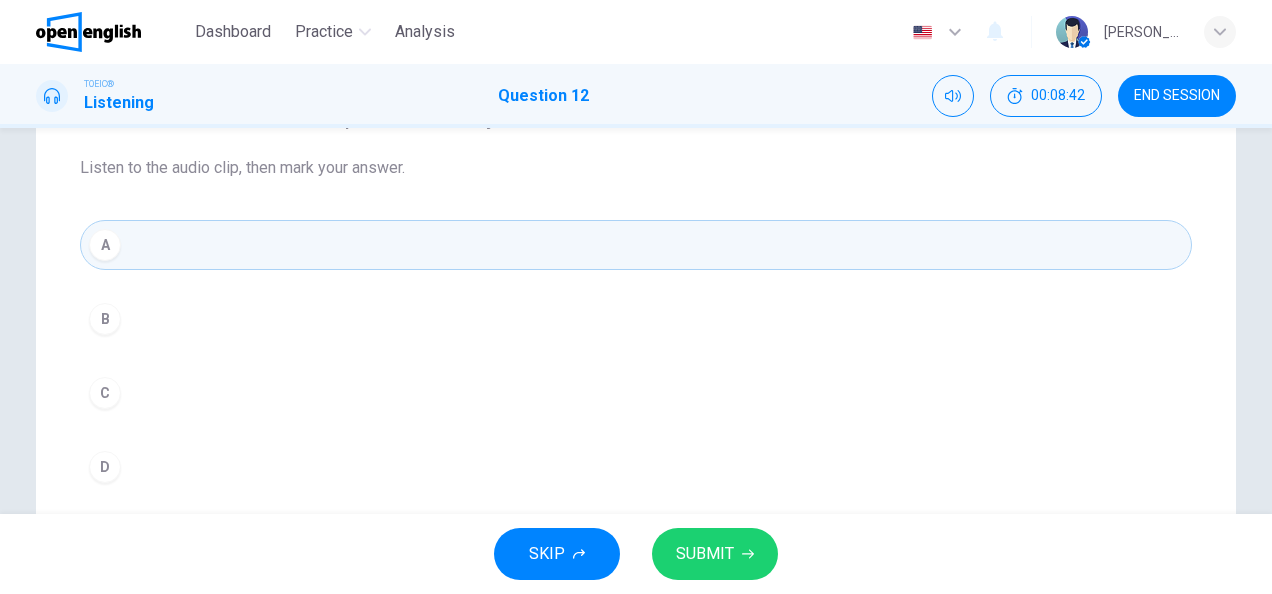 click on "SUBMIT" at bounding box center [715, 554] 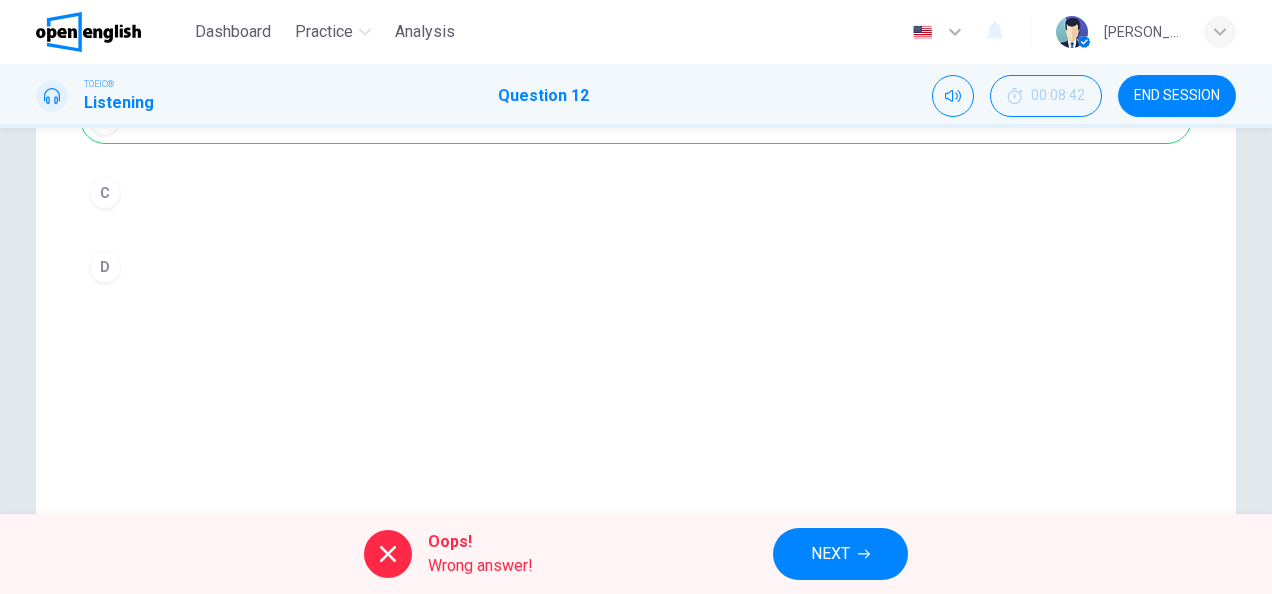 scroll, scrollTop: 200, scrollLeft: 0, axis: vertical 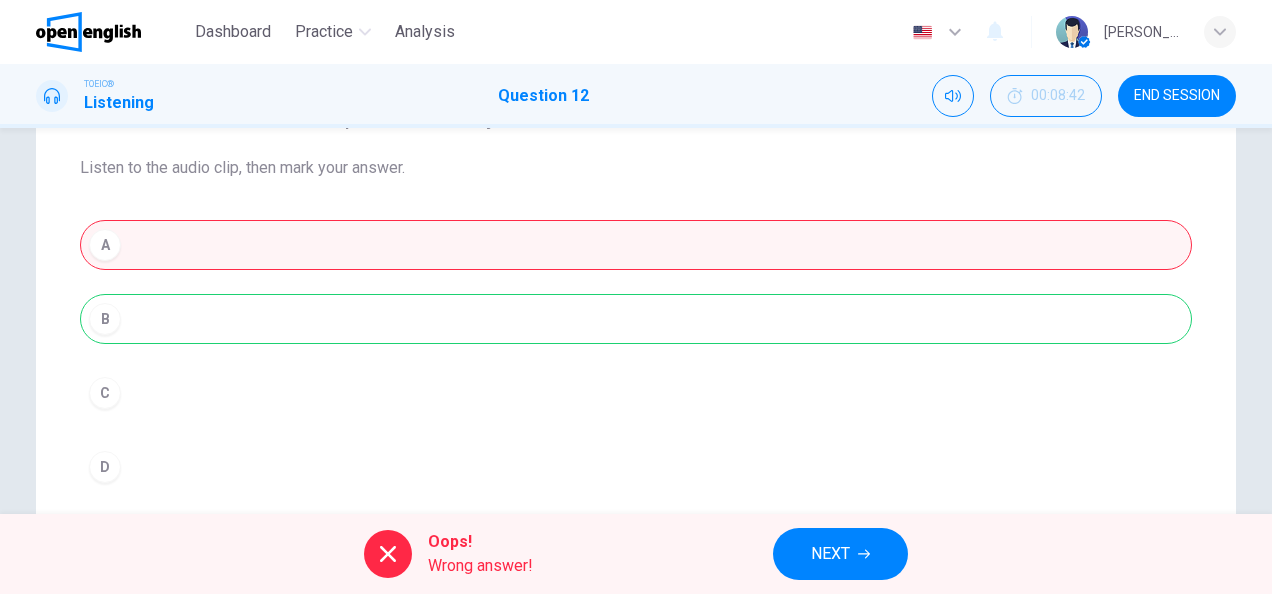 click on "A B C D" at bounding box center [636, 356] 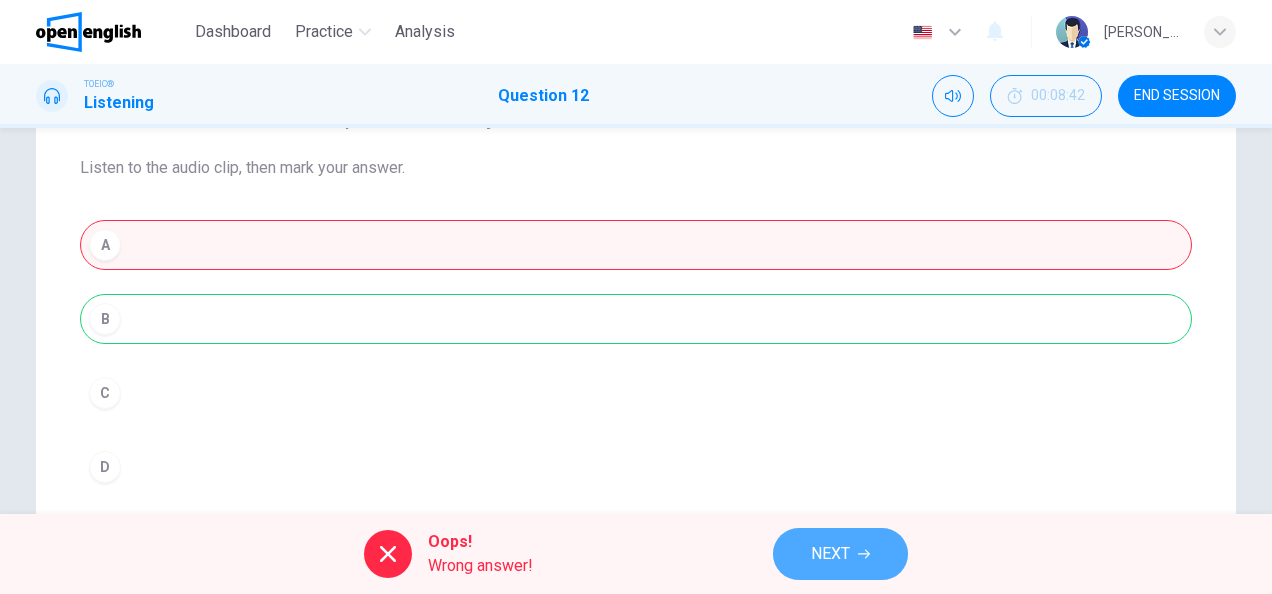 click on "NEXT" at bounding box center [840, 554] 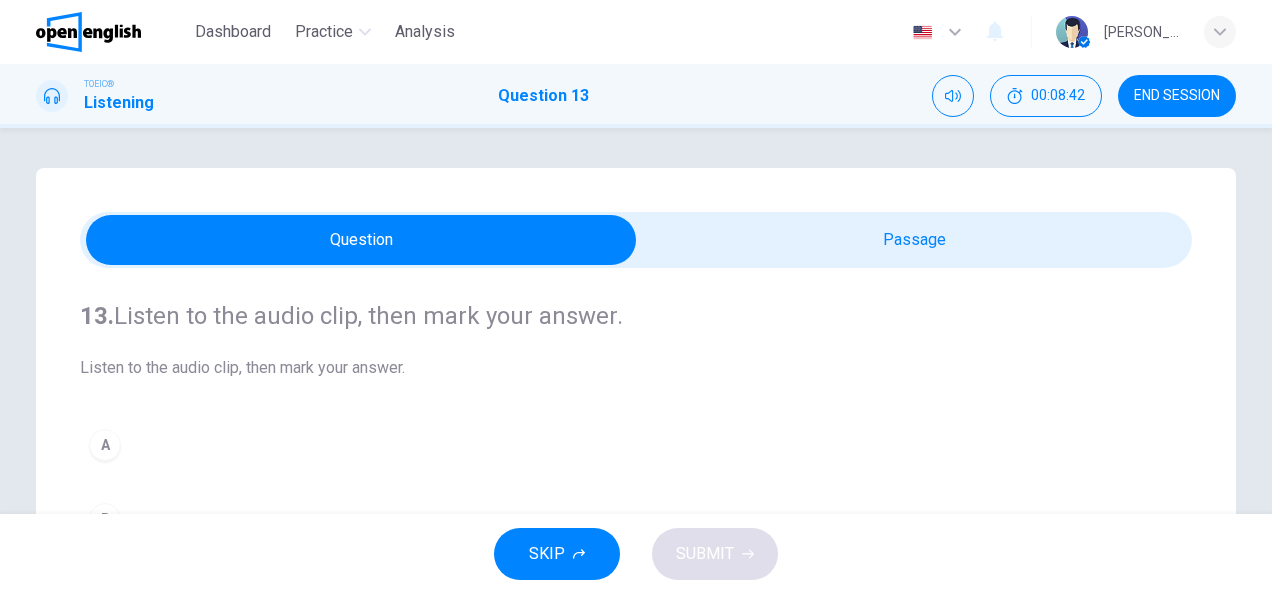 scroll, scrollTop: 100, scrollLeft: 0, axis: vertical 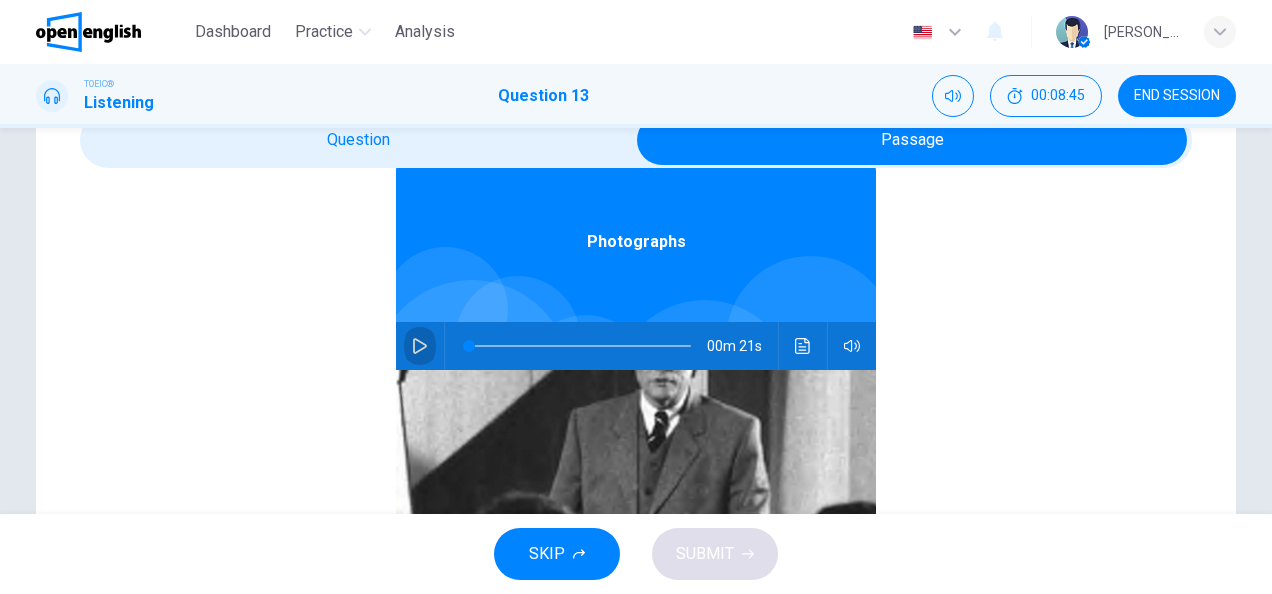 click at bounding box center [420, 346] 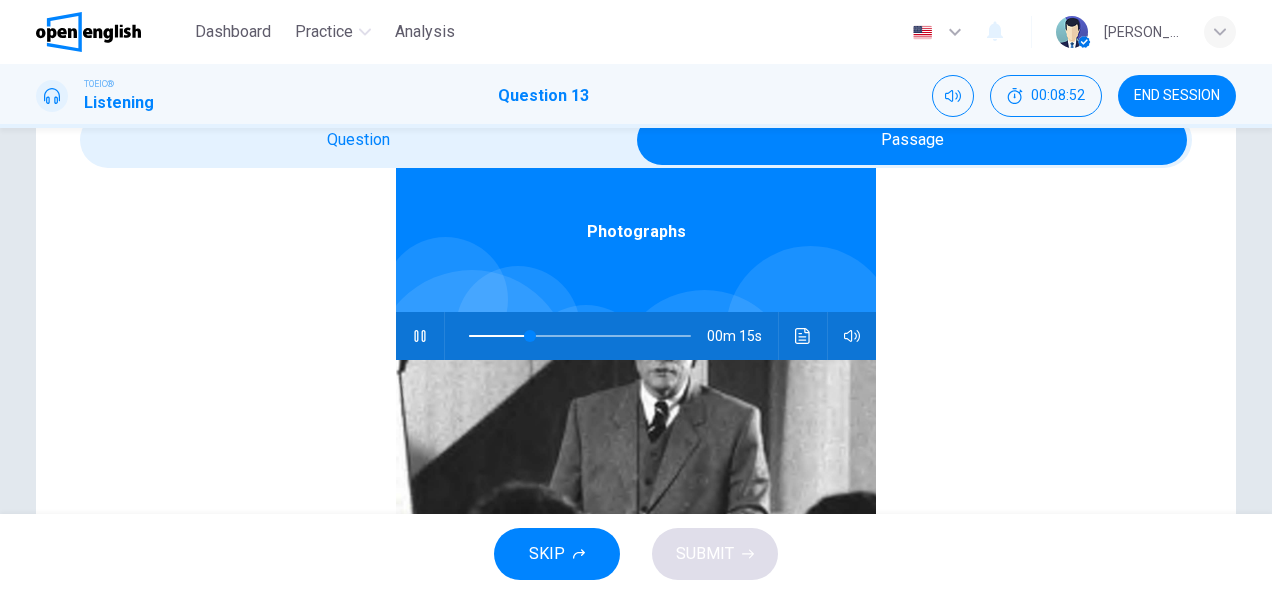 scroll, scrollTop: 112, scrollLeft: 0, axis: vertical 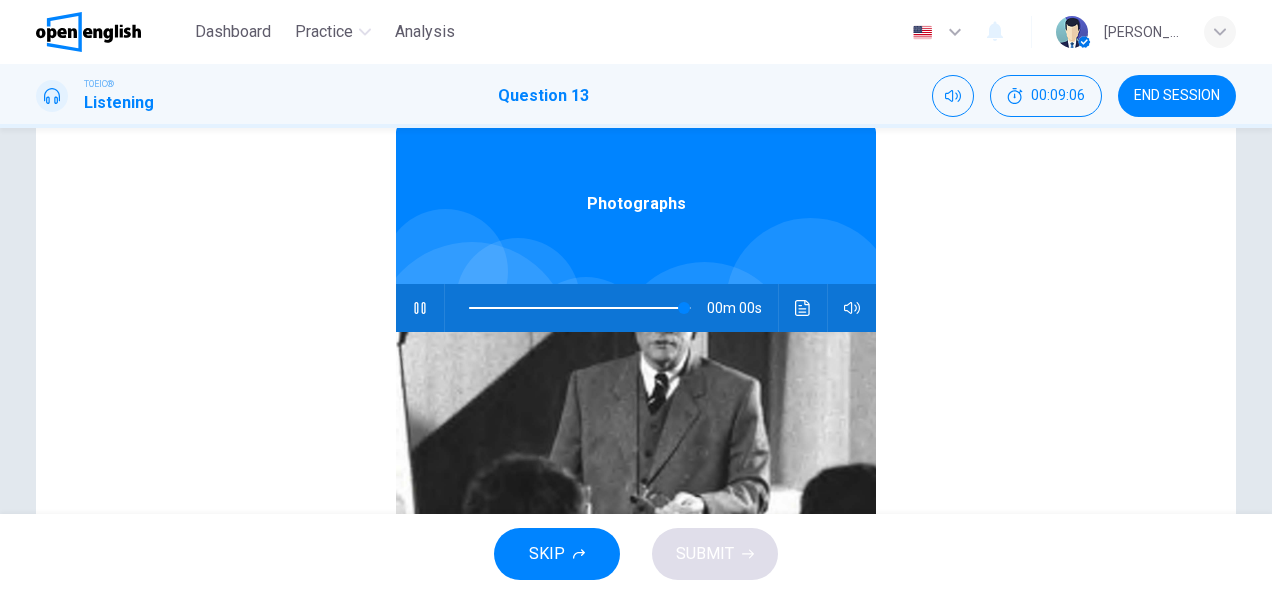 type on "*" 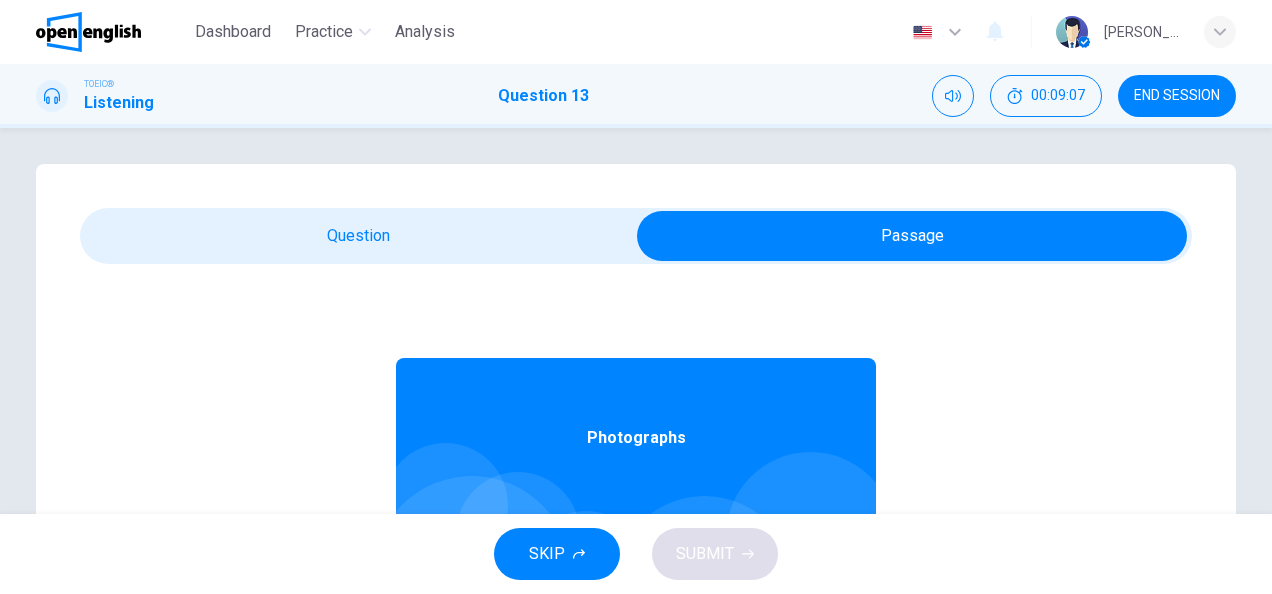 scroll, scrollTop: 0, scrollLeft: 0, axis: both 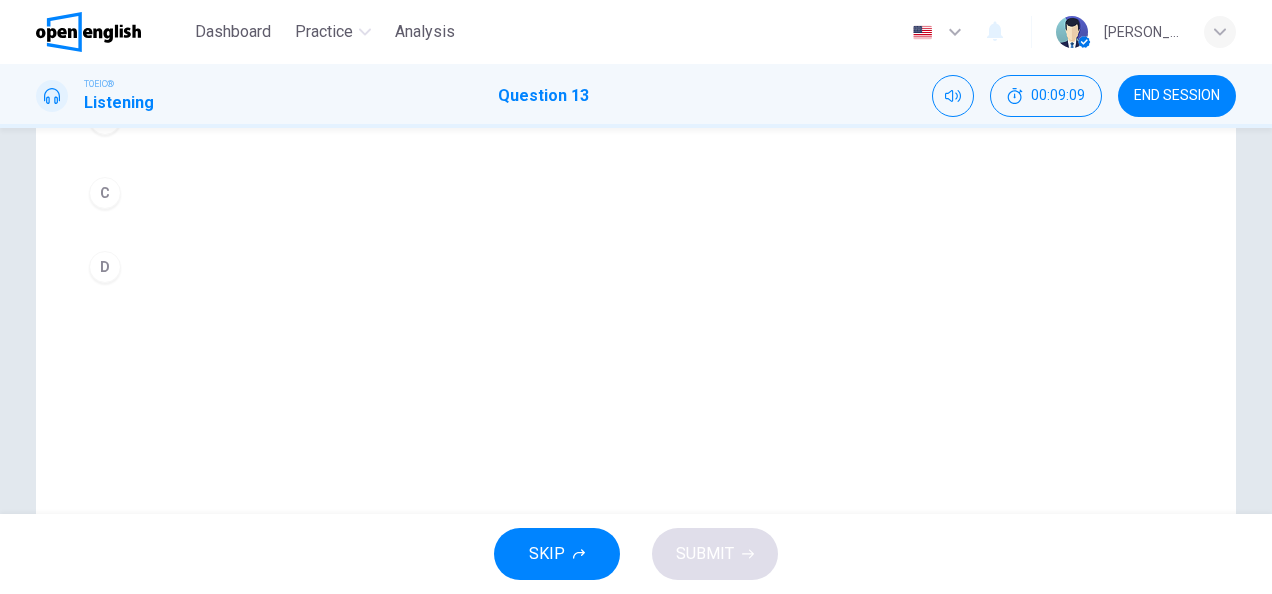 click on "D" at bounding box center [105, 267] 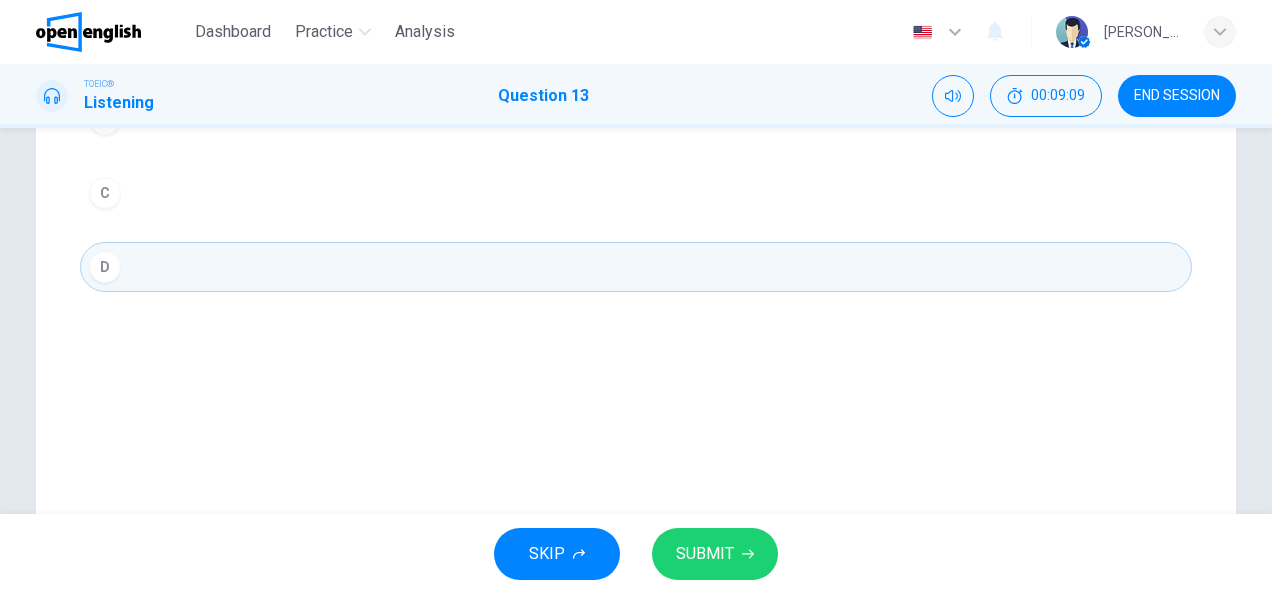 click on "SUBMIT" at bounding box center (715, 554) 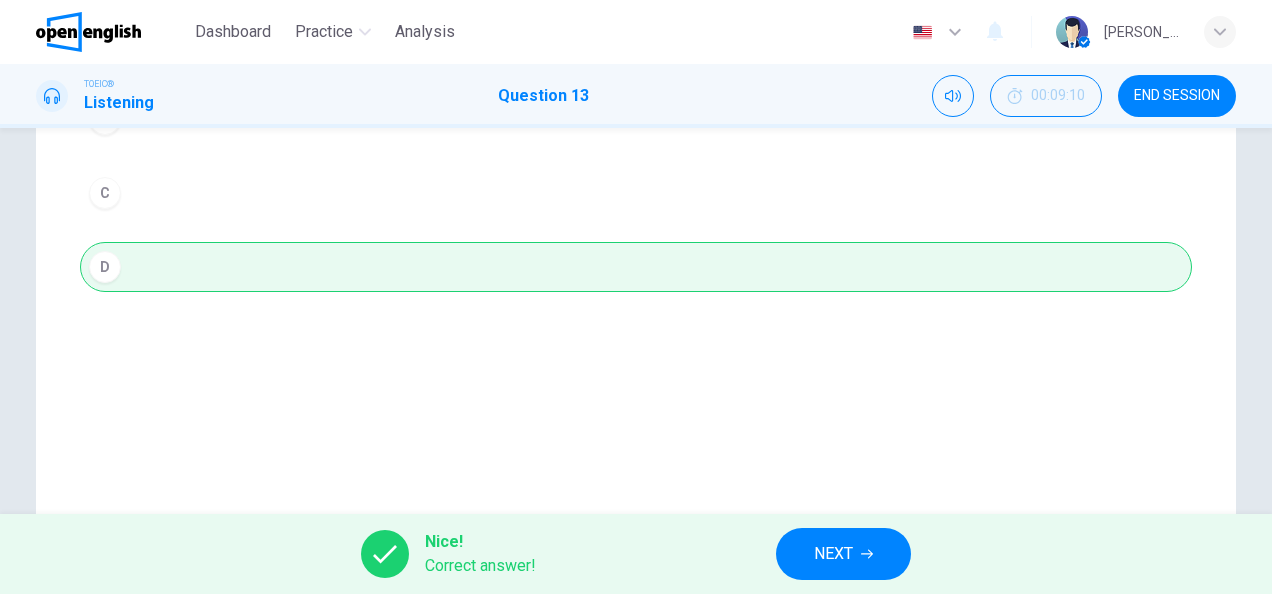 scroll, scrollTop: 498, scrollLeft: 0, axis: vertical 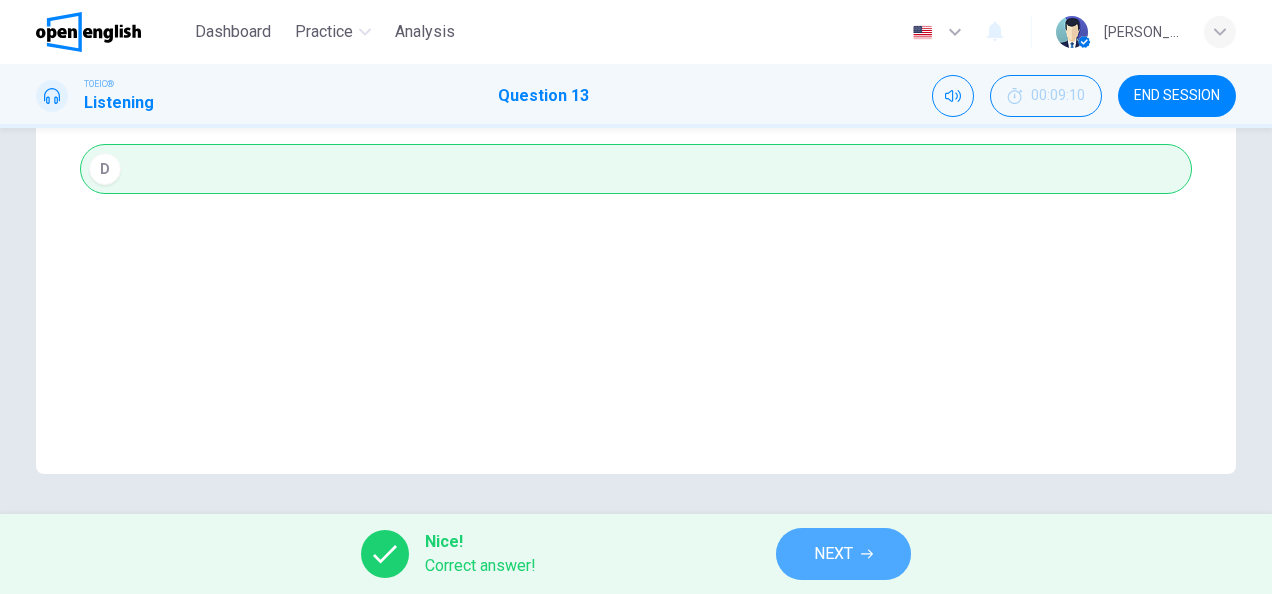 click on "NEXT" at bounding box center (833, 554) 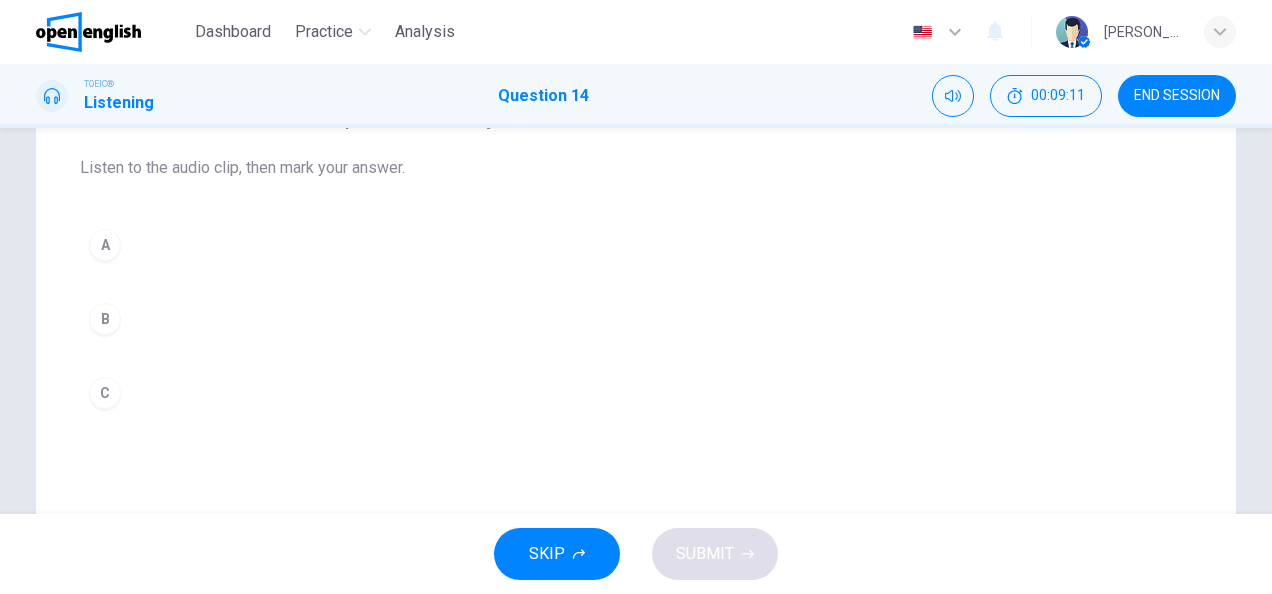 scroll, scrollTop: 0, scrollLeft: 0, axis: both 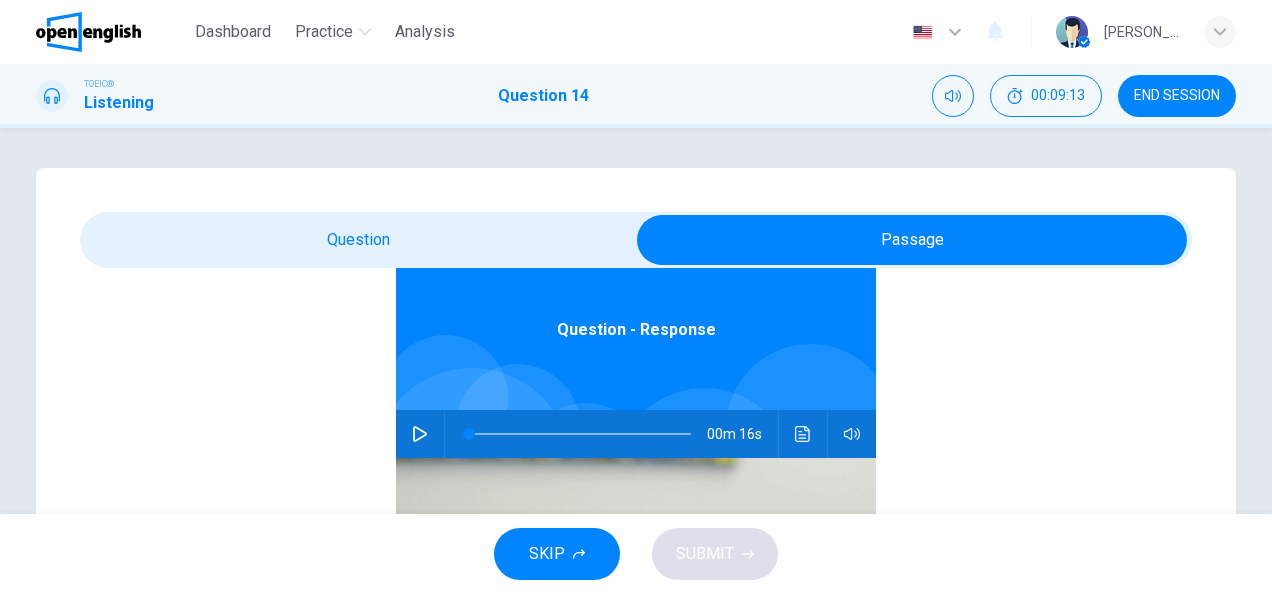 click 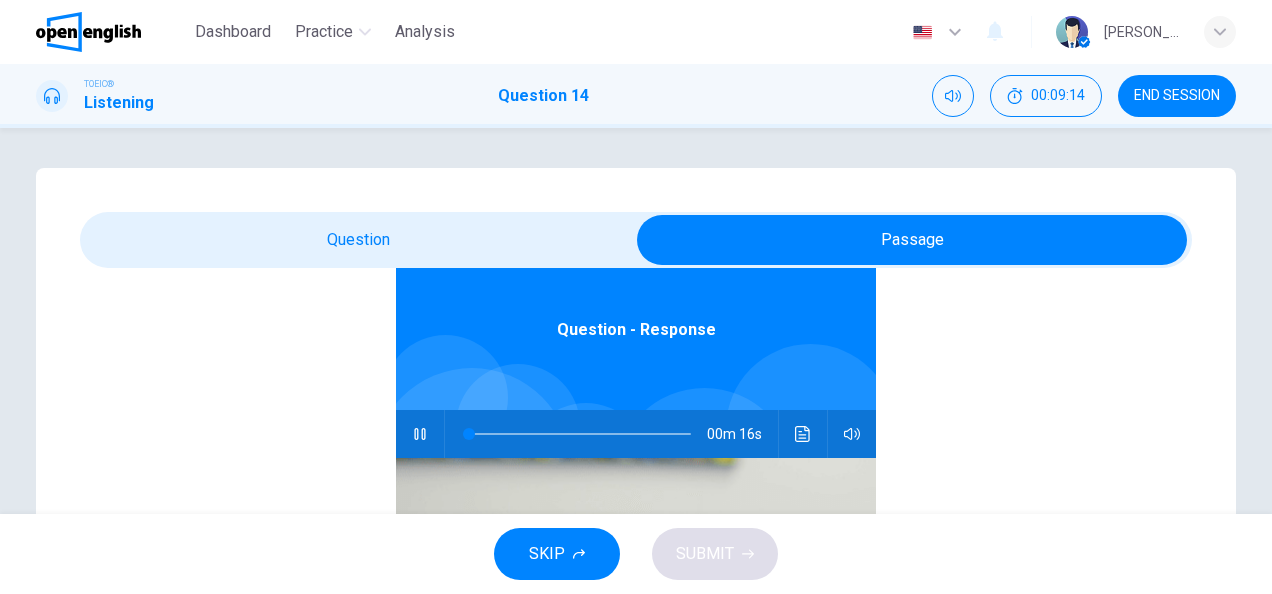 type on "*" 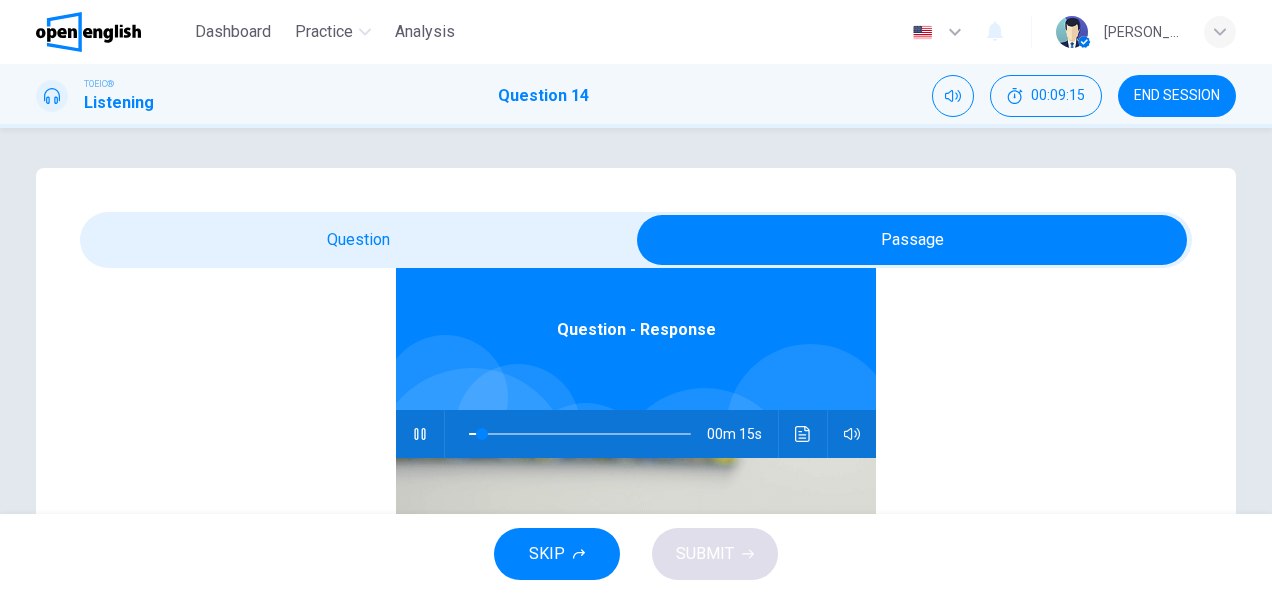 scroll, scrollTop: 0, scrollLeft: 0, axis: both 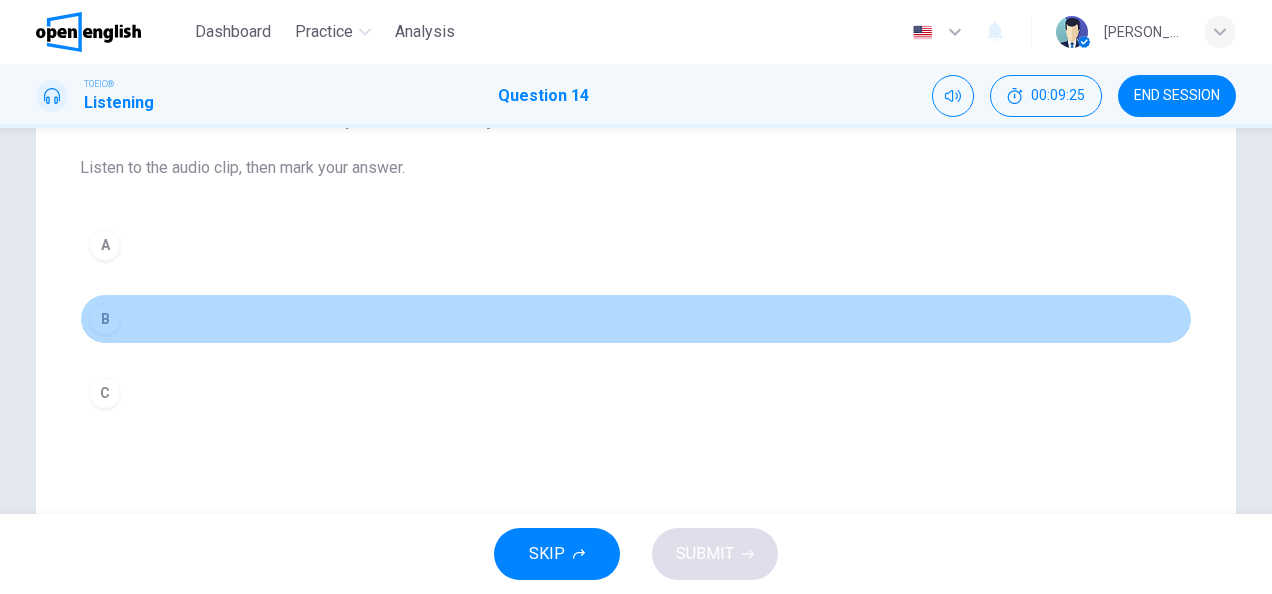 click on "B" at bounding box center (105, 319) 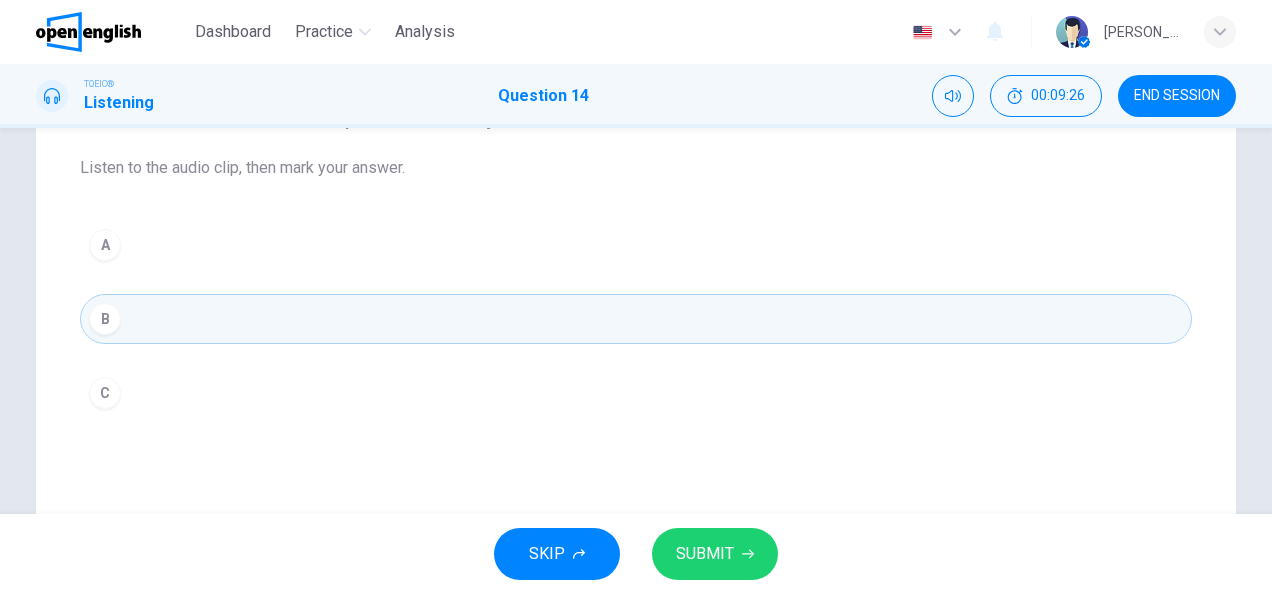 scroll, scrollTop: 300, scrollLeft: 0, axis: vertical 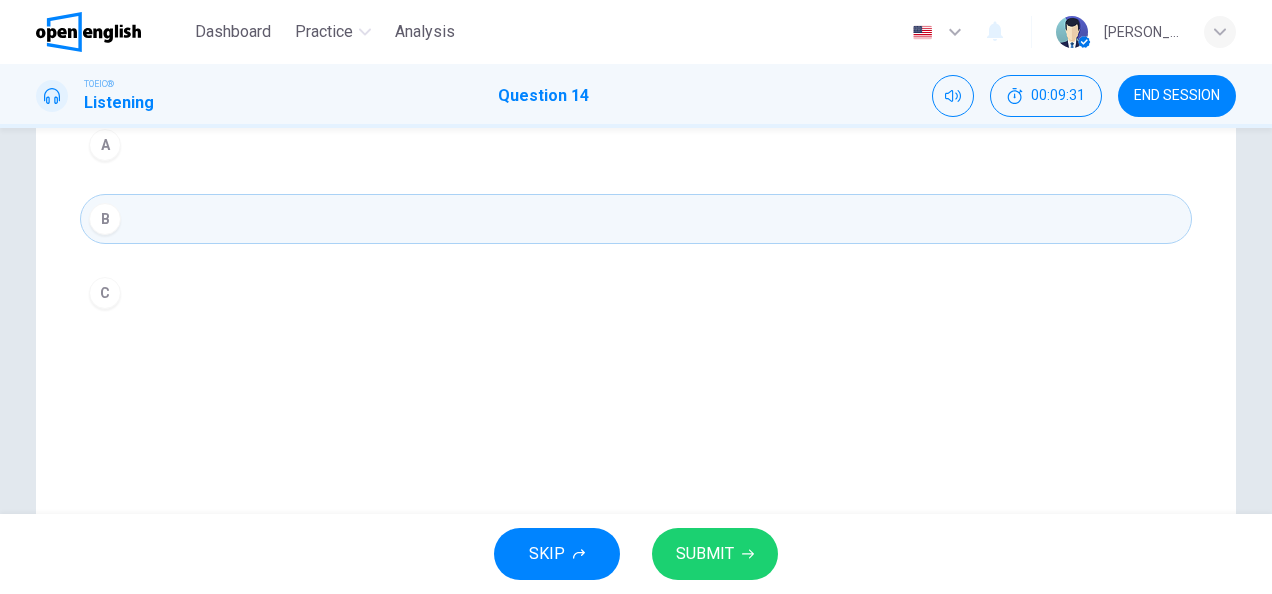 click on "C" at bounding box center (636, 293) 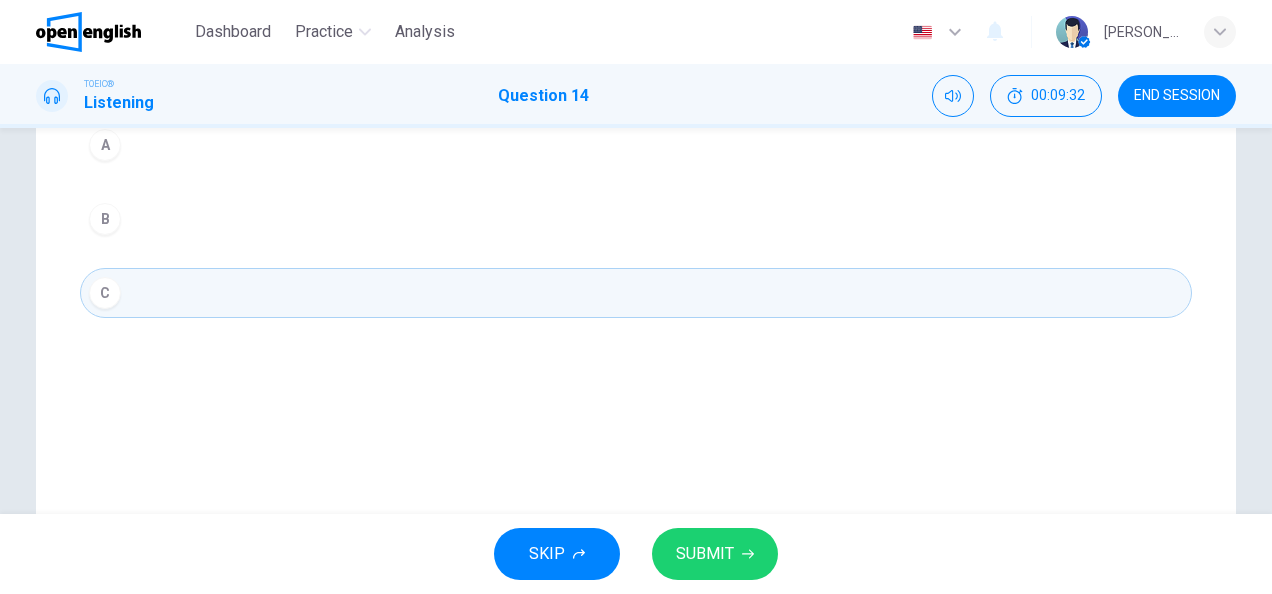 click on "SUBMIT" at bounding box center (705, 554) 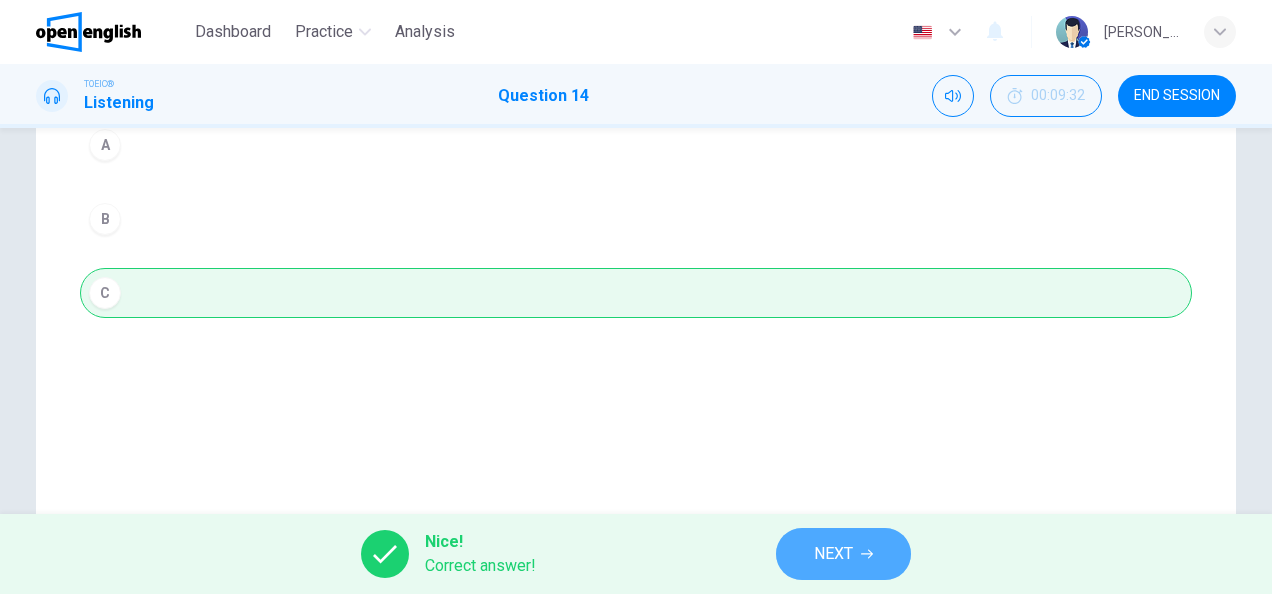 click on "NEXT" at bounding box center [833, 554] 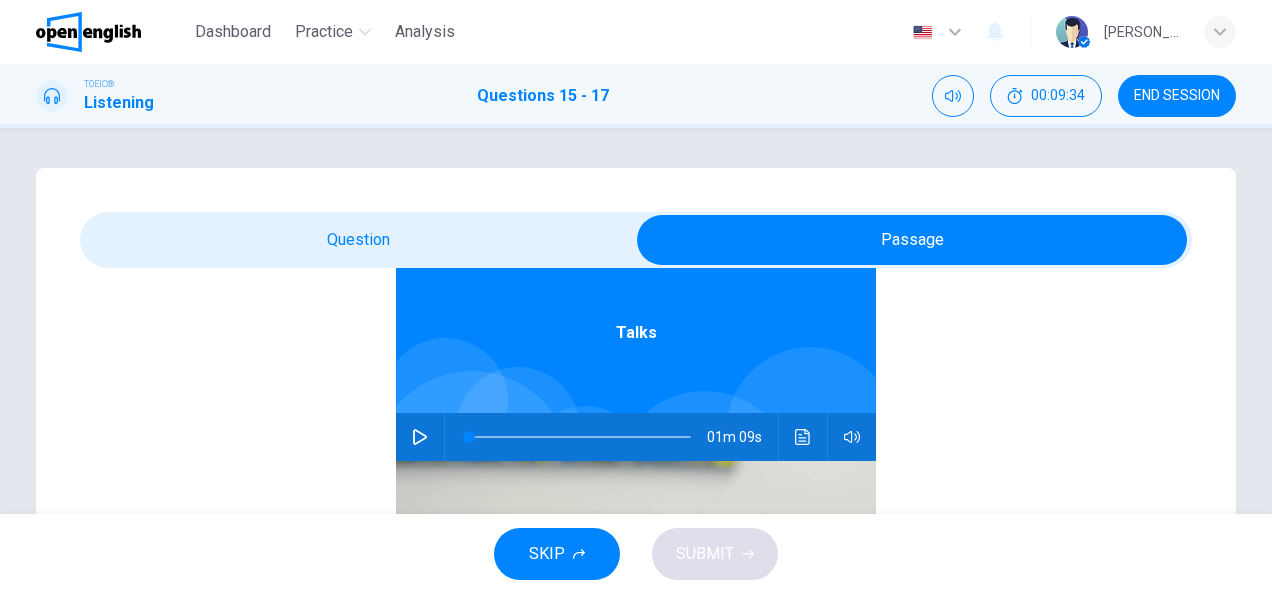 scroll, scrollTop: 112, scrollLeft: 0, axis: vertical 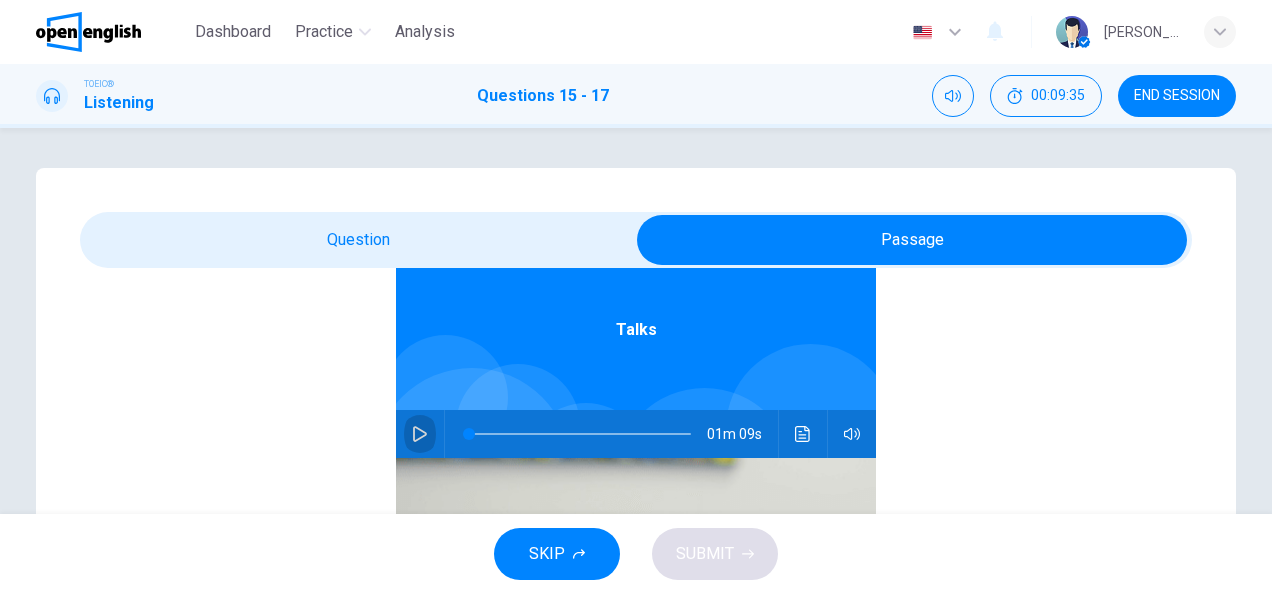 click 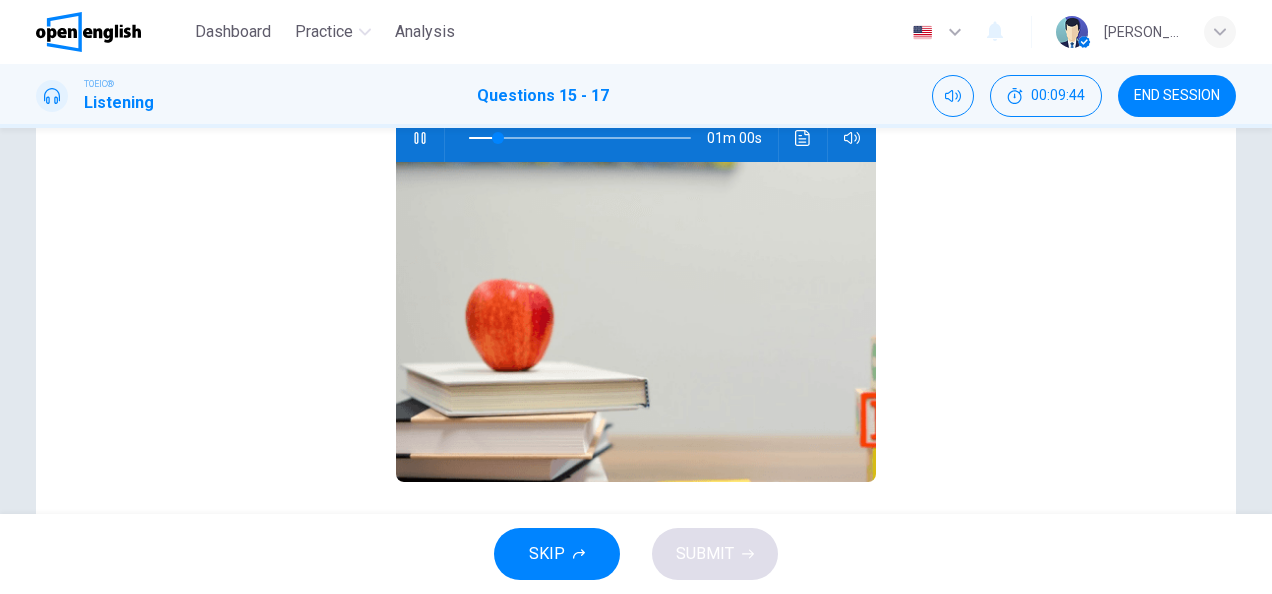 scroll, scrollTop: 300, scrollLeft: 0, axis: vertical 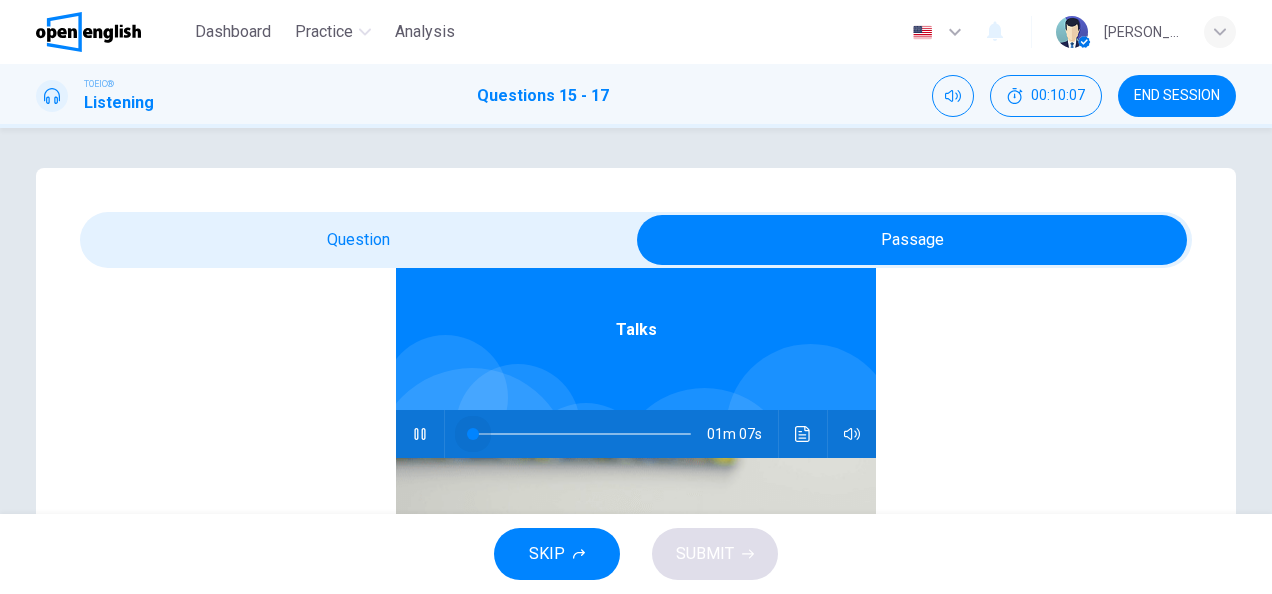 click at bounding box center [580, 434] 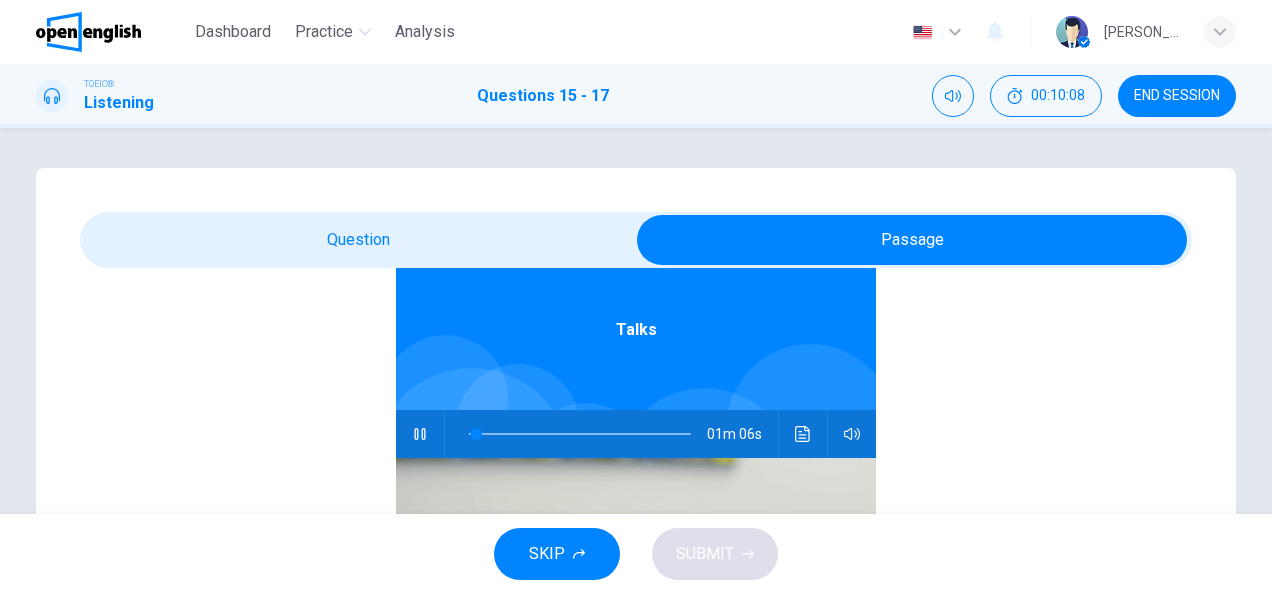 type on "*" 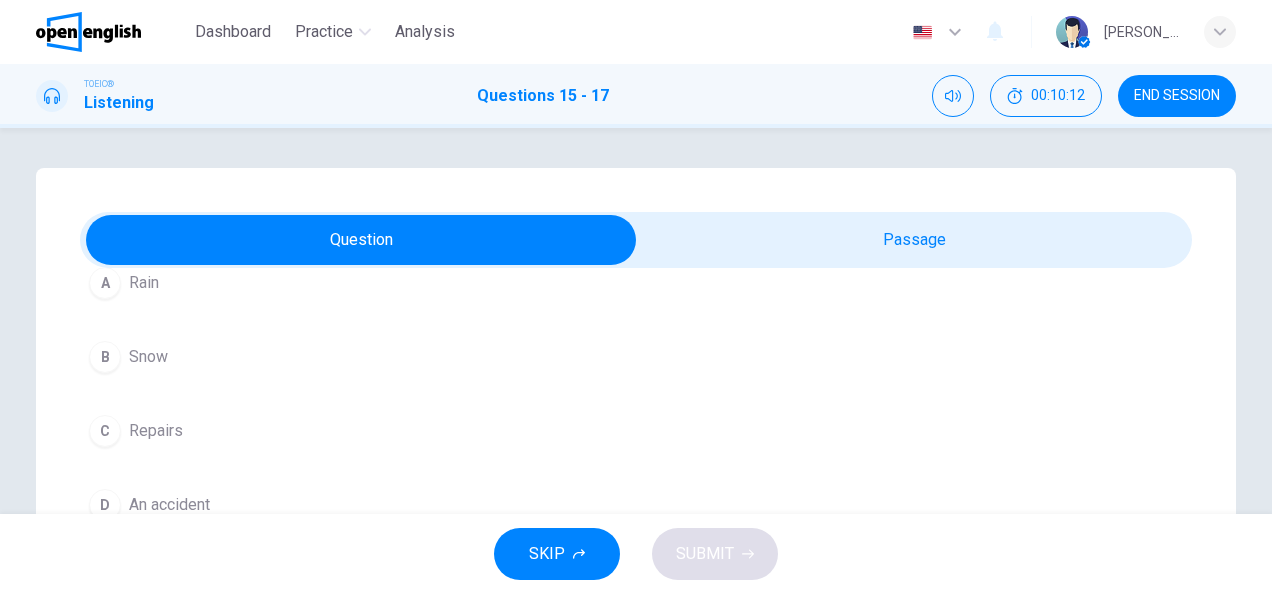 scroll, scrollTop: 112, scrollLeft: 0, axis: vertical 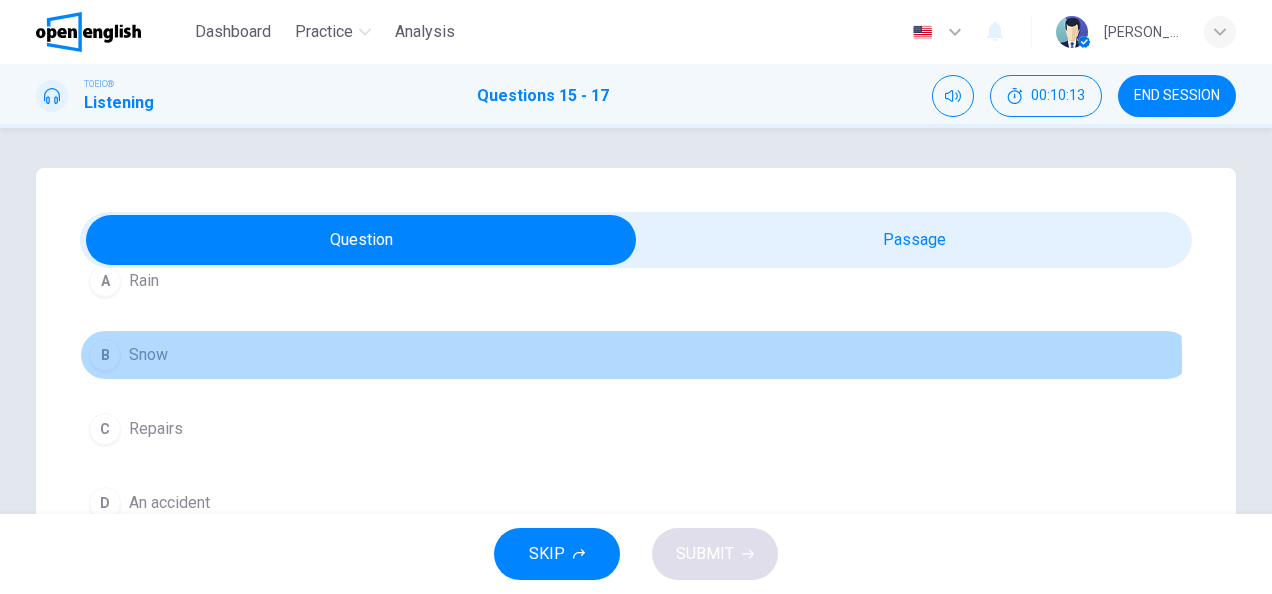 click on "Snow" at bounding box center (148, 355) 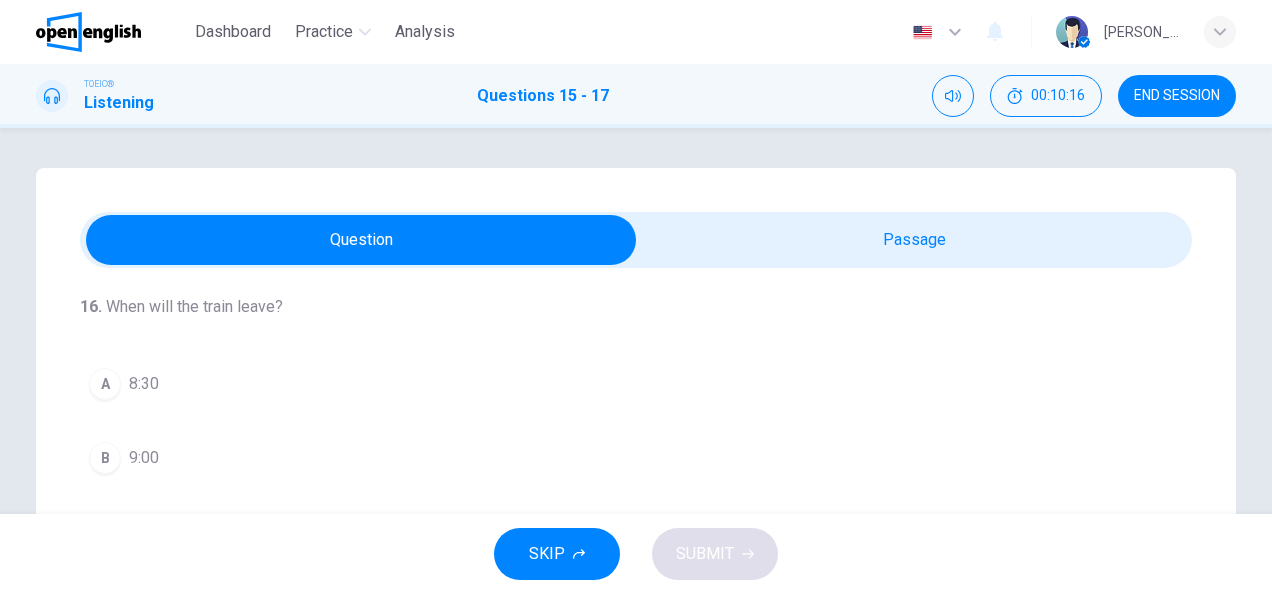 scroll, scrollTop: 412, scrollLeft: 0, axis: vertical 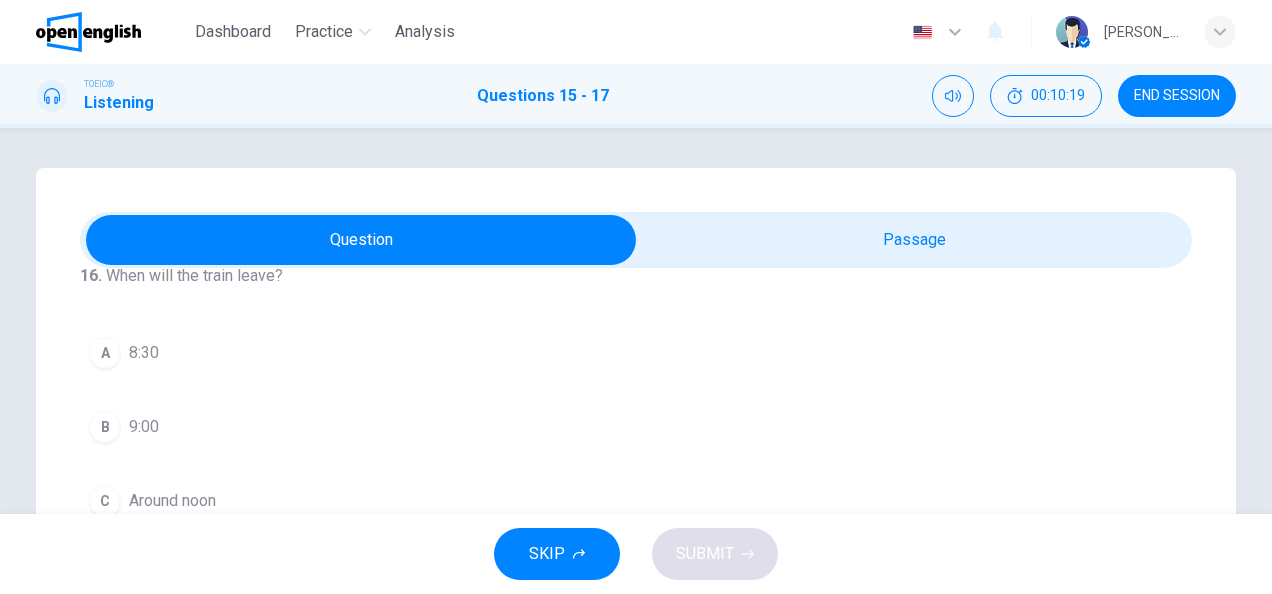 click on "A 8:30" at bounding box center [636, 353] 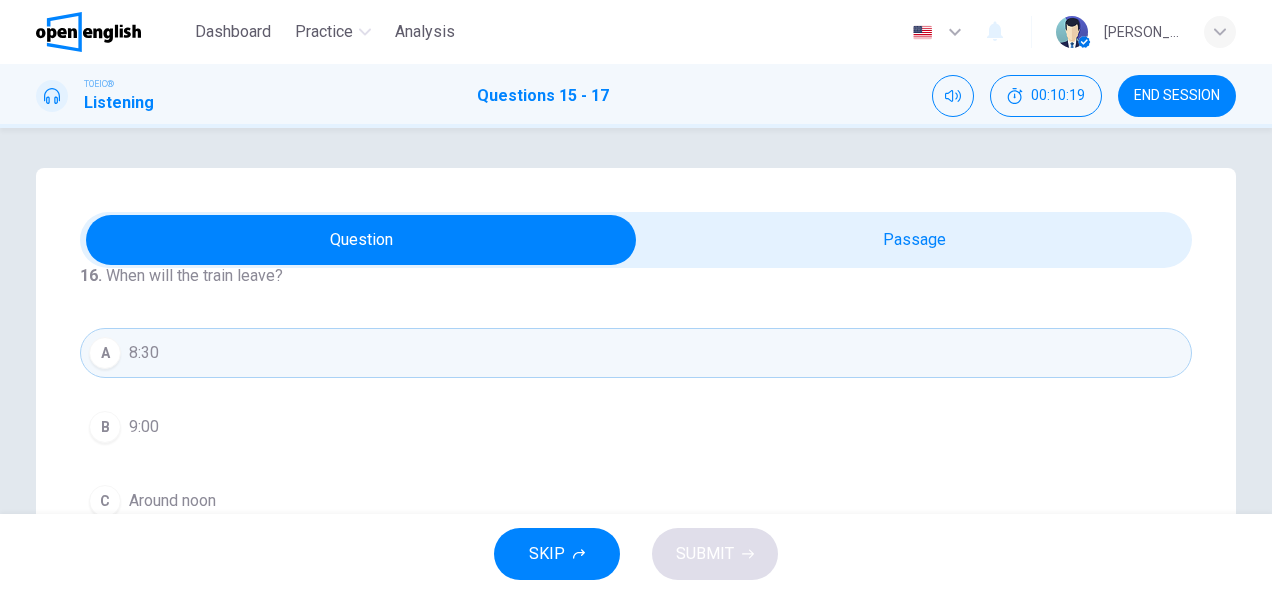 scroll, scrollTop: 448, scrollLeft: 0, axis: vertical 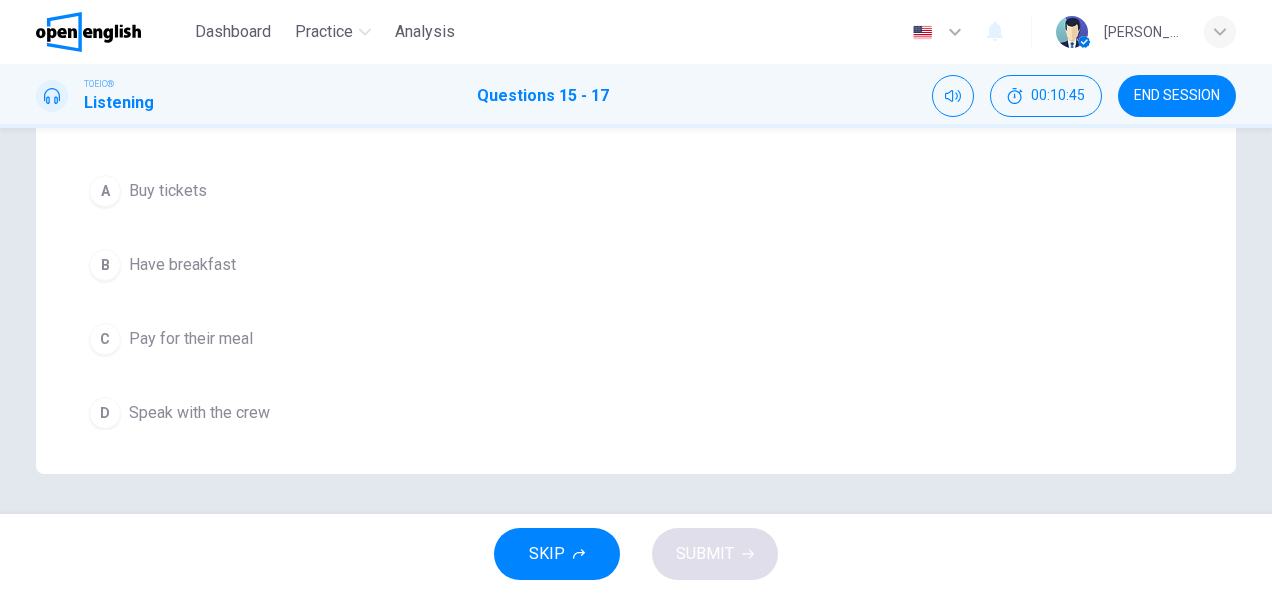 click on "Have breakfast" at bounding box center (182, 265) 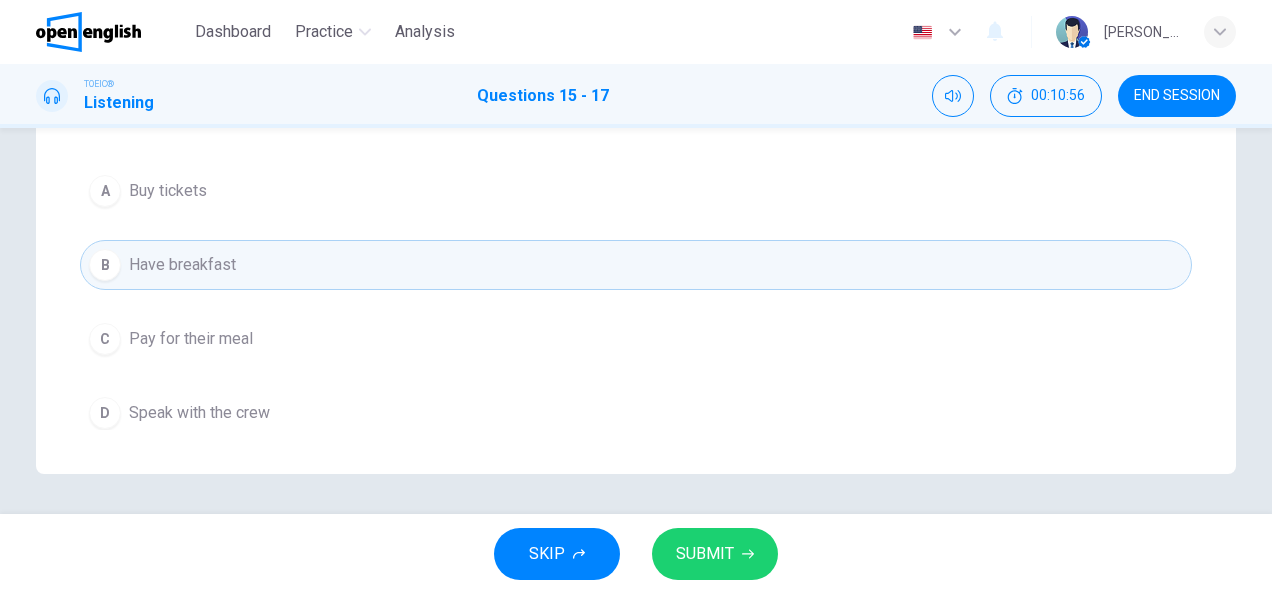 click on "SUBMIT" at bounding box center [715, 554] 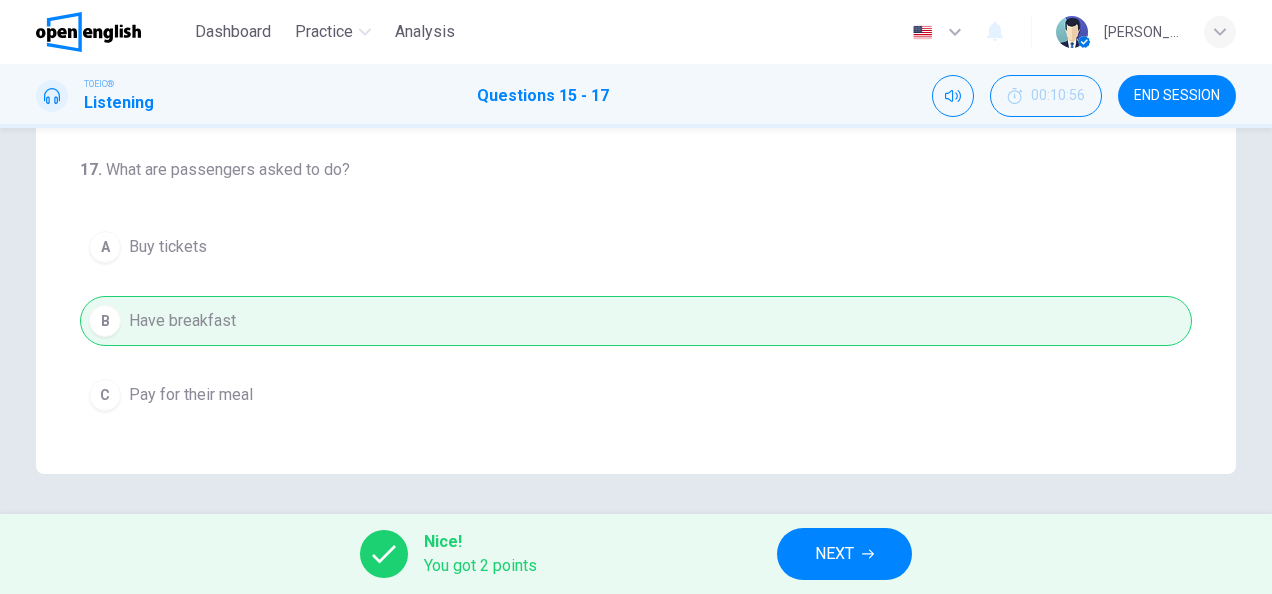 scroll, scrollTop: 400, scrollLeft: 0, axis: vertical 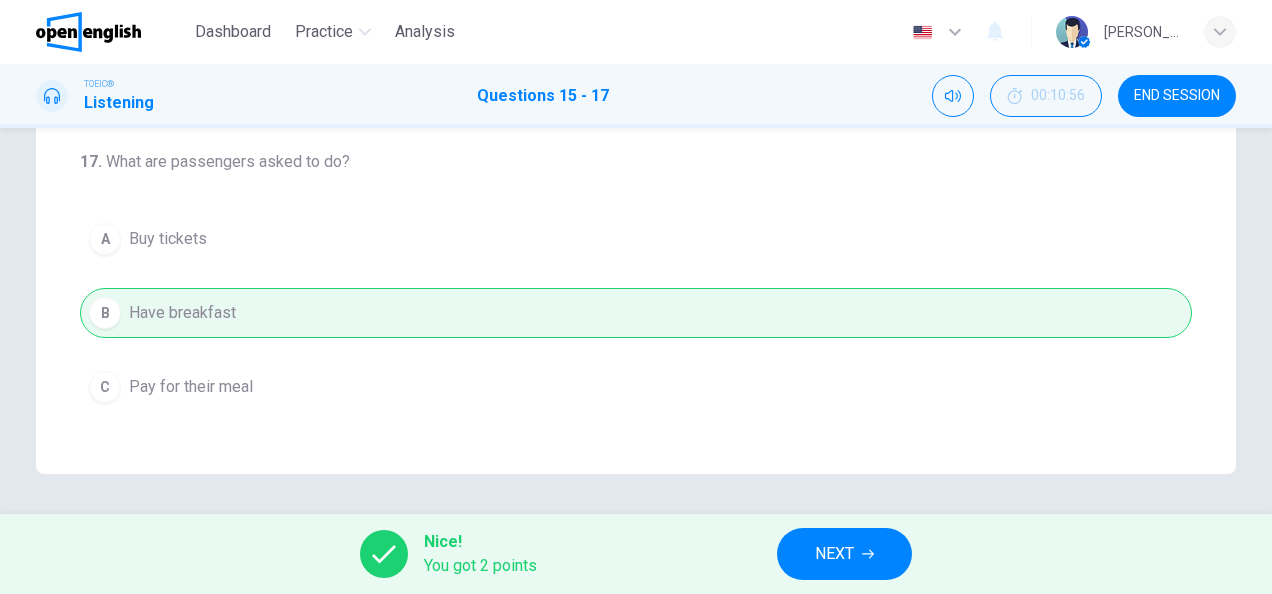 click on "NEXT" at bounding box center [834, 554] 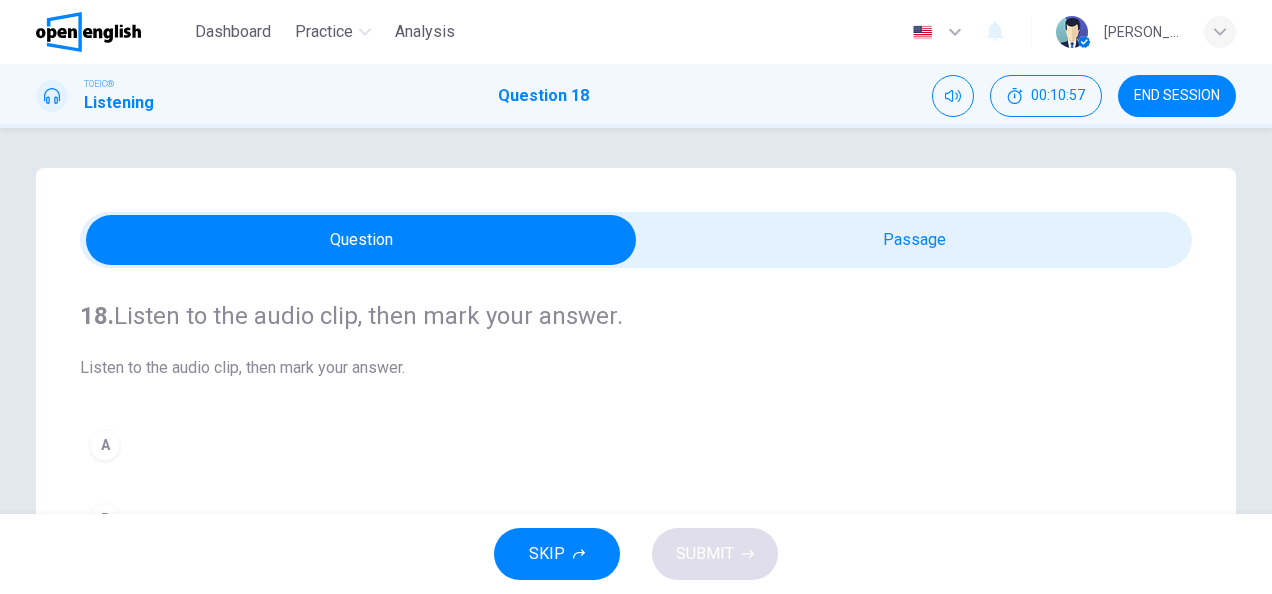 scroll, scrollTop: 100, scrollLeft: 0, axis: vertical 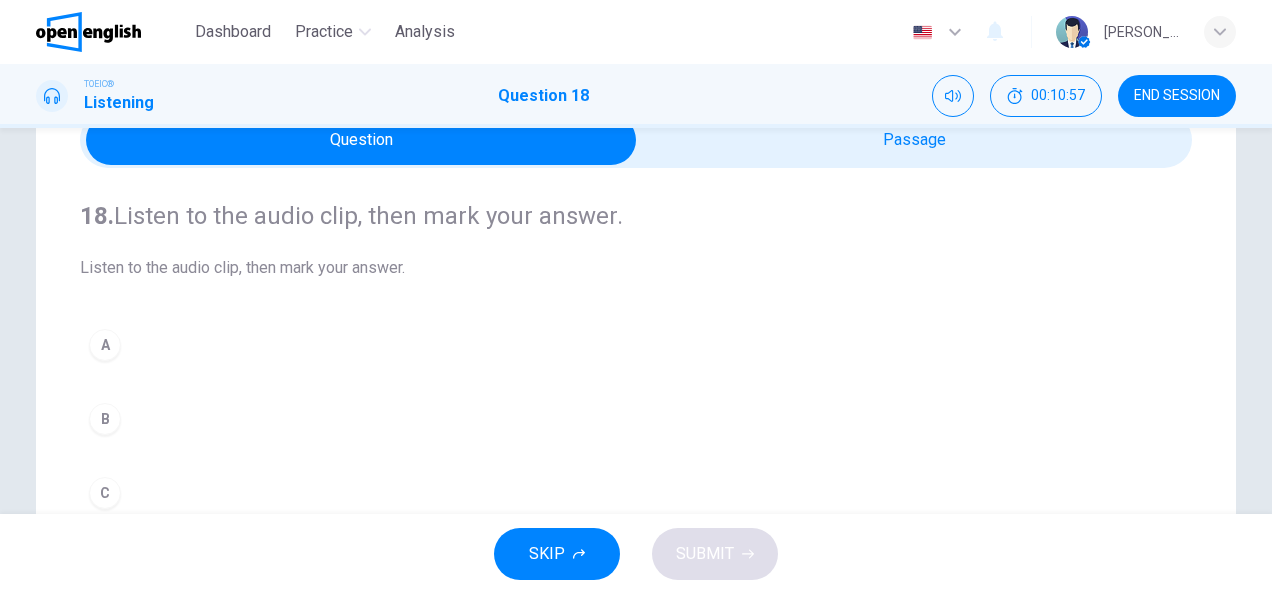 click at bounding box center [636, 140] 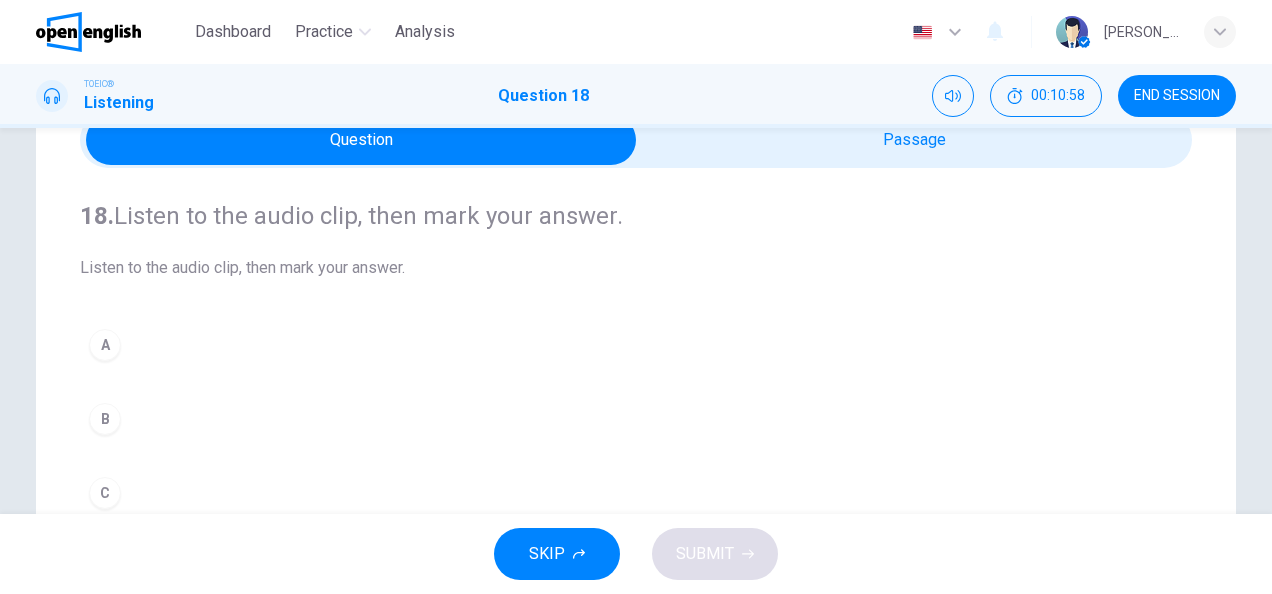 click on "18.  Listen to the audio clip, then [PERSON_NAME] your answer. Listen to the audio clip, then [PERSON_NAME] your answer. A B C" at bounding box center (636, 359) 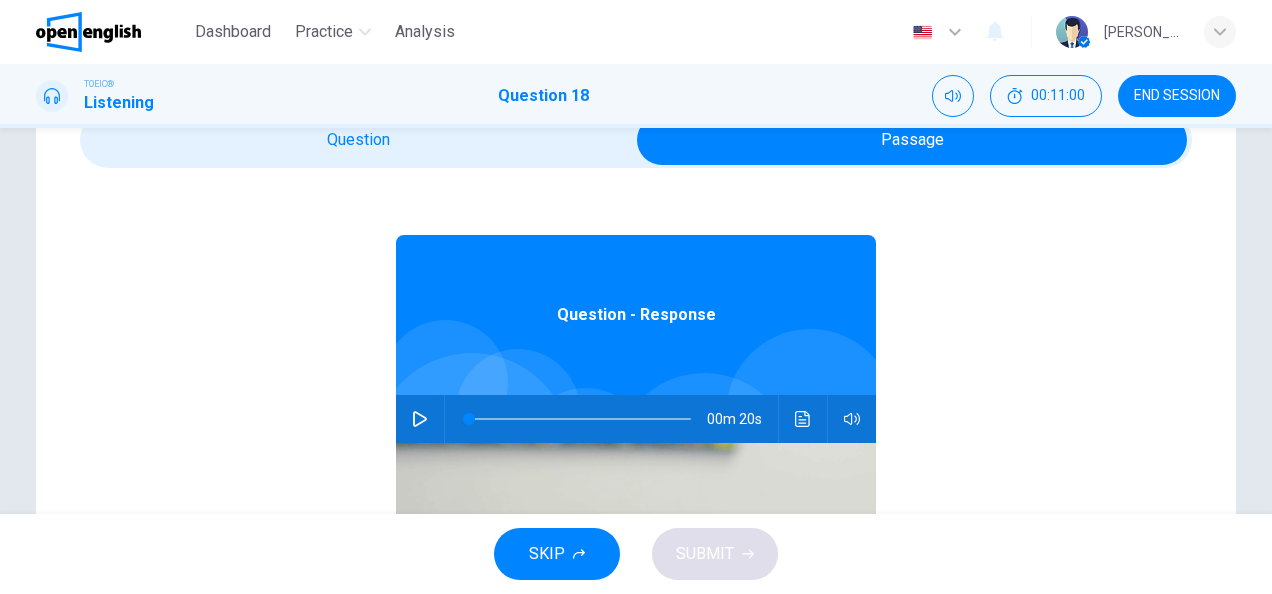 scroll, scrollTop: 100, scrollLeft: 0, axis: vertical 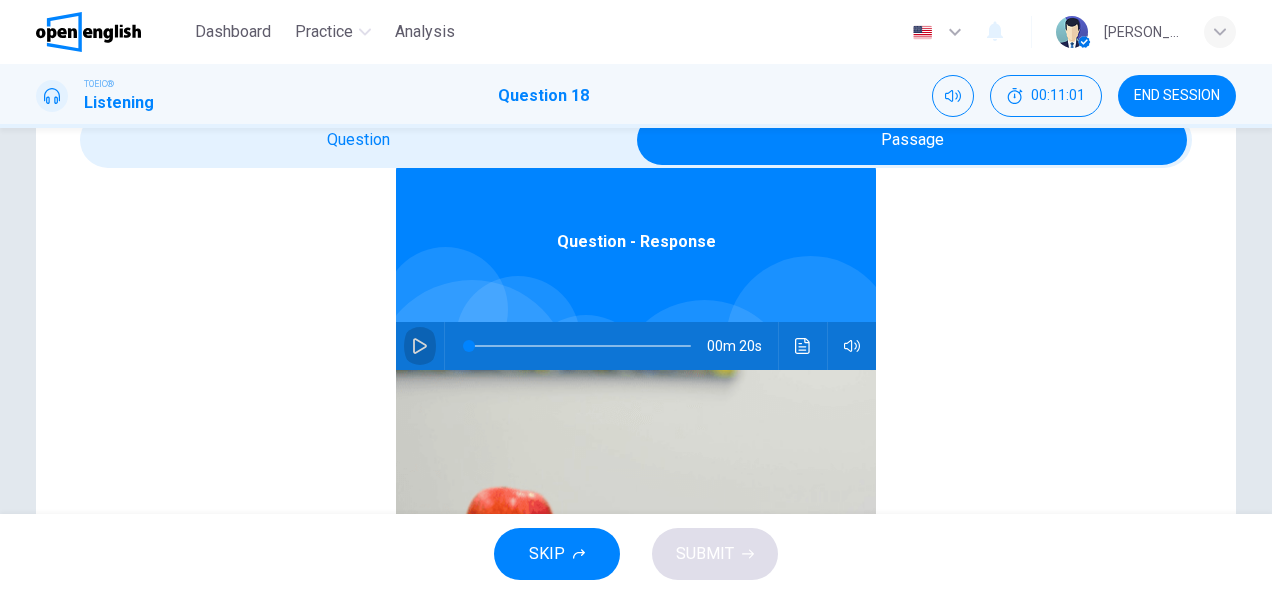 click 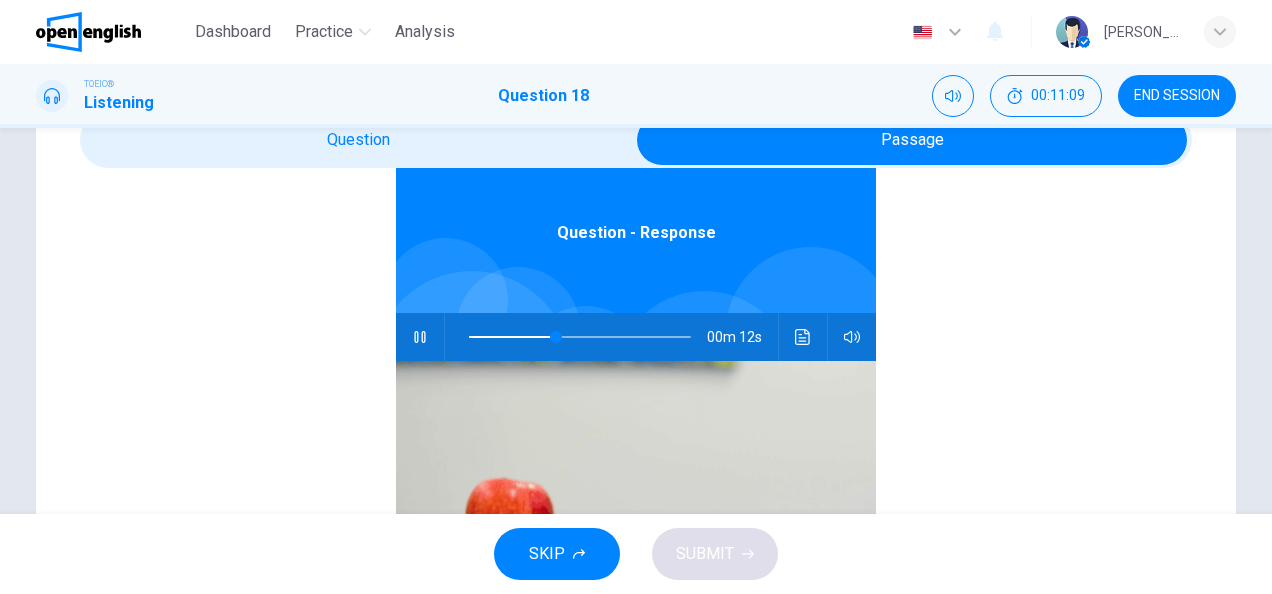scroll, scrollTop: 112, scrollLeft: 0, axis: vertical 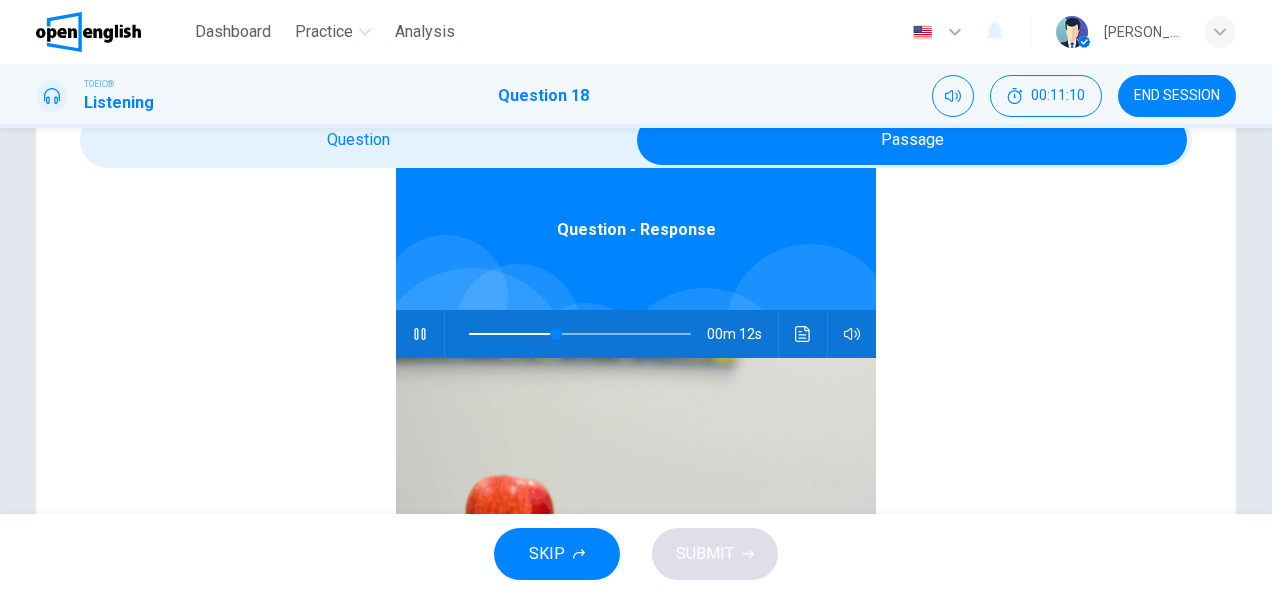 type on "**" 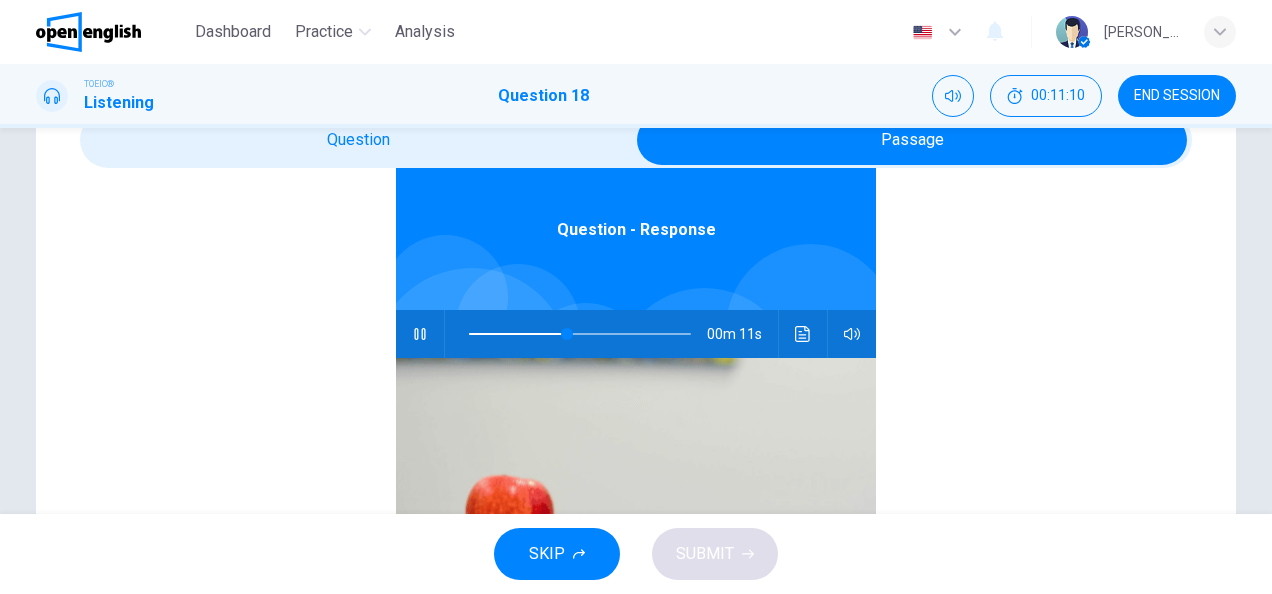 scroll, scrollTop: 0, scrollLeft: 0, axis: both 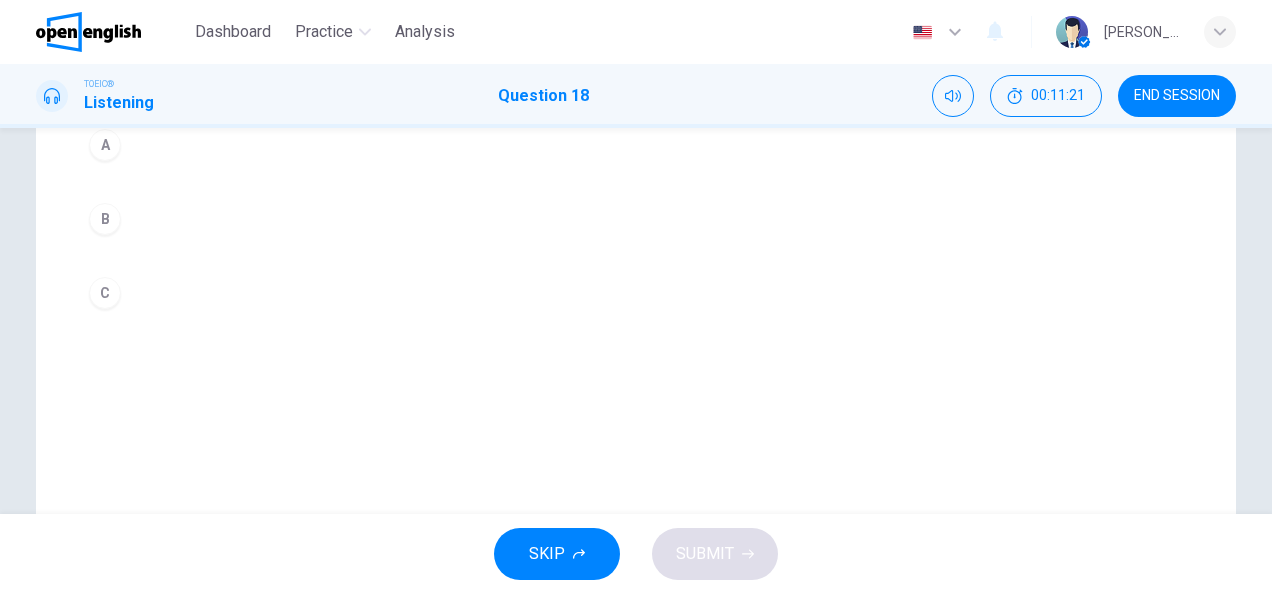 click on "C" at bounding box center [105, 293] 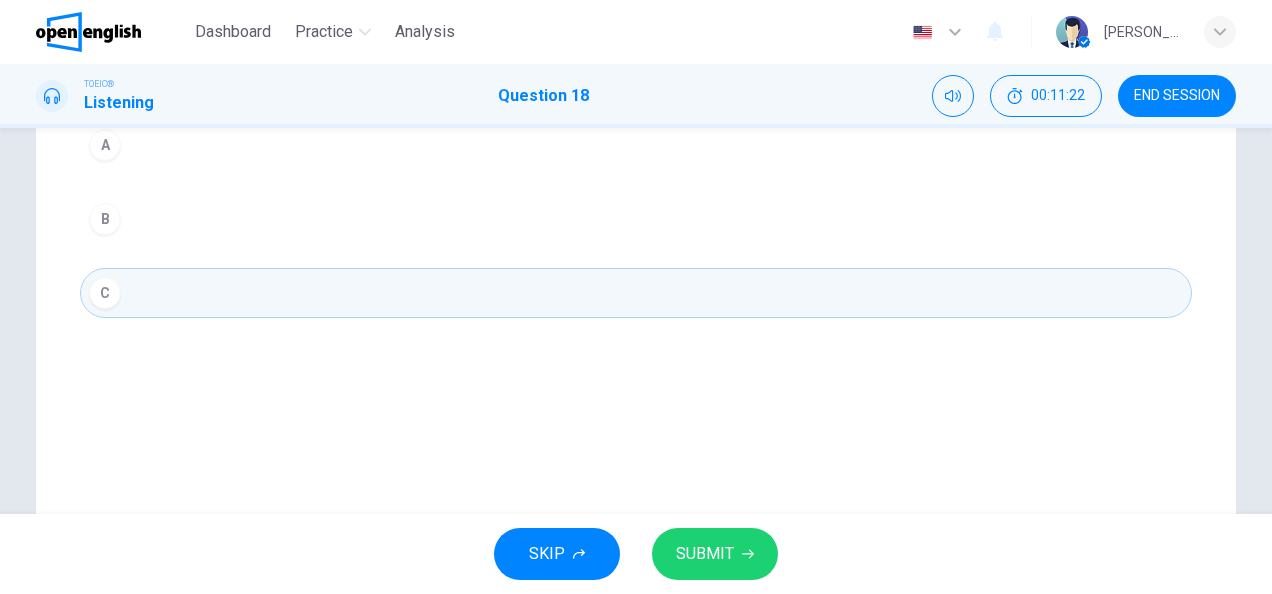 click 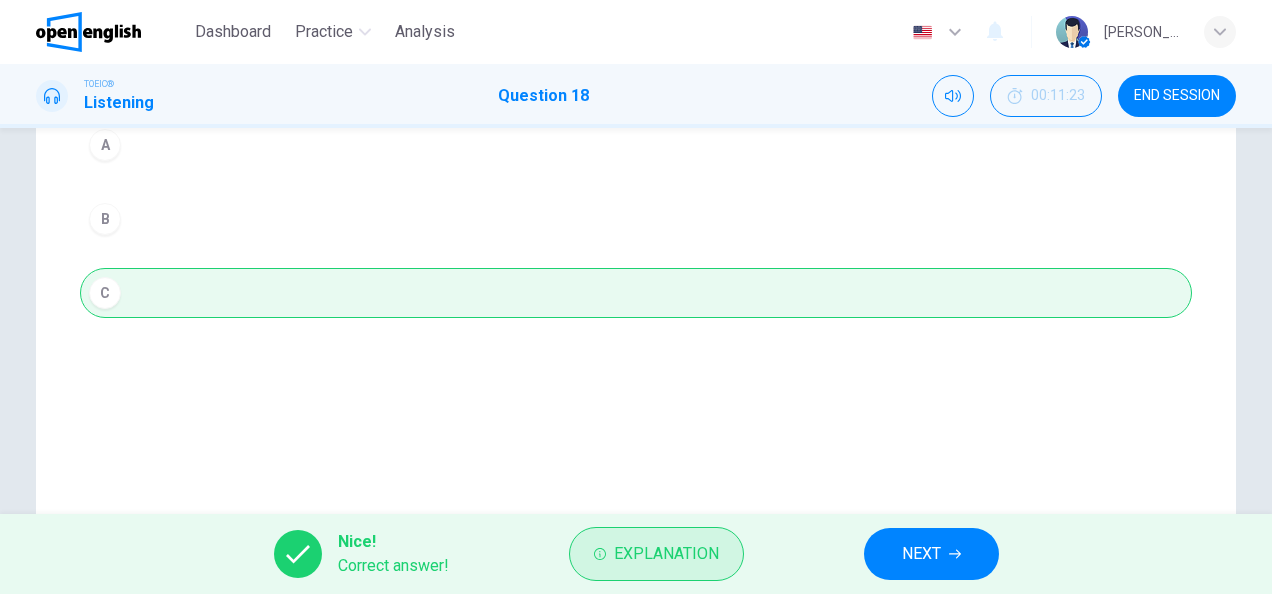 click on "Explanation" at bounding box center [656, 554] 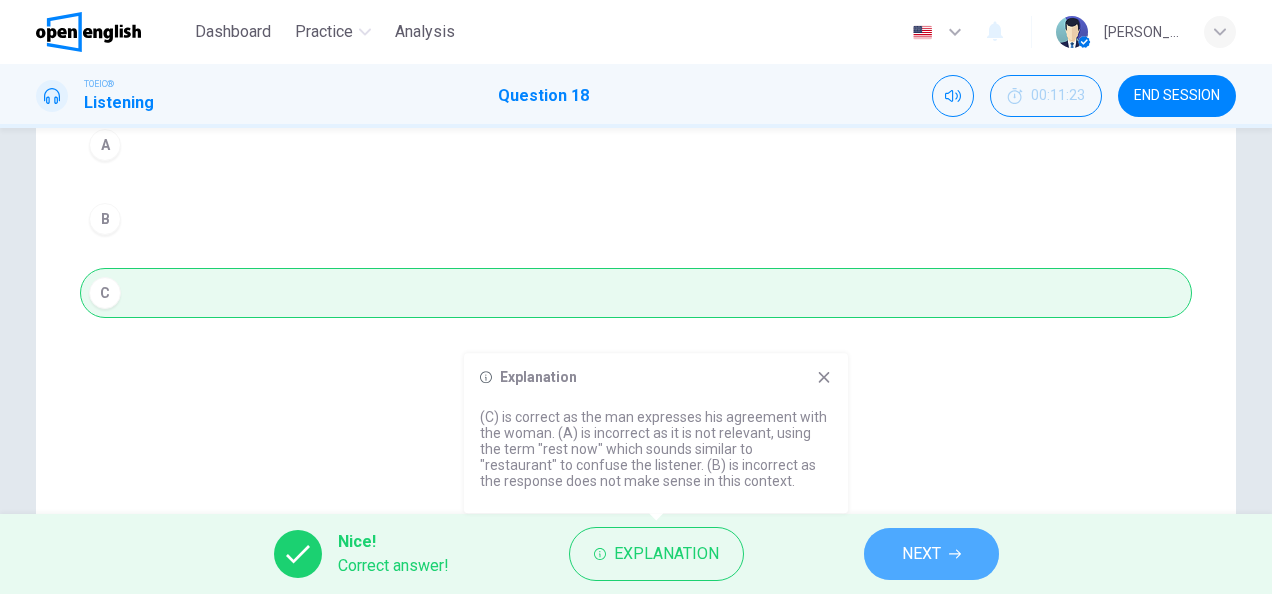 click on "NEXT" at bounding box center [921, 554] 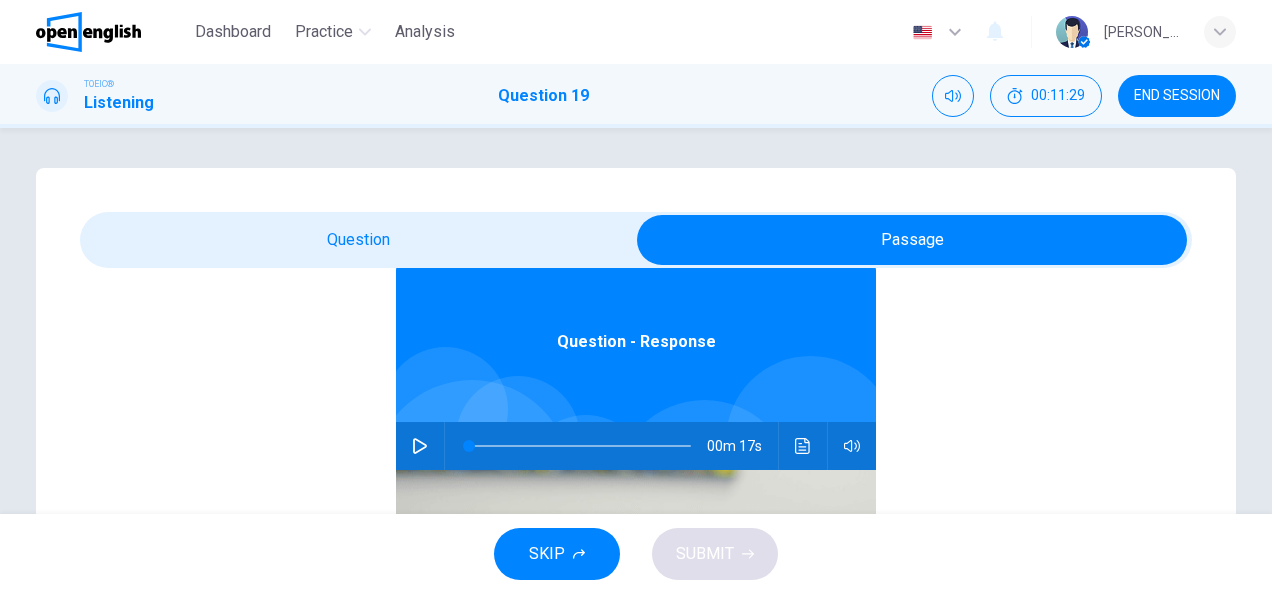 scroll, scrollTop: 112, scrollLeft: 0, axis: vertical 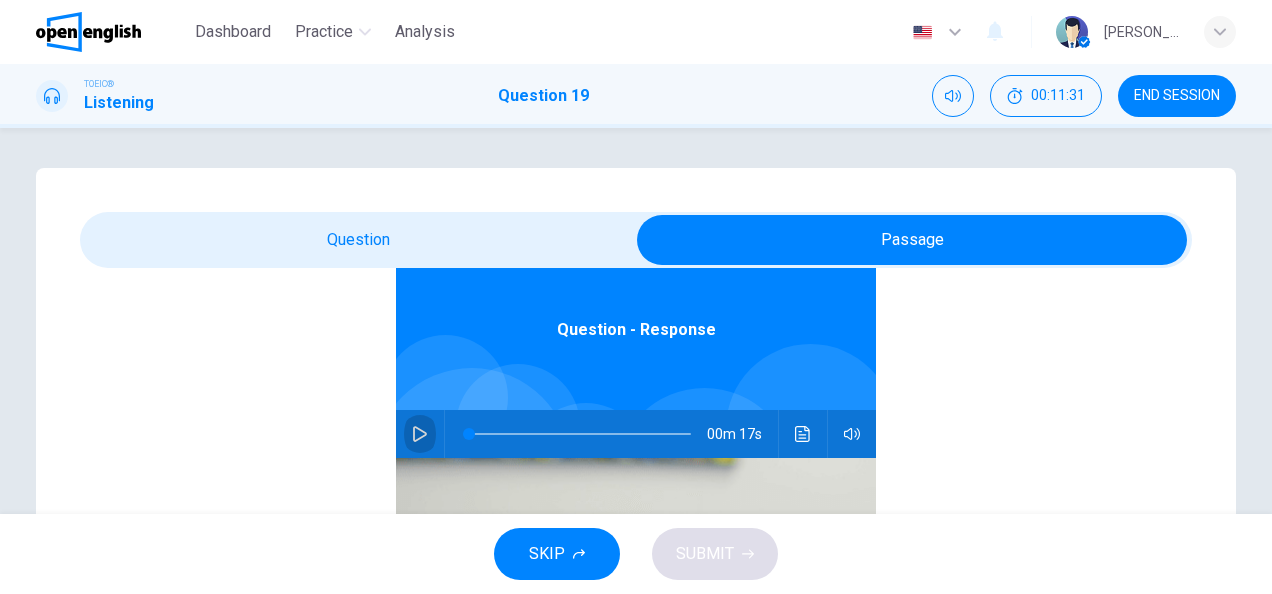 click at bounding box center [420, 434] 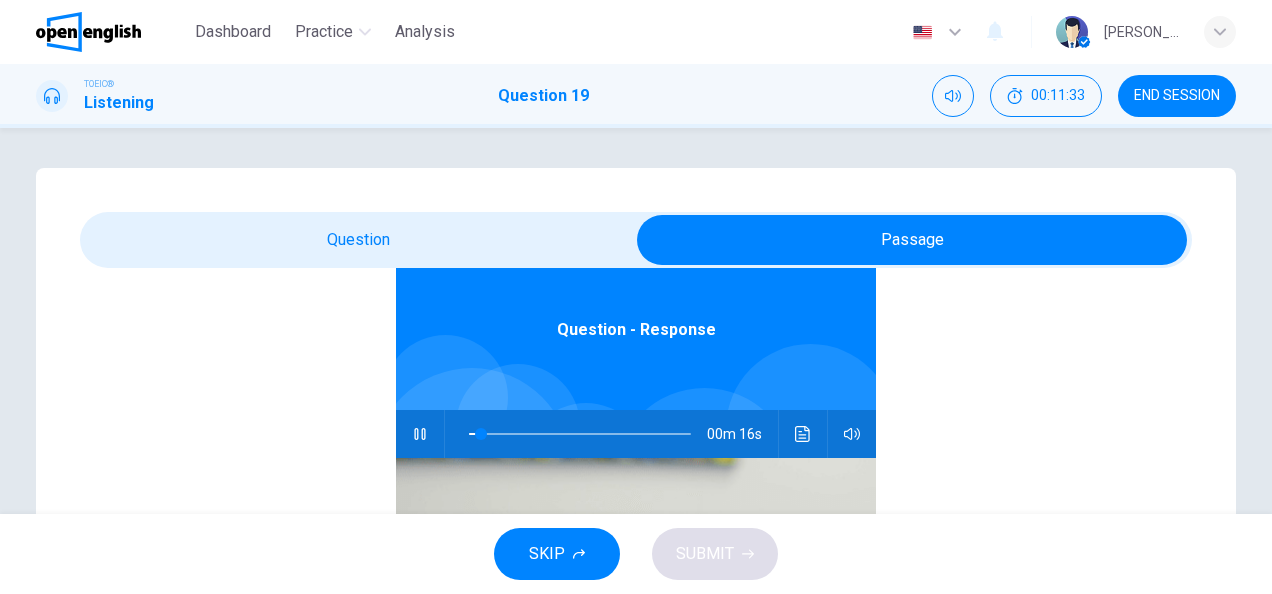 type on "**" 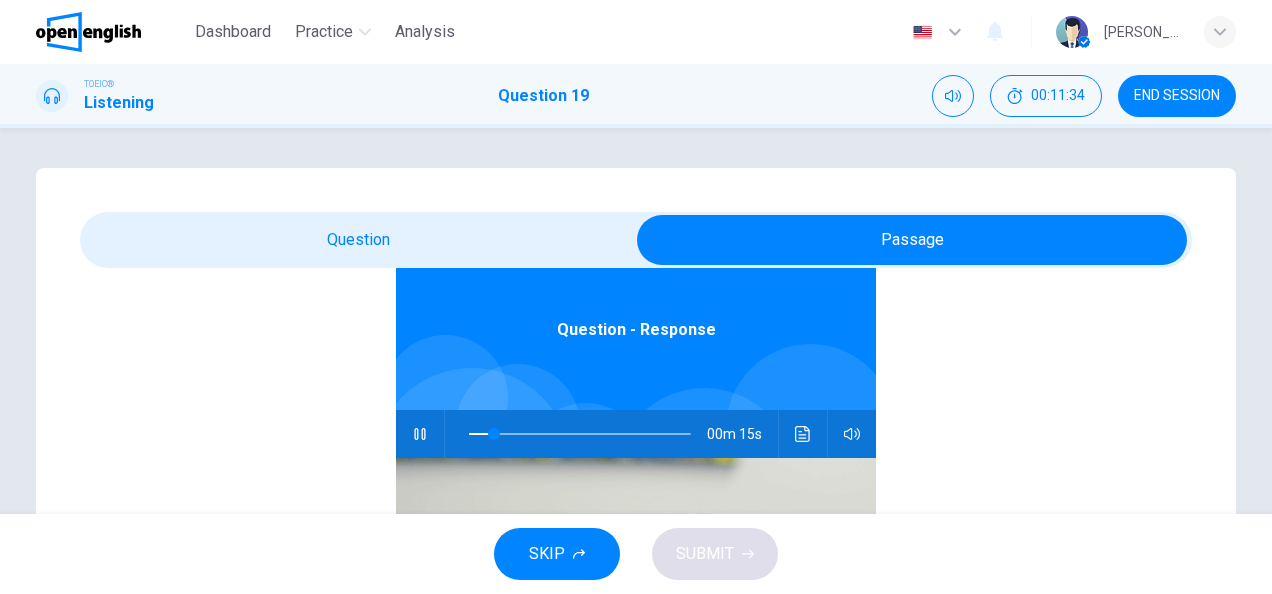 scroll, scrollTop: 0, scrollLeft: 0, axis: both 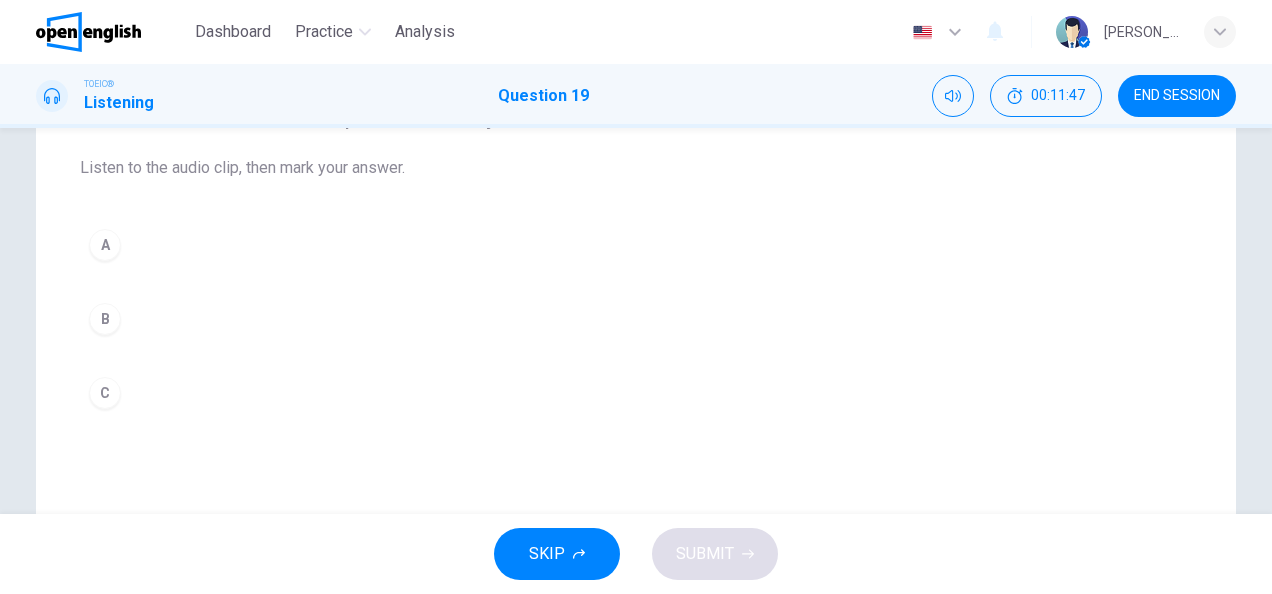 click on "B" at bounding box center [105, 319] 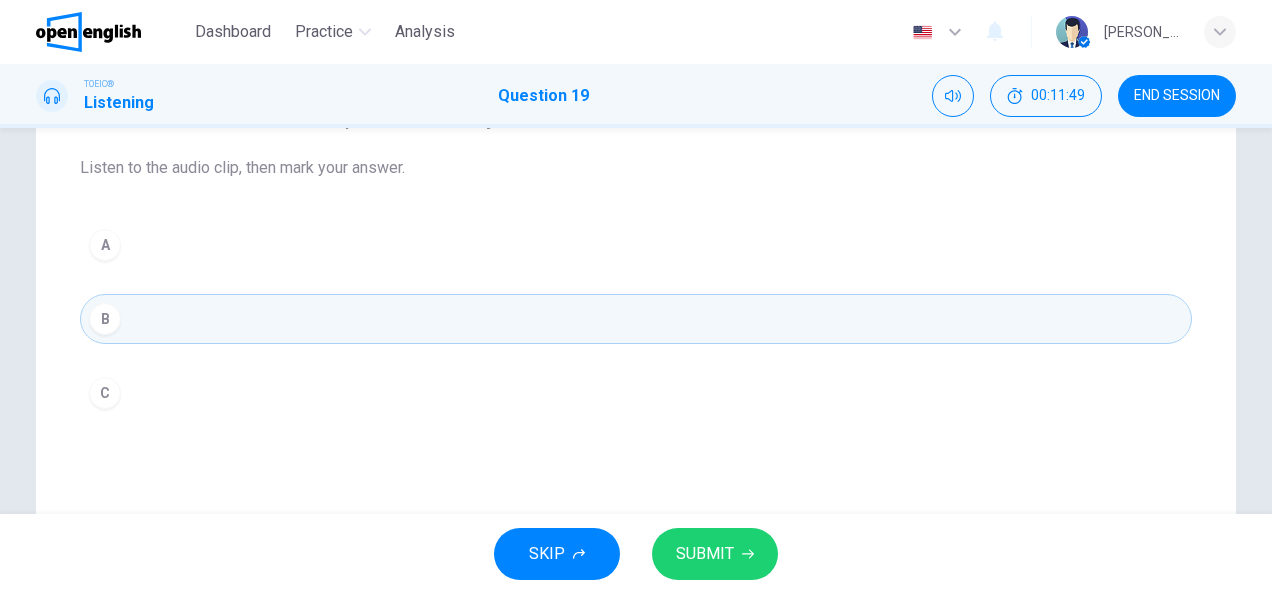 click on "SUBMIT" at bounding box center [705, 554] 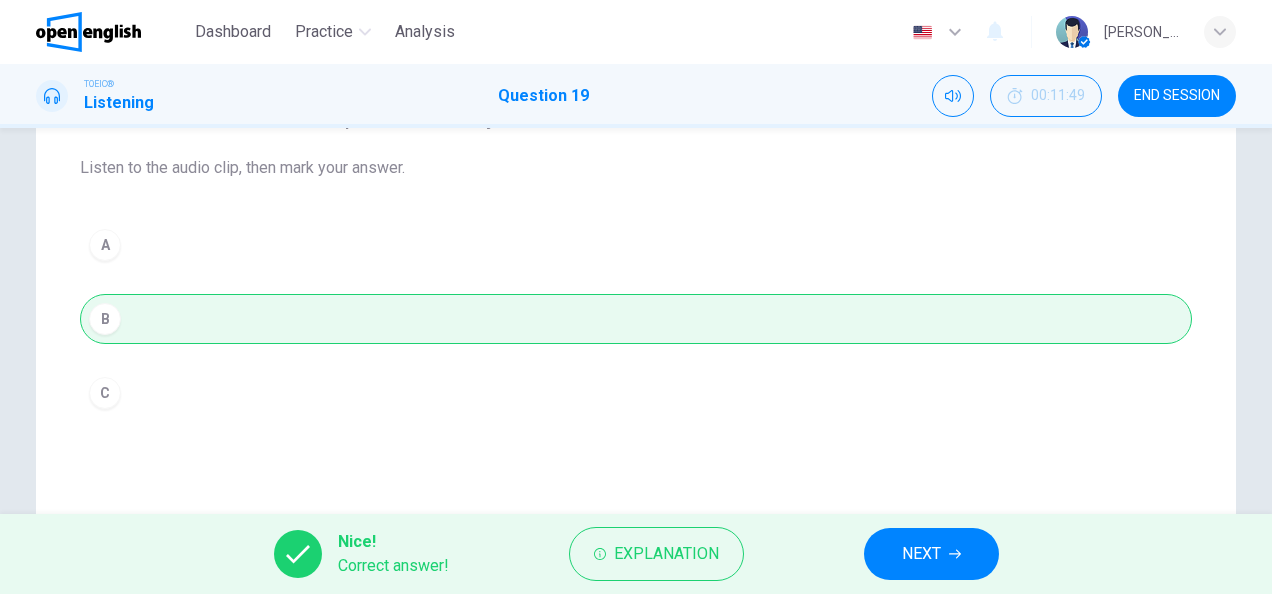 scroll, scrollTop: 300, scrollLeft: 0, axis: vertical 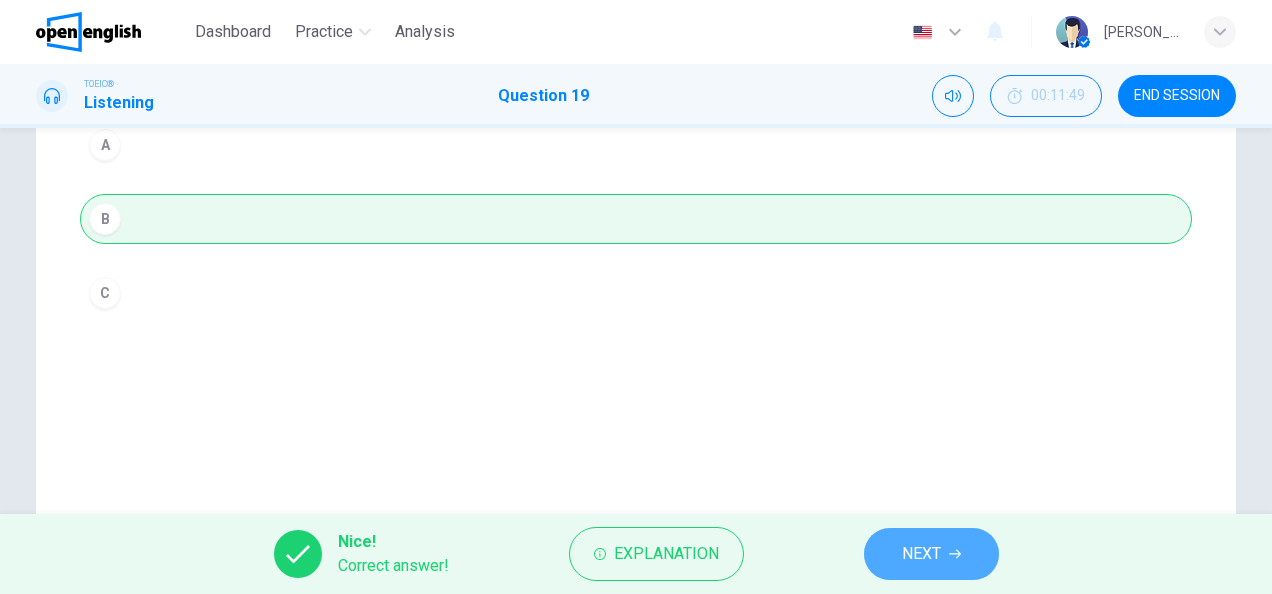 click on "NEXT" at bounding box center [931, 554] 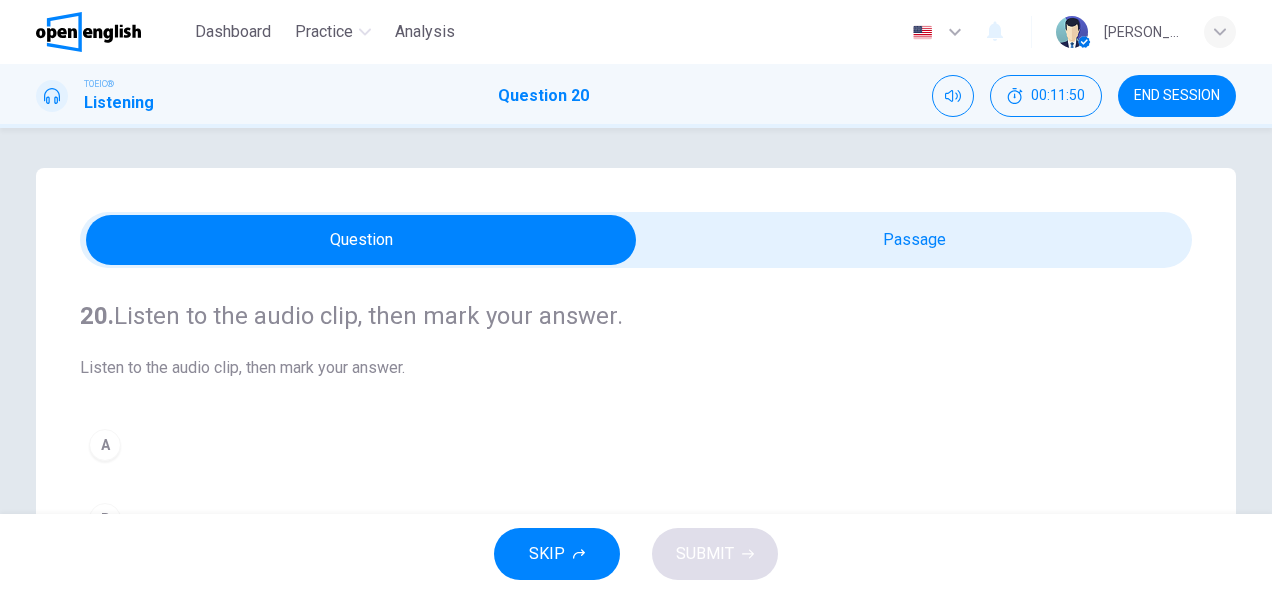 scroll, scrollTop: 100, scrollLeft: 0, axis: vertical 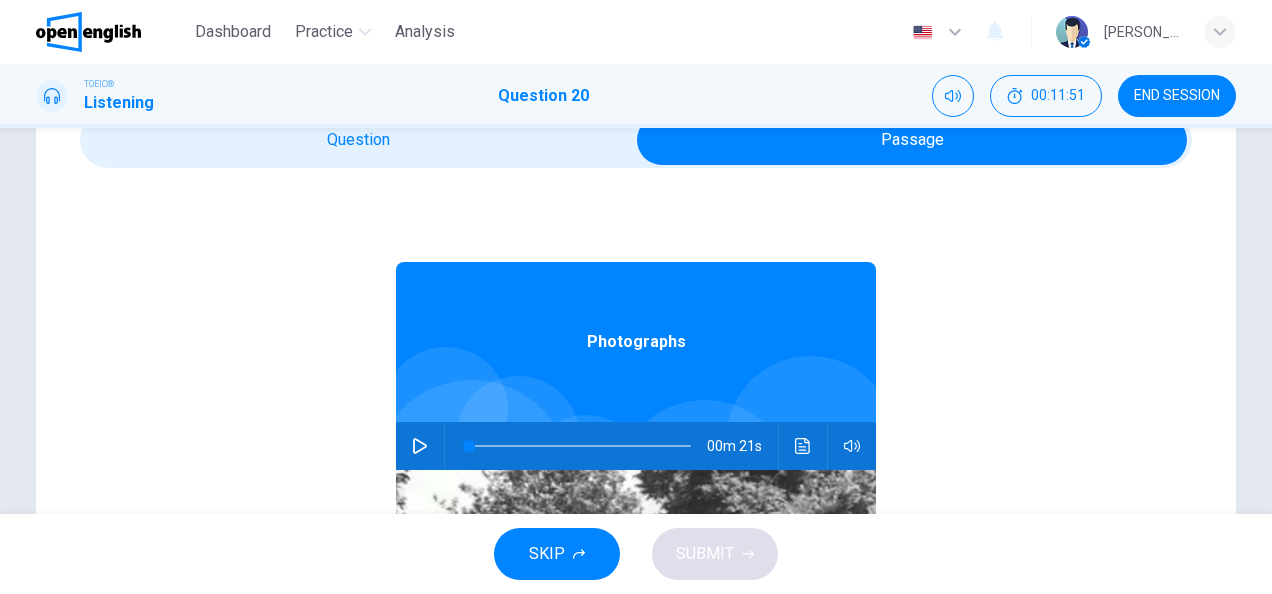 click at bounding box center [420, 446] 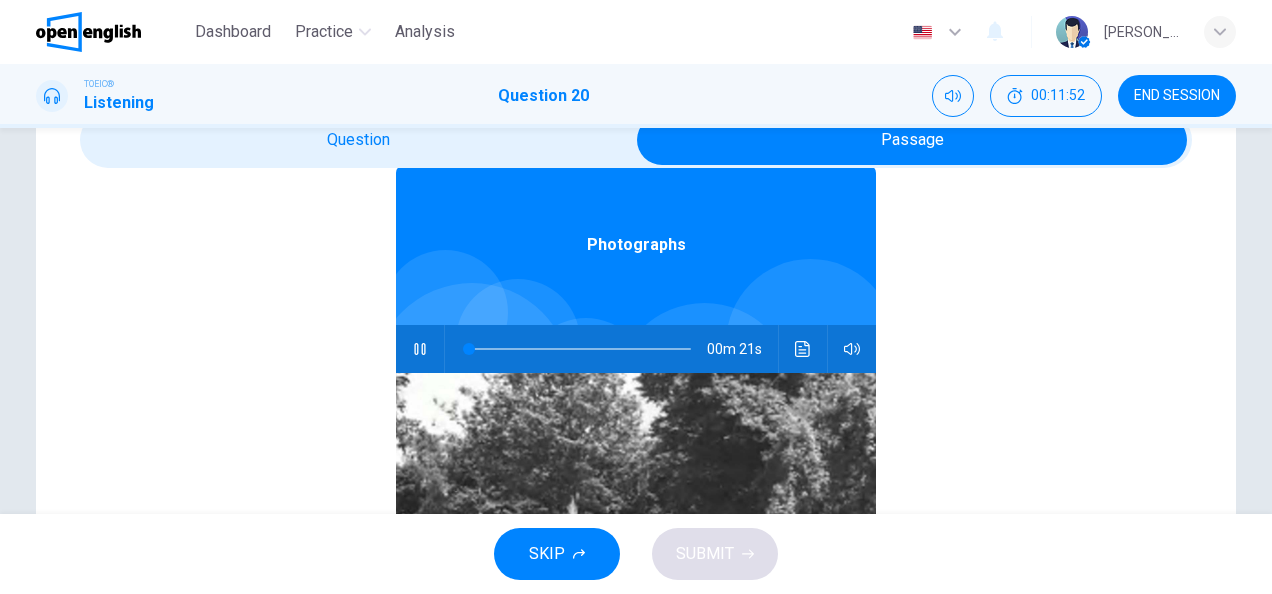 scroll, scrollTop: 112, scrollLeft: 0, axis: vertical 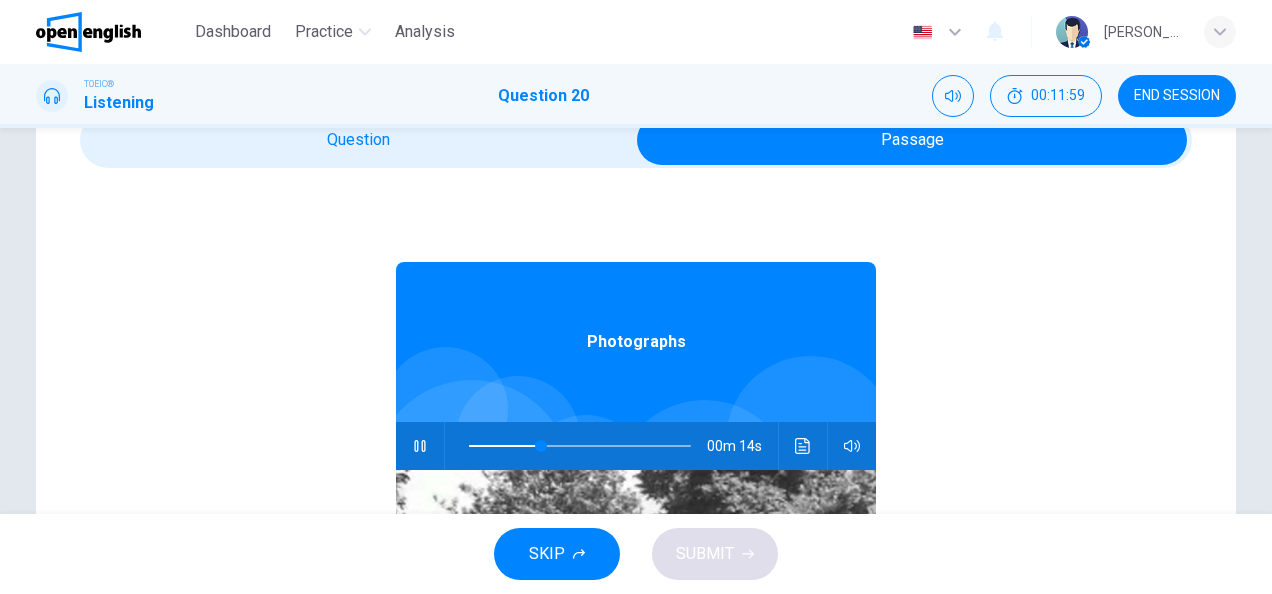 click on "TOEIC® Listening Question 20 00:11:59 END SESSION" at bounding box center (636, 96) 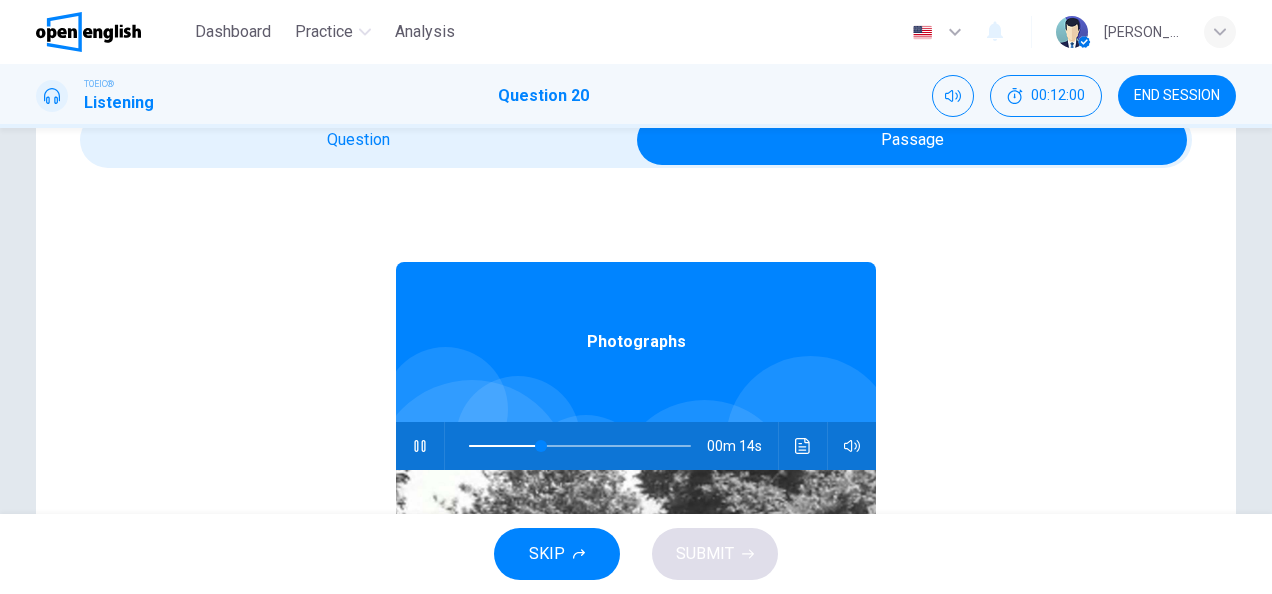 type on "**" 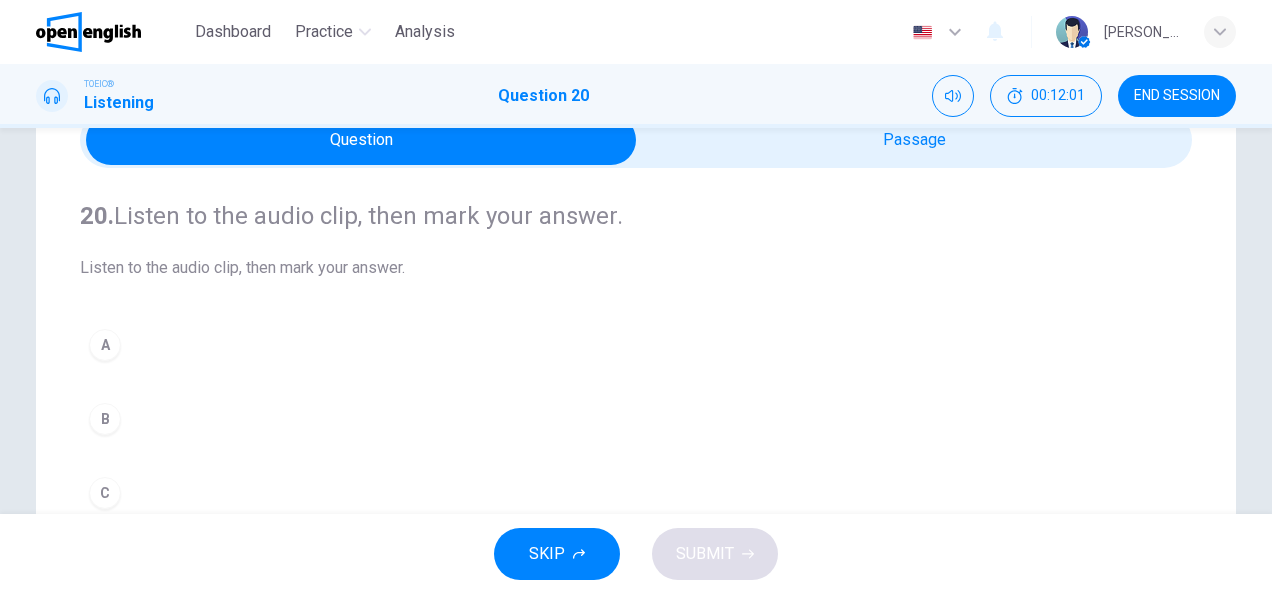 scroll, scrollTop: 200, scrollLeft: 0, axis: vertical 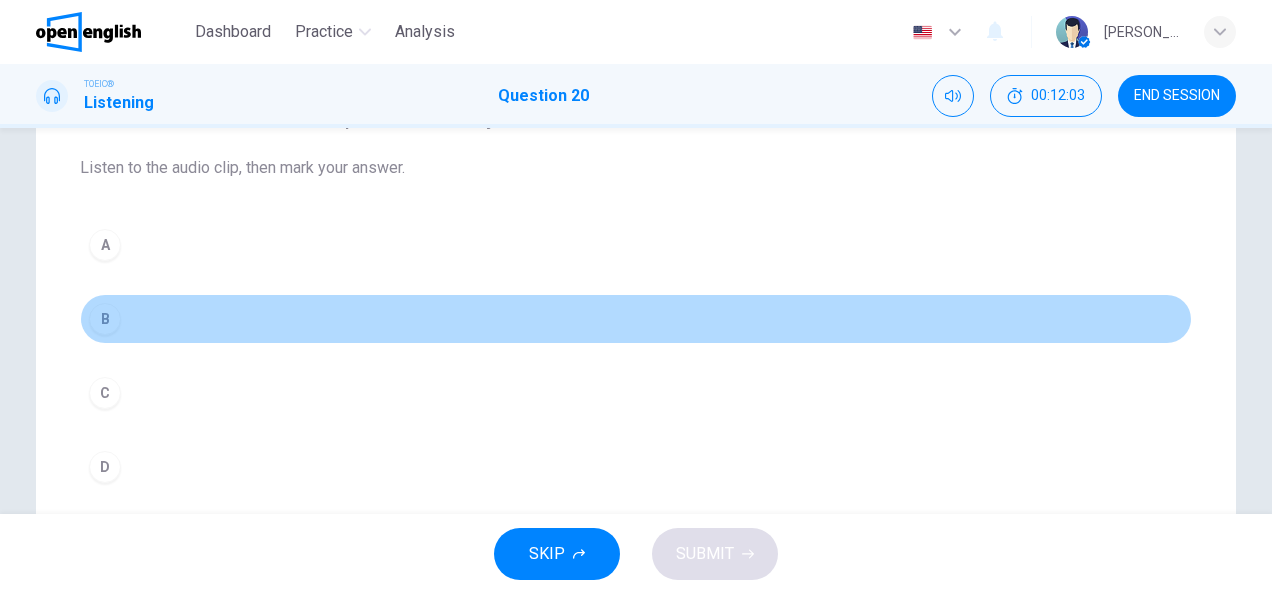 drag, startPoint x: 98, startPoint y: 322, endPoint x: 250, endPoint y: 374, distance: 160.64868 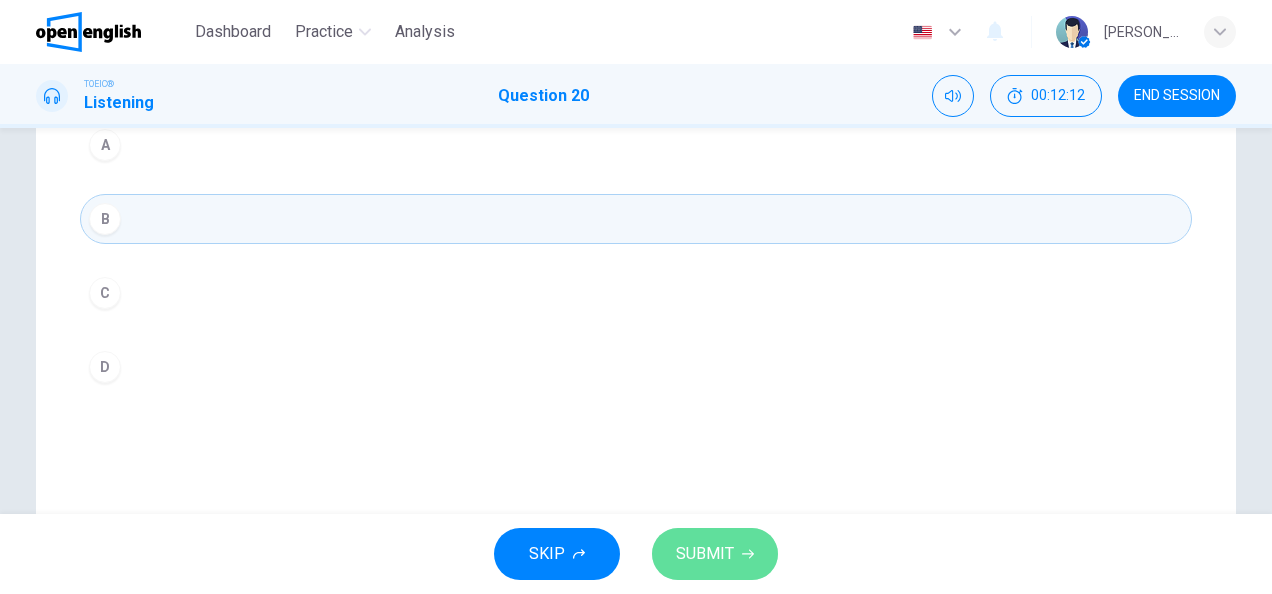 click on "SUBMIT" at bounding box center (705, 554) 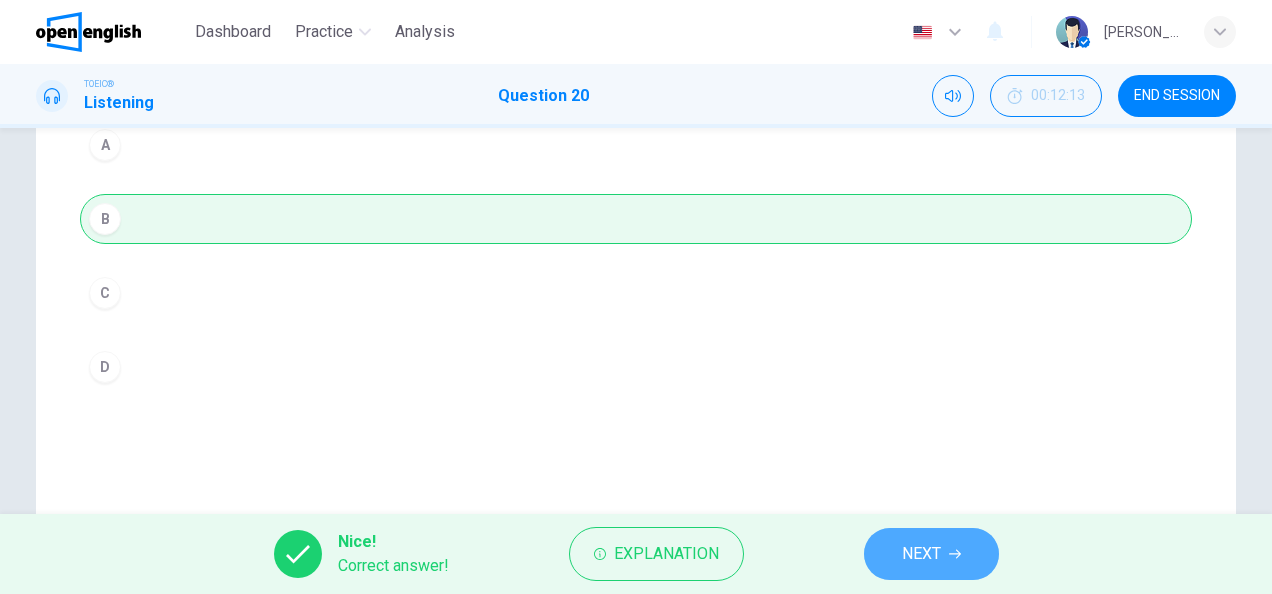 click on "NEXT" at bounding box center [931, 554] 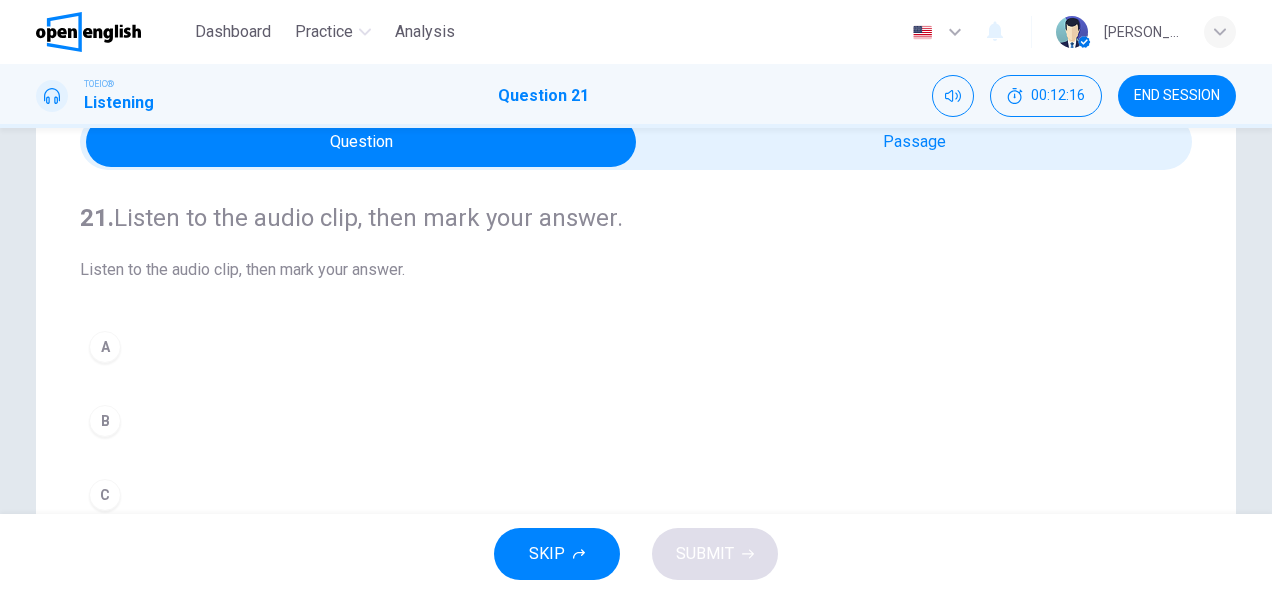 scroll, scrollTop: 0, scrollLeft: 0, axis: both 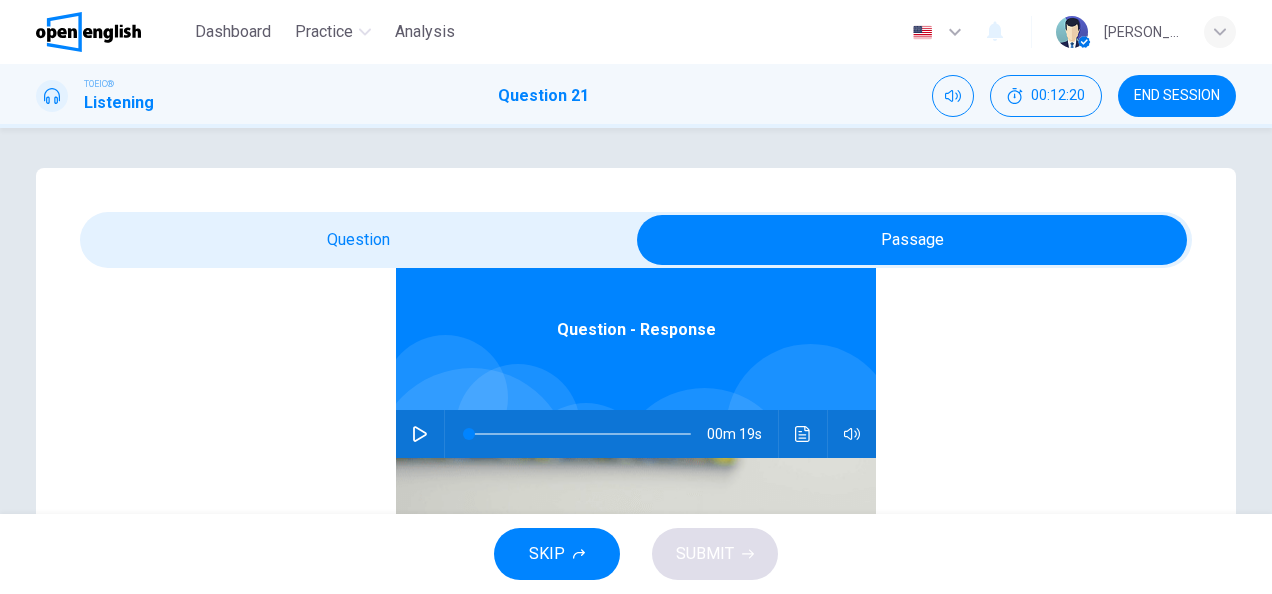 click 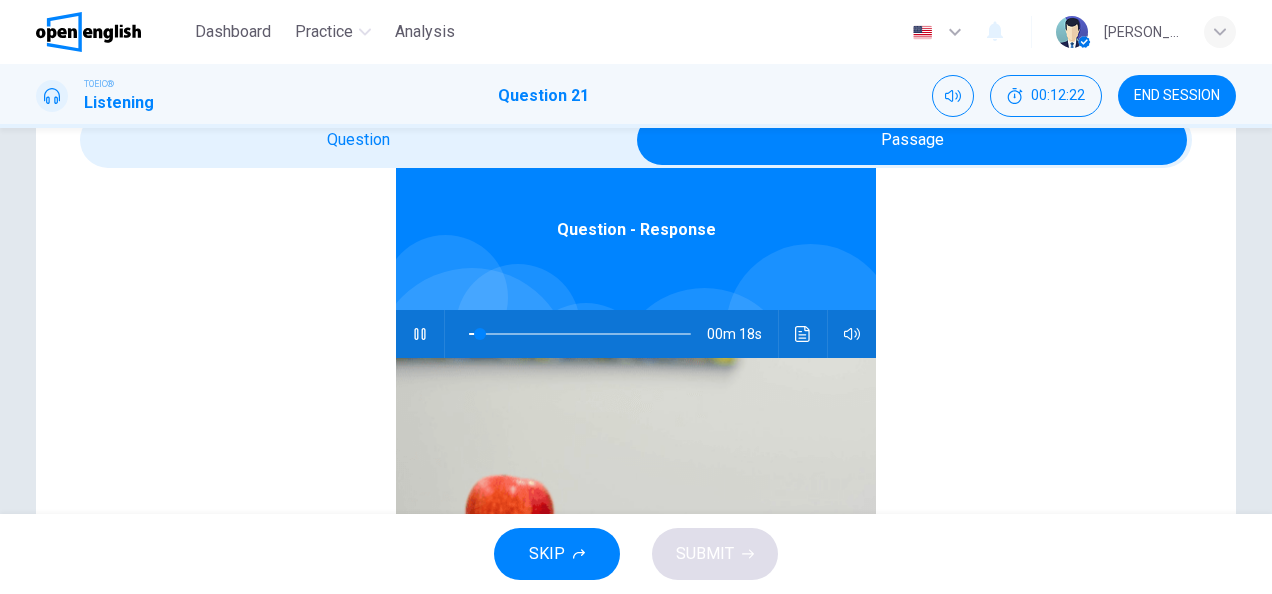 scroll, scrollTop: 200, scrollLeft: 0, axis: vertical 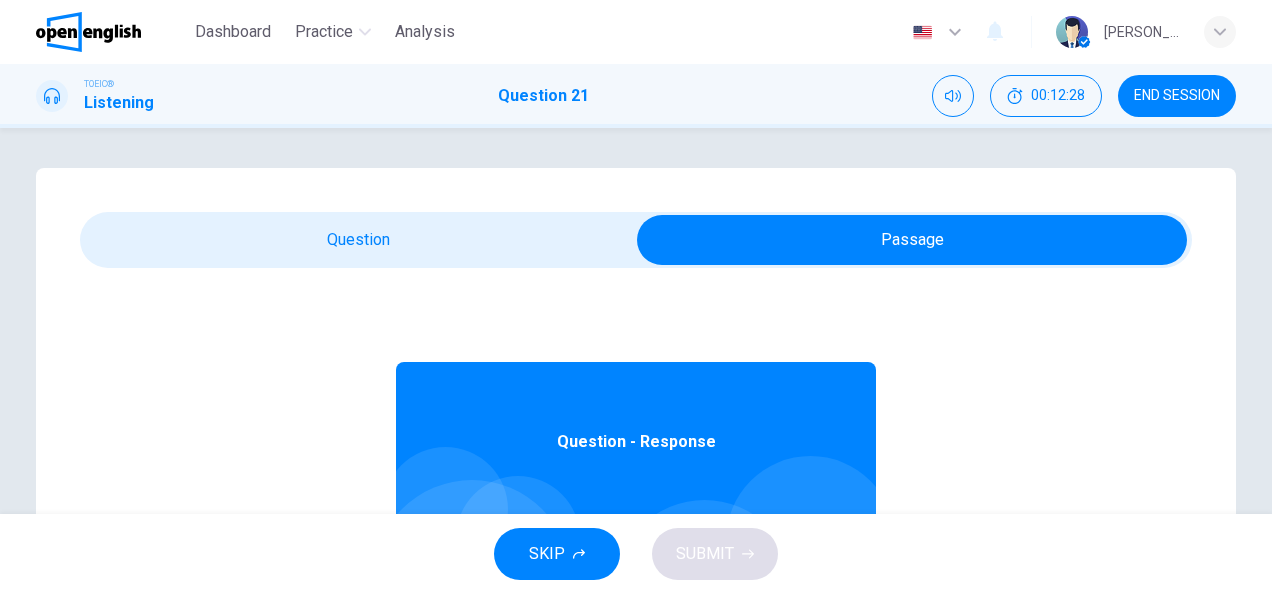 type on "**" 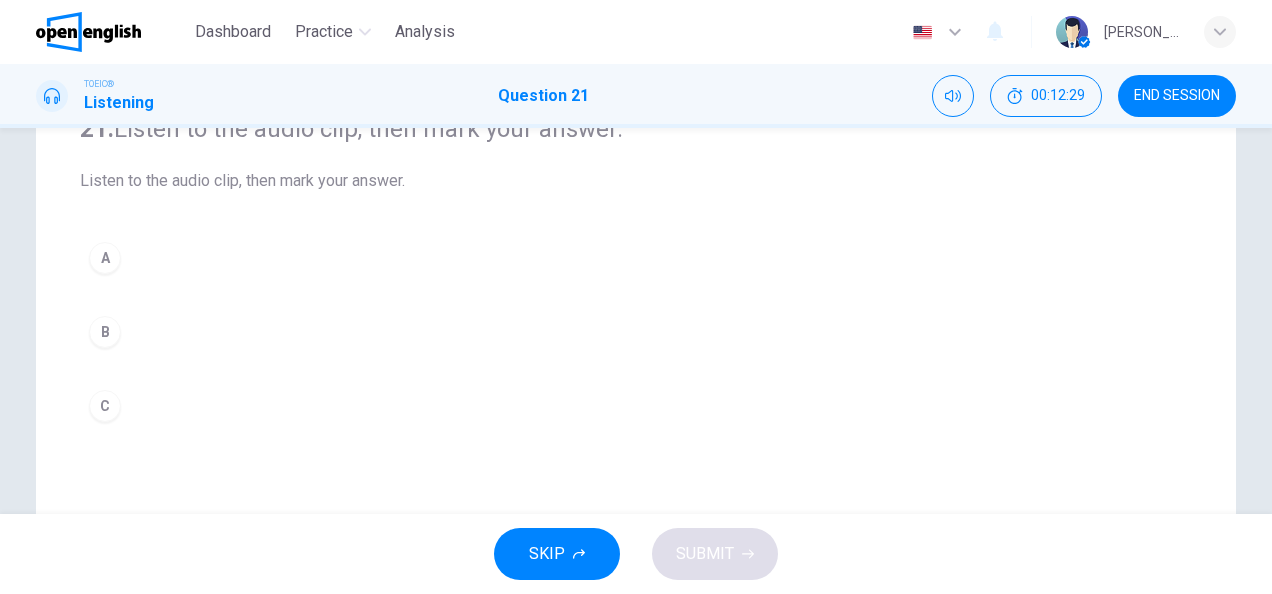 scroll, scrollTop: 200, scrollLeft: 0, axis: vertical 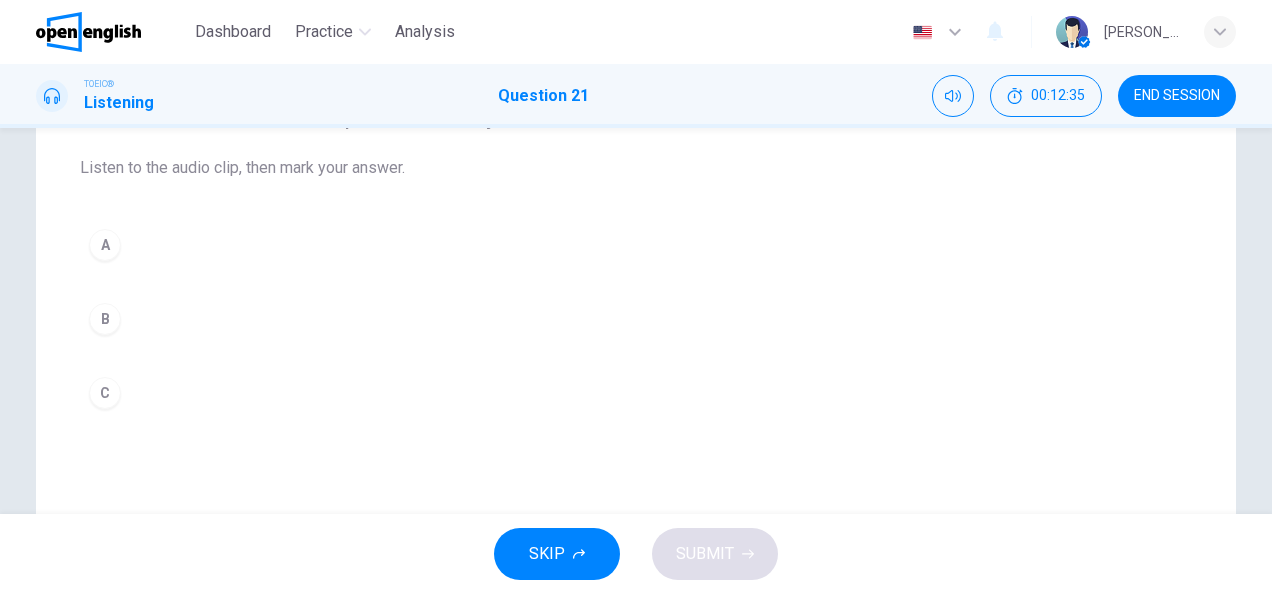 click on "A" at bounding box center [105, 245] 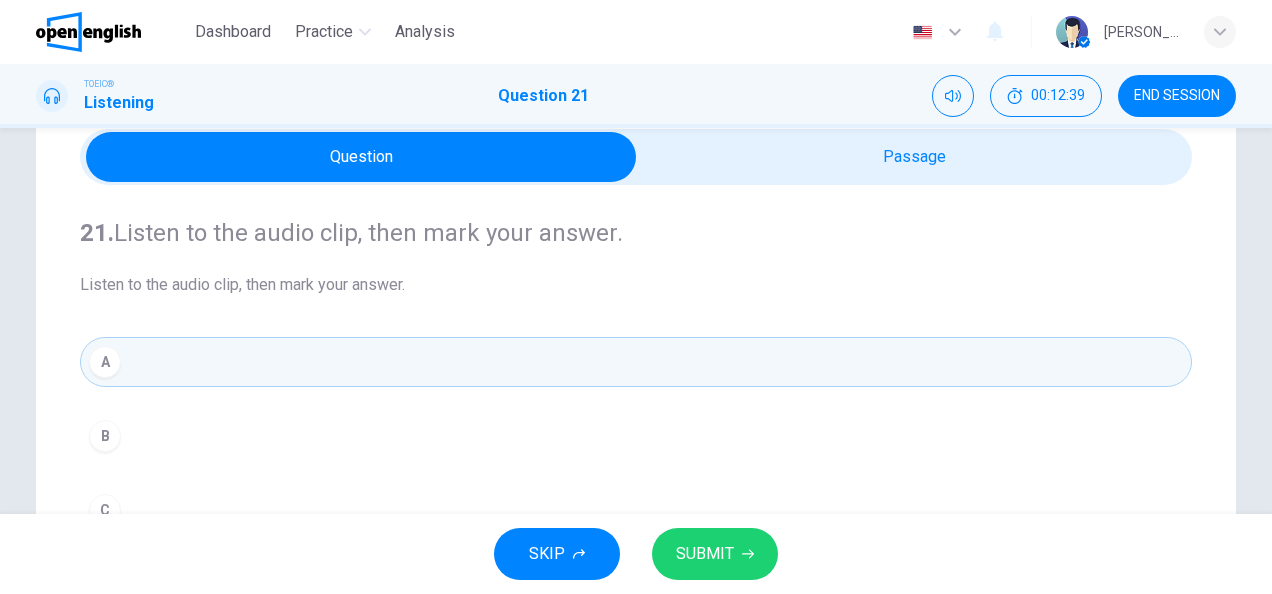 scroll, scrollTop: 0, scrollLeft: 0, axis: both 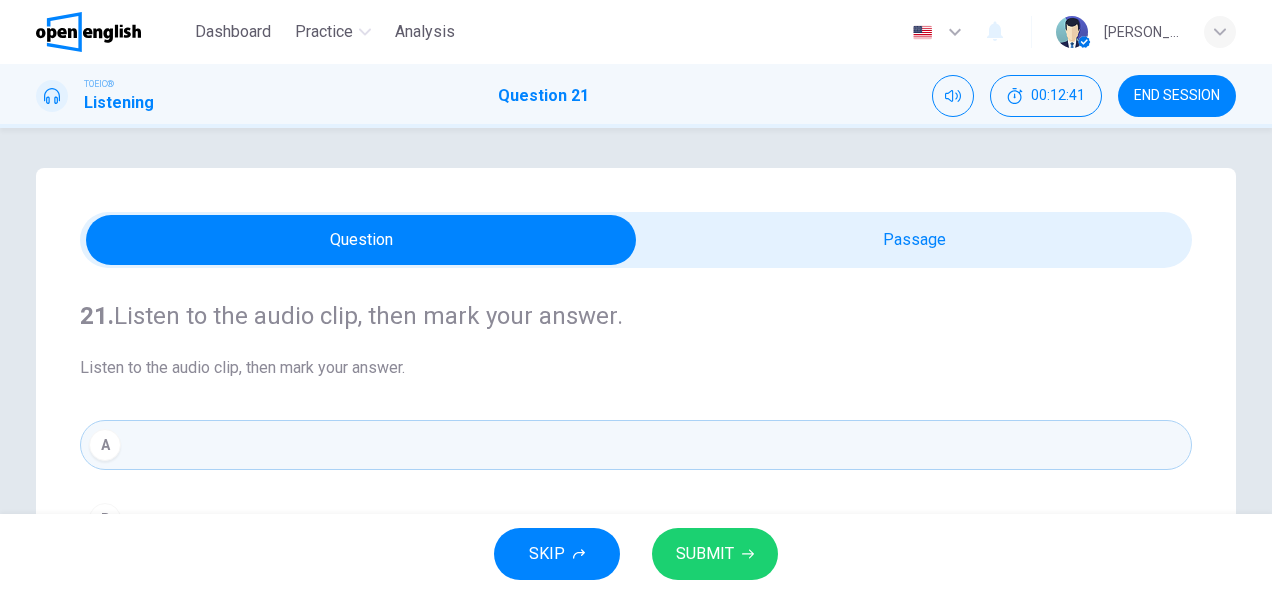 click on "SUBMIT" at bounding box center [705, 554] 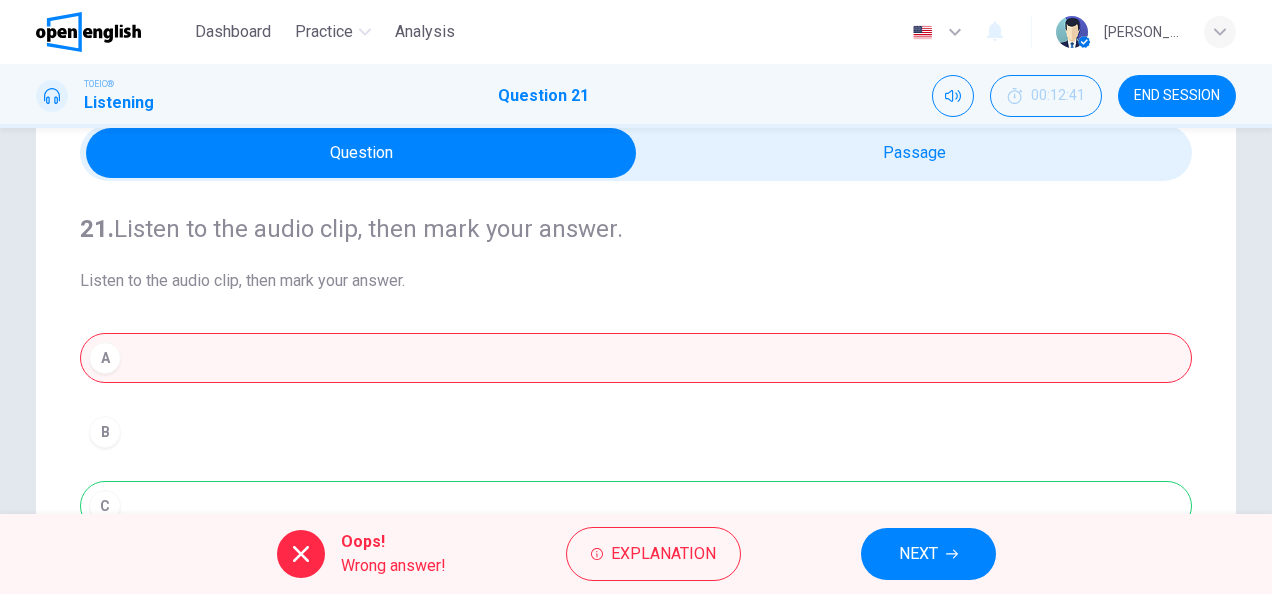 scroll, scrollTop: 200, scrollLeft: 0, axis: vertical 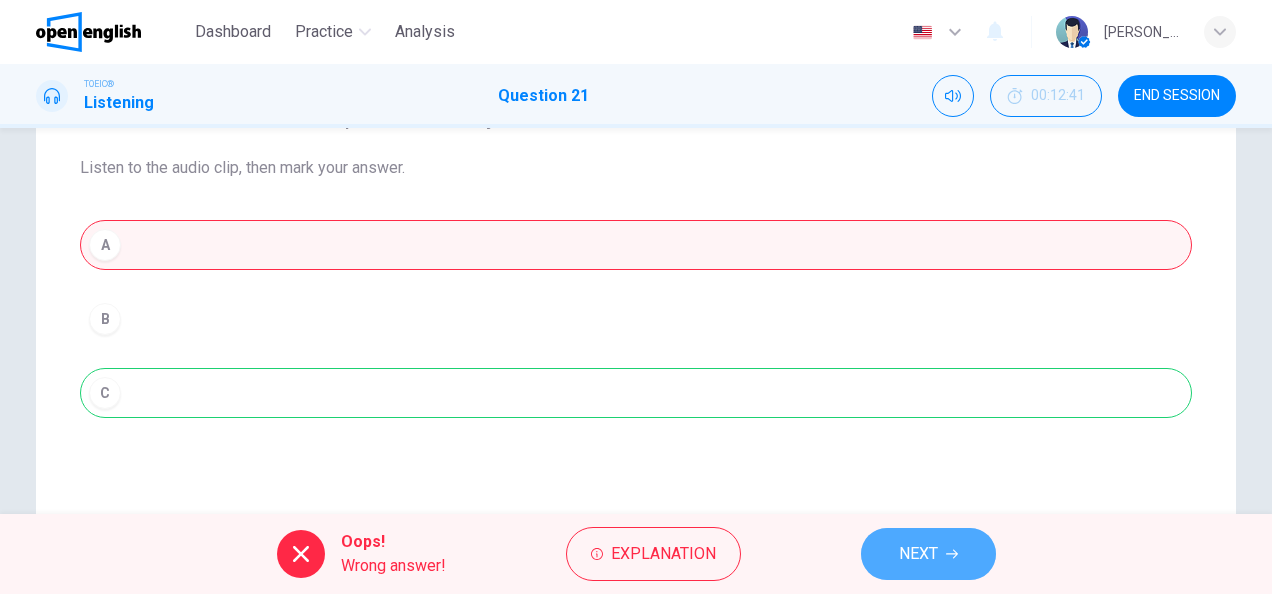 click on "NEXT" at bounding box center [928, 554] 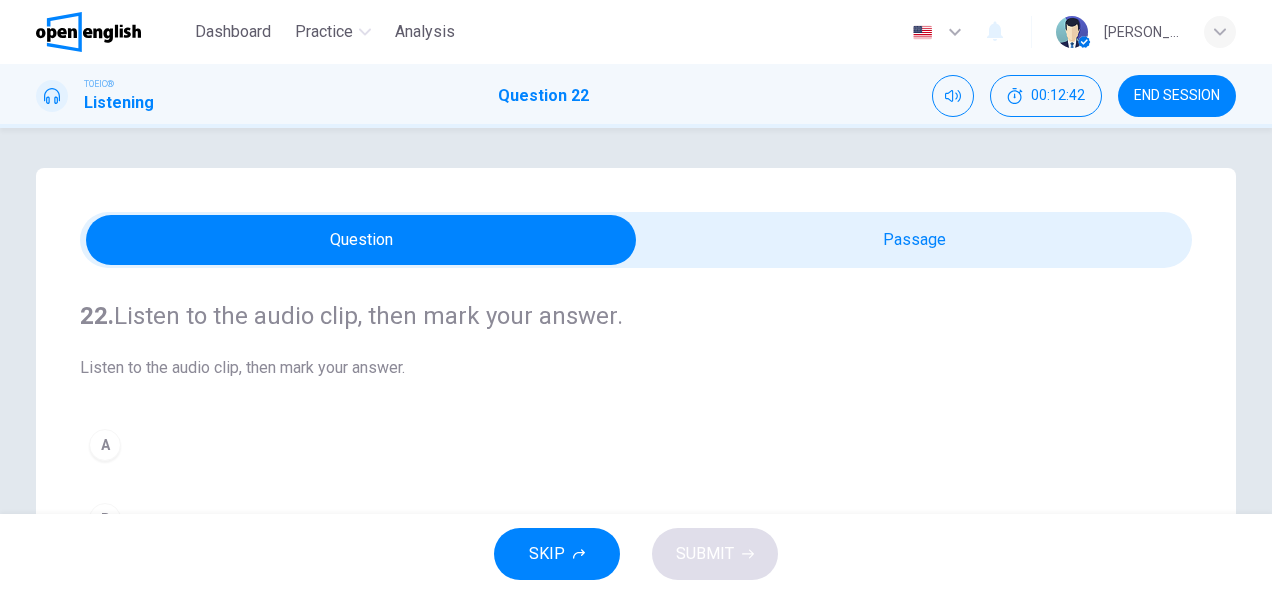 click on "END SESSION" at bounding box center (1177, 96) 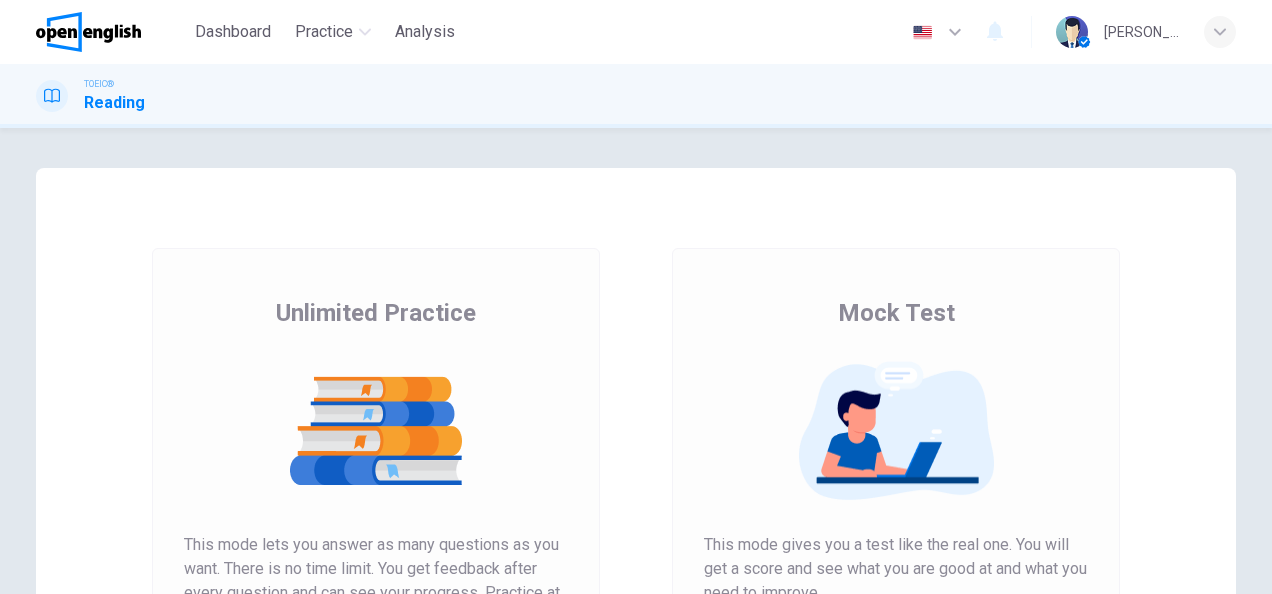 scroll, scrollTop: 0, scrollLeft: 0, axis: both 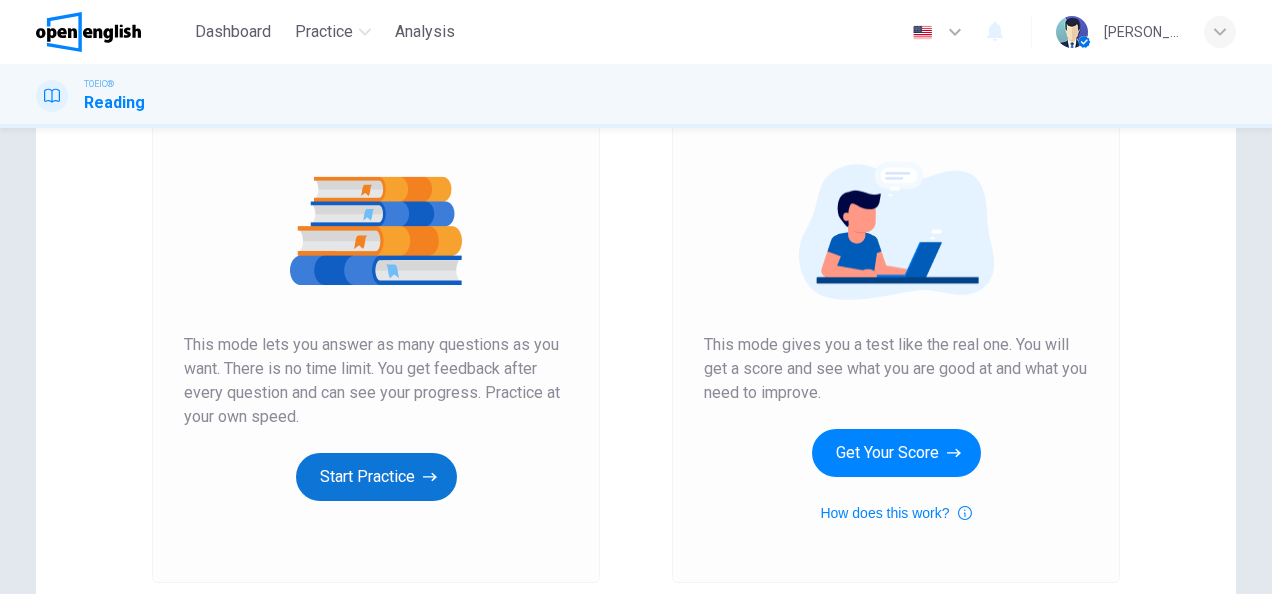 click on "Start Practice" at bounding box center [376, 477] 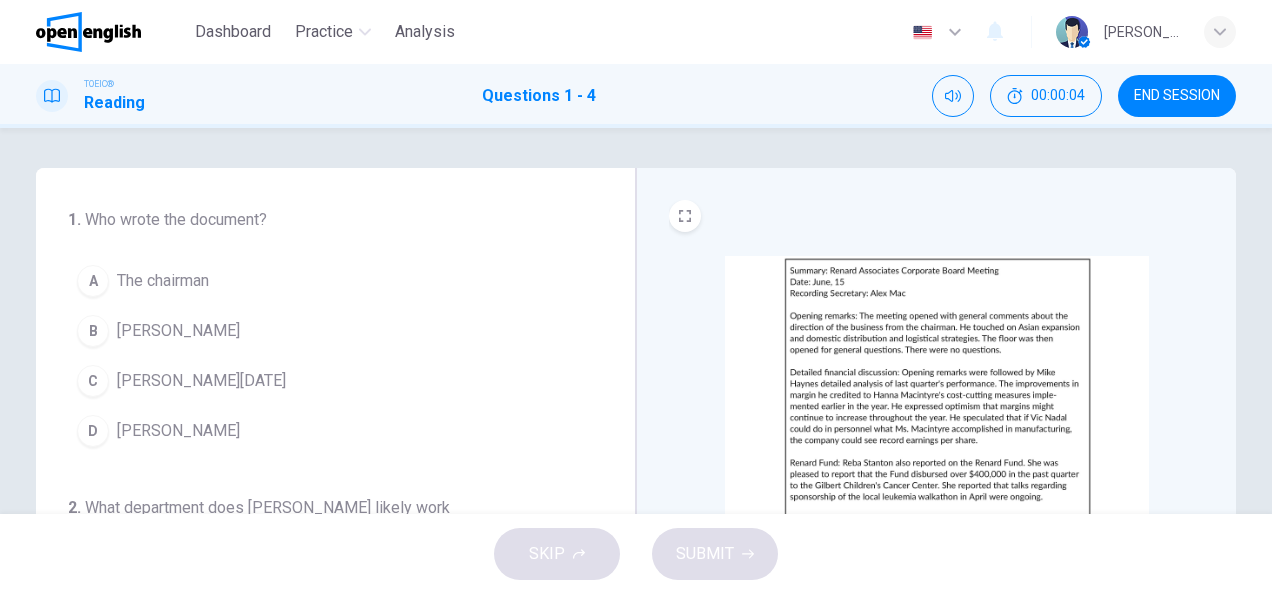 scroll, scrollTop: 100, scrollLeft: 0, axis: vertical 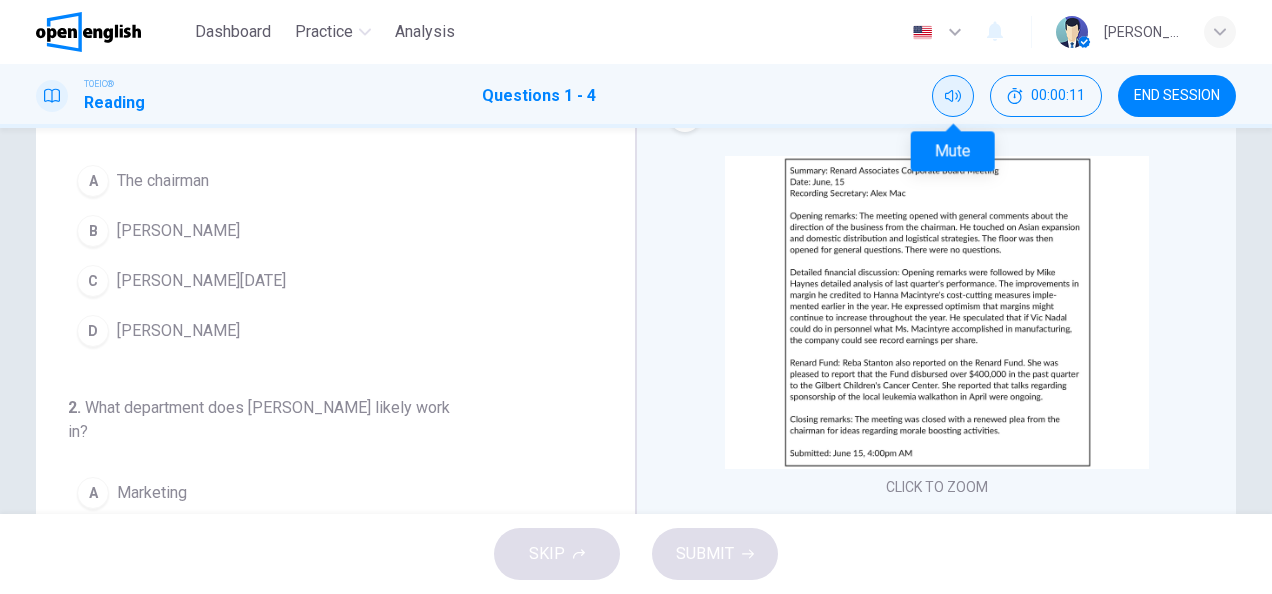 click 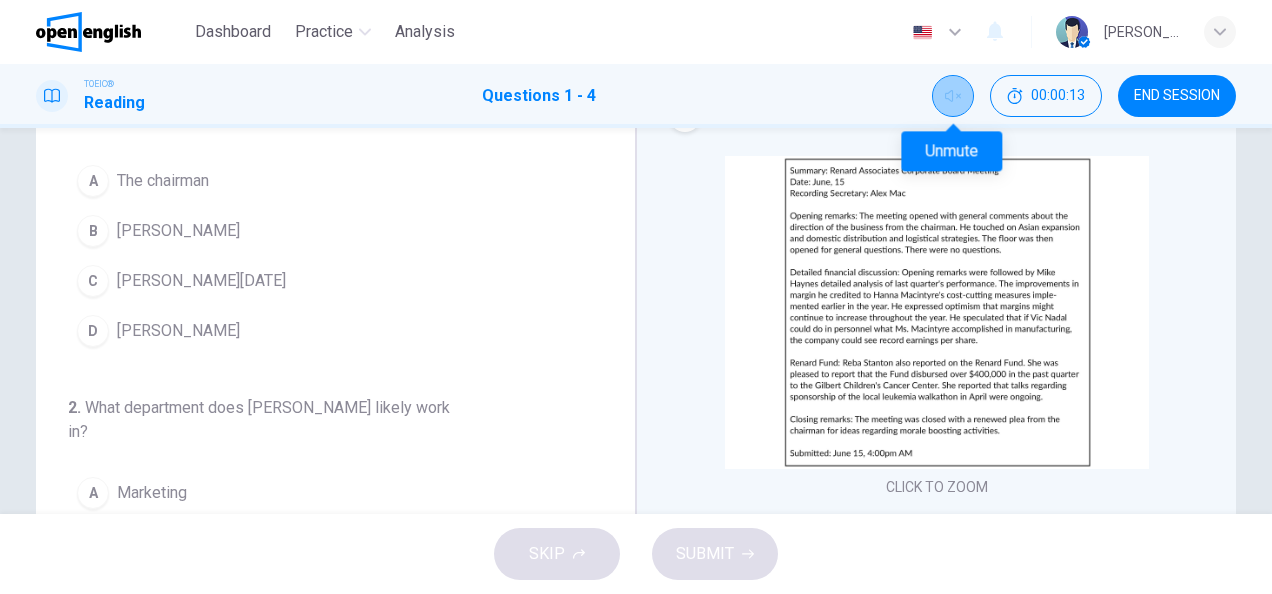 click at bounding box center (953, 96) 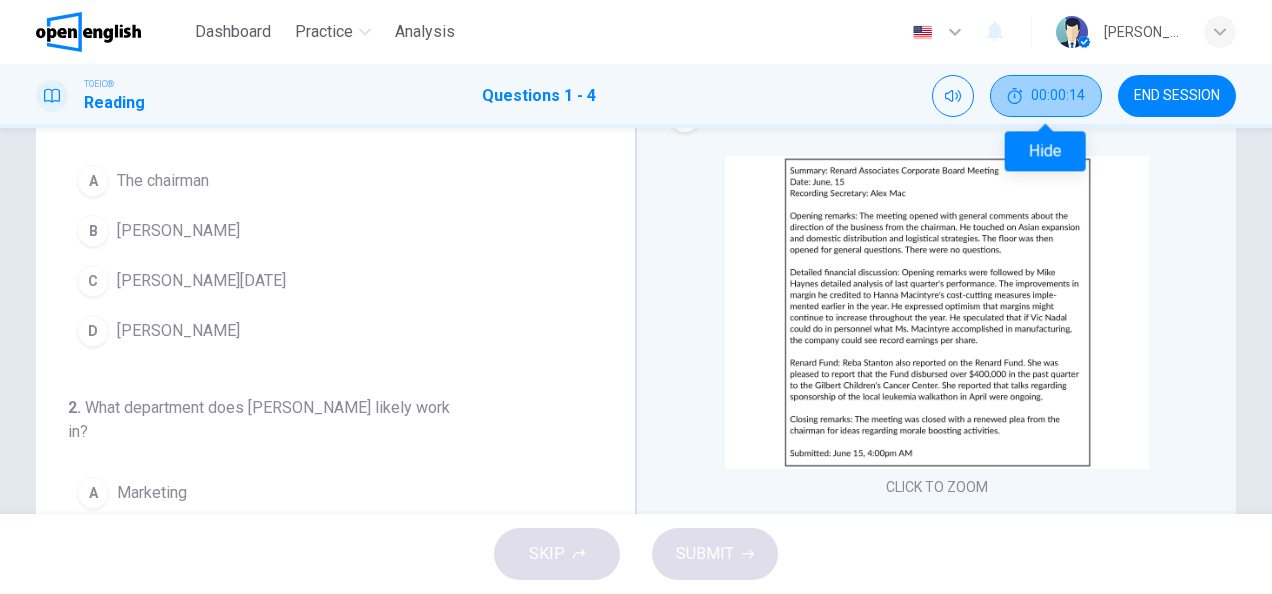 click 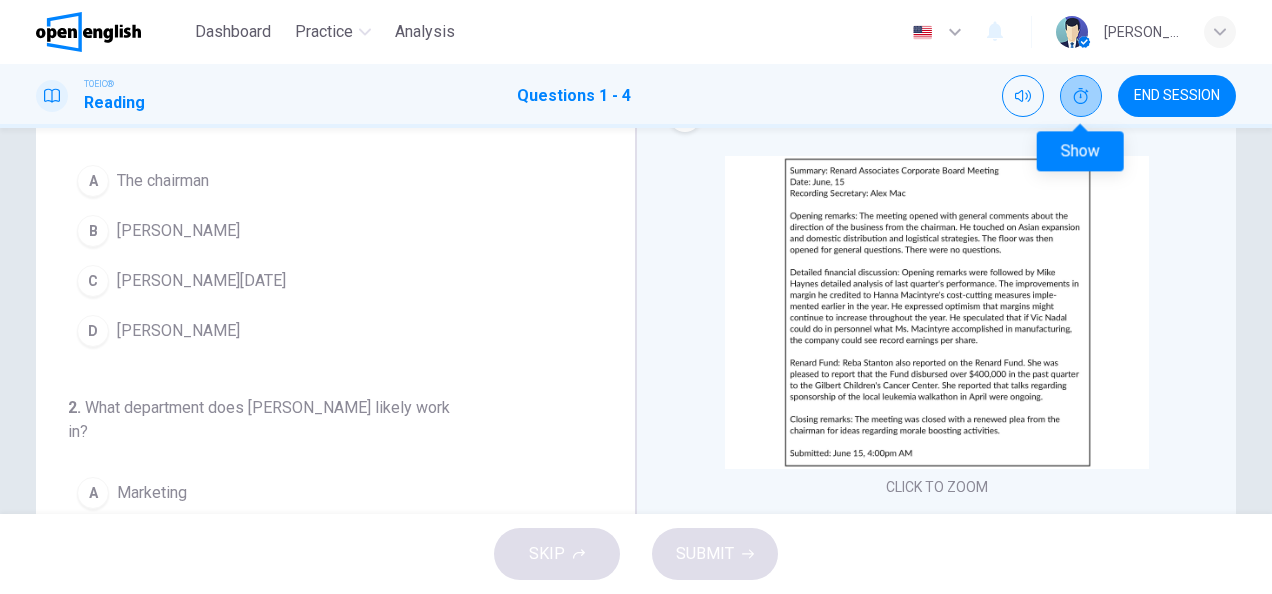 click 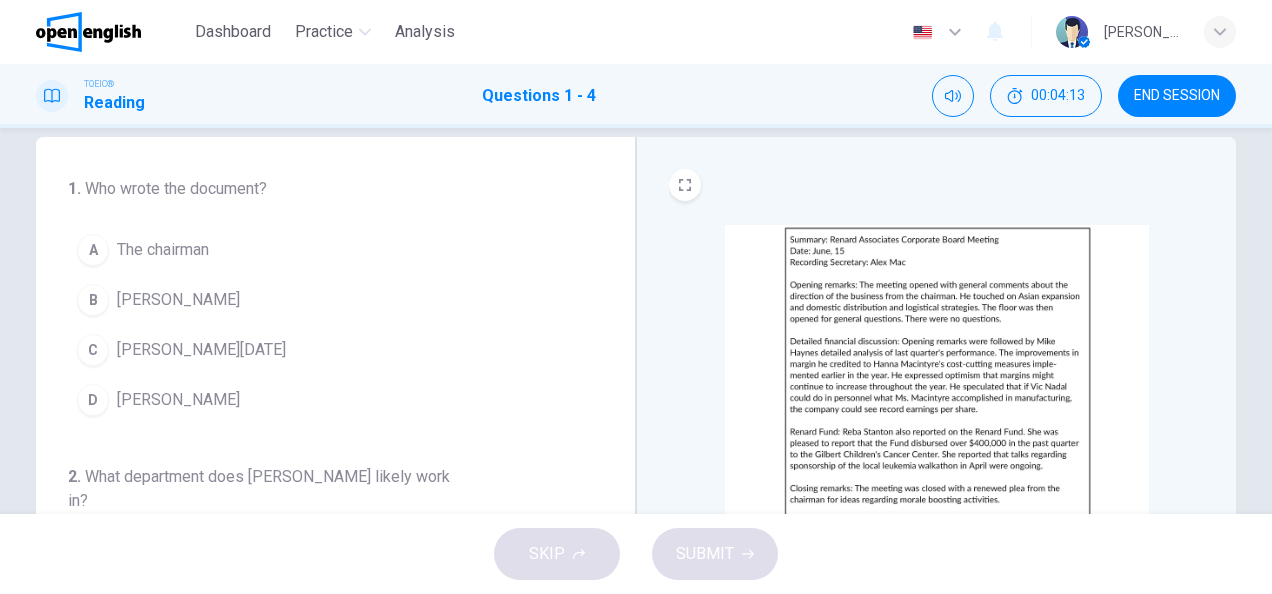 scroll, scrollTop: 0, scrollLeft: 0, axis: both 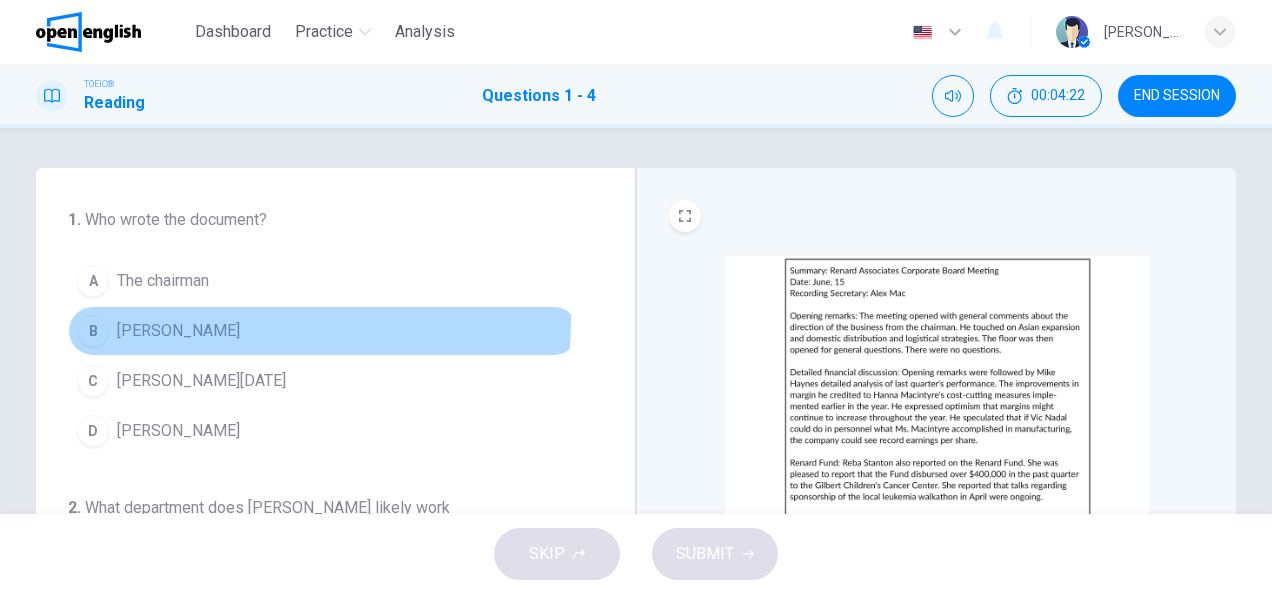 click on "Alex Mac" at bounding box center [178, 331] 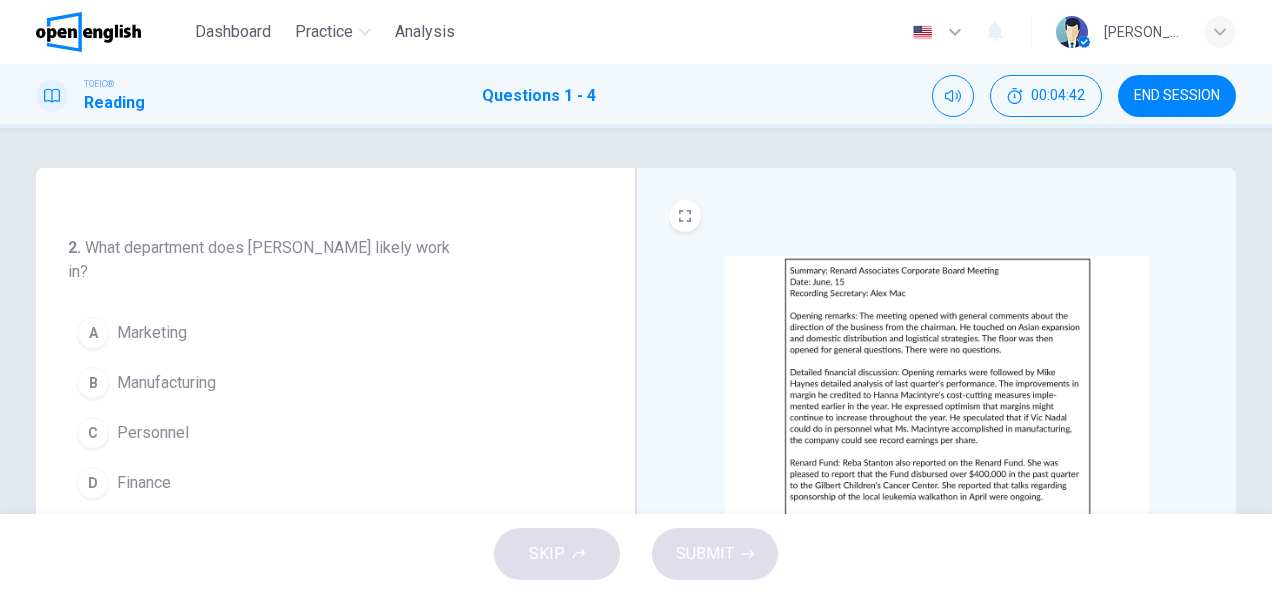 scroll, scrollTop: 300, scrollLeft: 0, axis: vertical 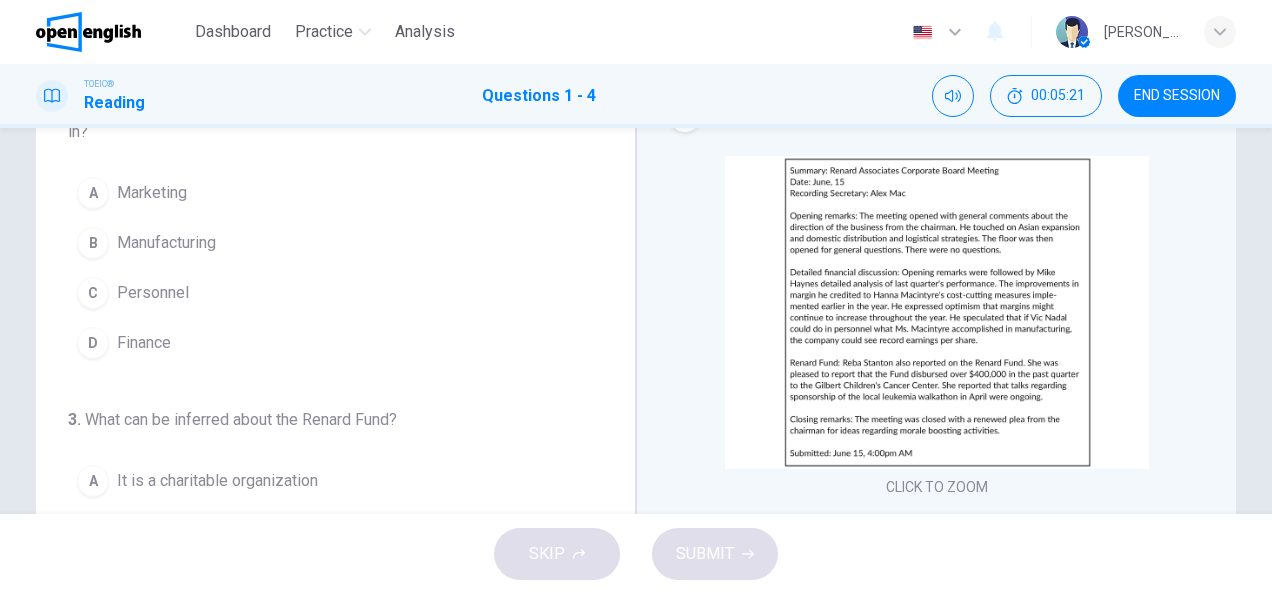 click on "Manufacturing" at bounding box center (166, 243) 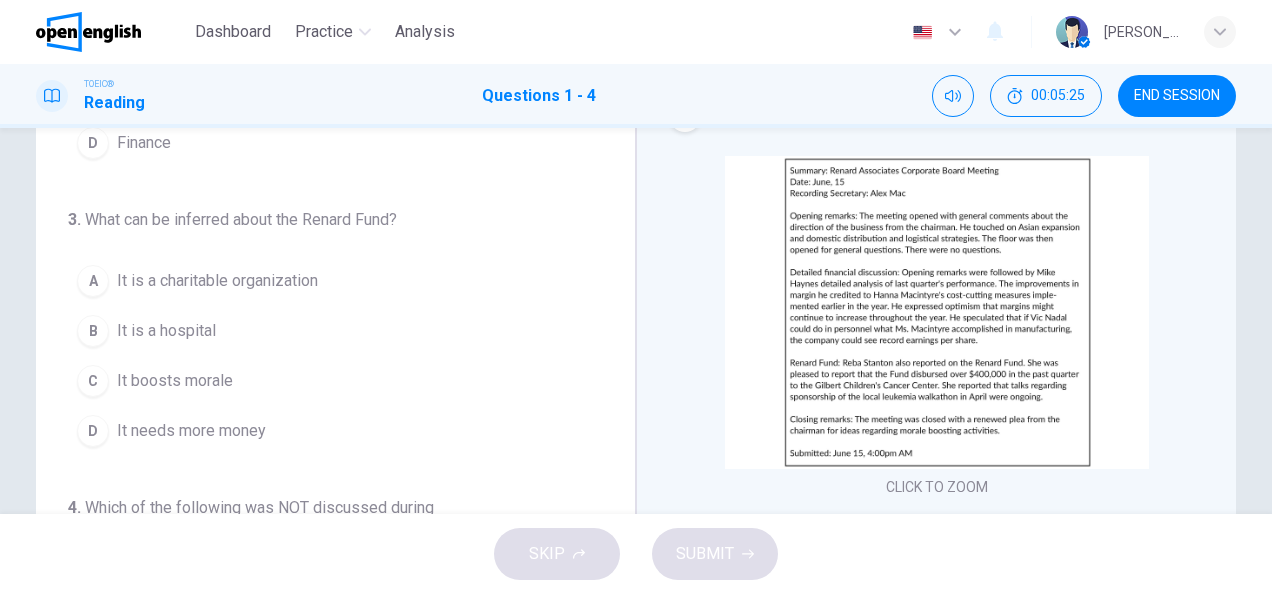 scroll, scrollTop: 534, scrollLeft: 0, axis: vertical 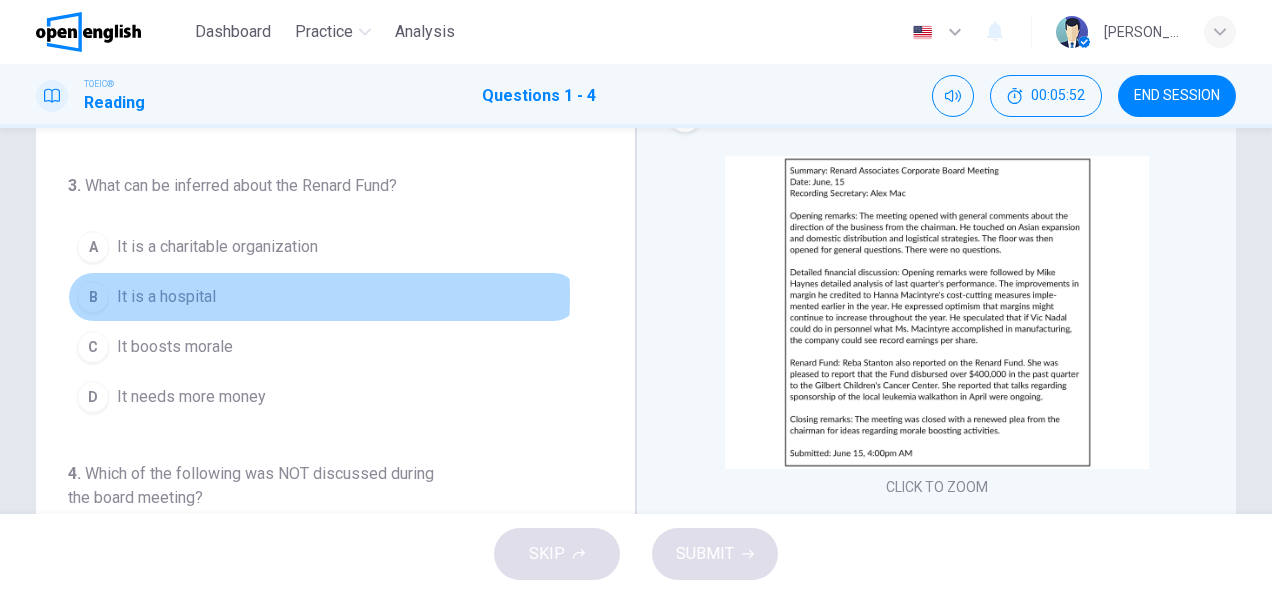 click on "It is a hospital" at bounding box center (166, 297) 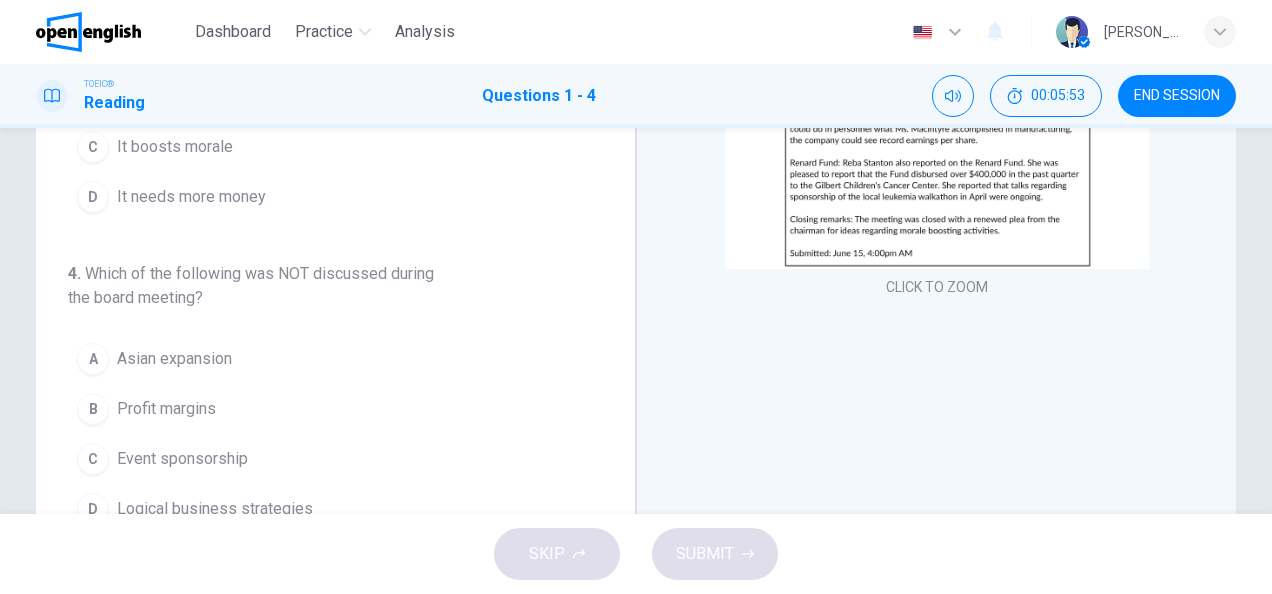 scroll, scrollTop: 389, scrollLeft: 0, axis: vertical 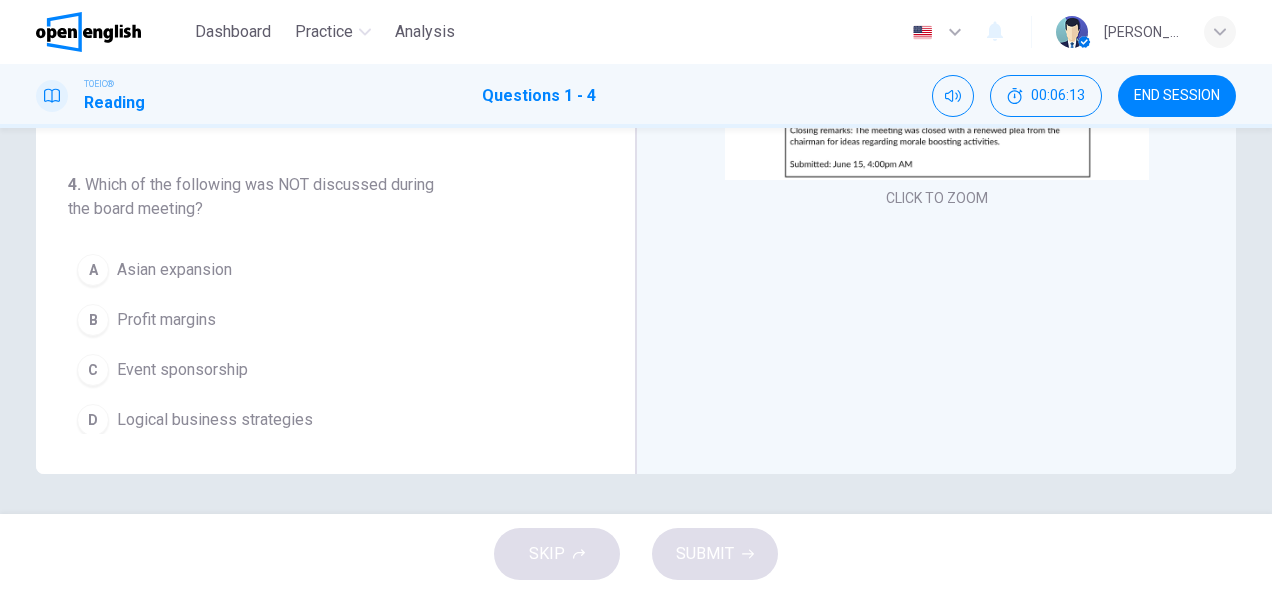 click on "B Profit margins" at bounding box center [323, 320] 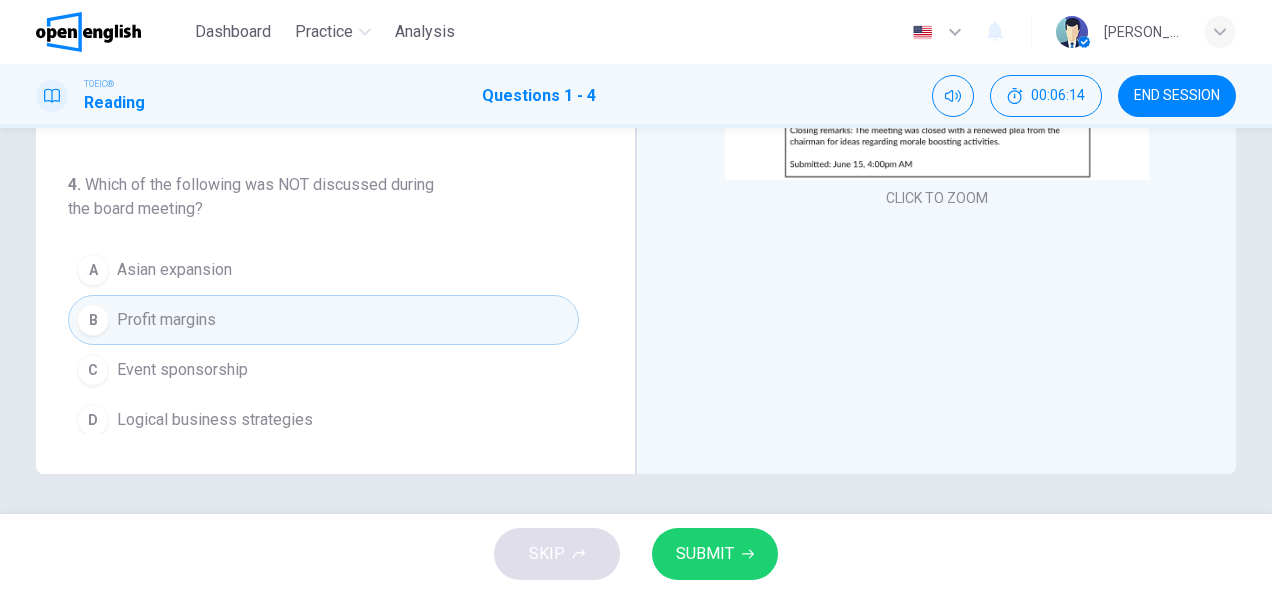 click on "SUBMIT" at bounding box center [705, 554] 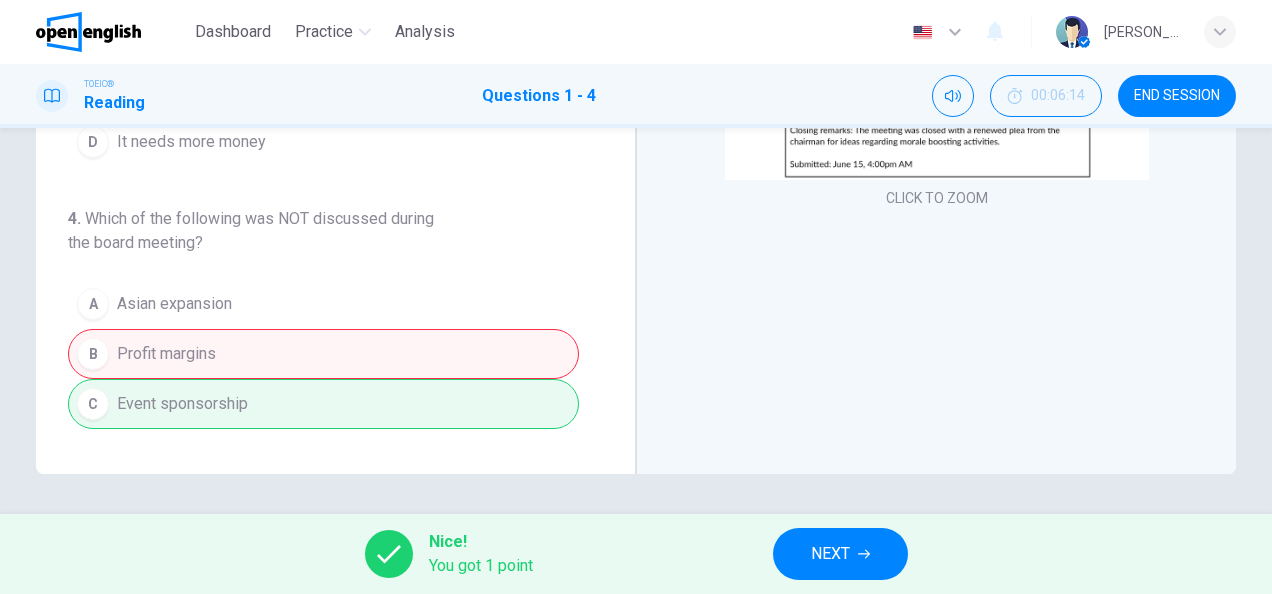 scroll, scrollTop: 534, scrollLeft: 0, axis: vertical 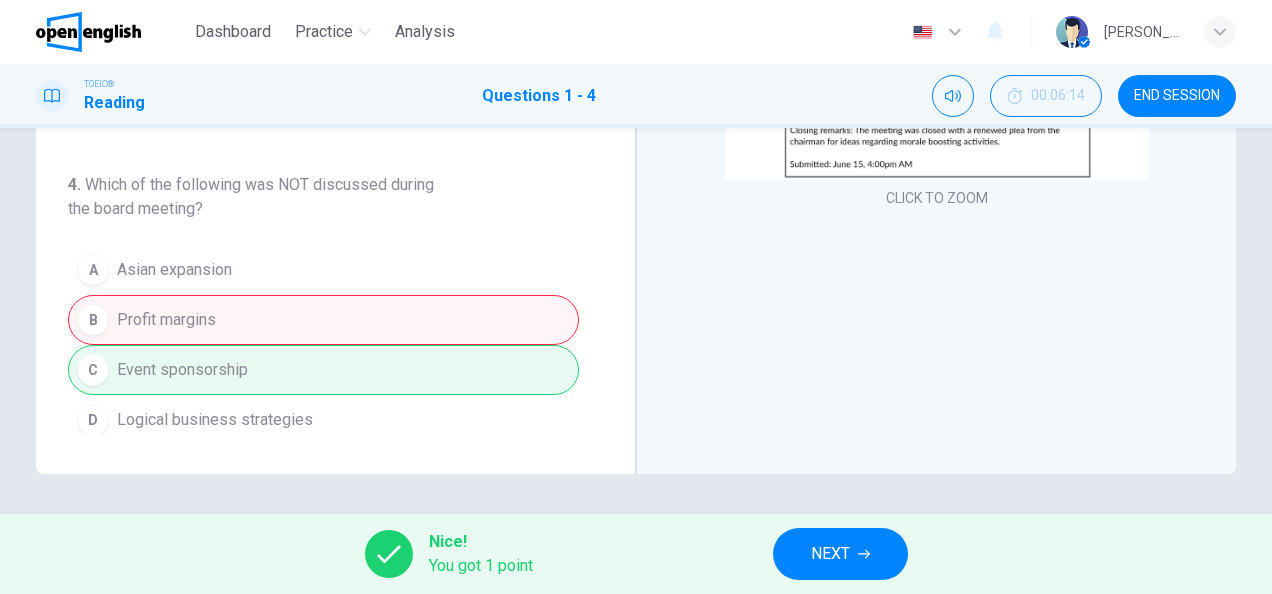 click on "NEXT" at bounding box center [840, 554] 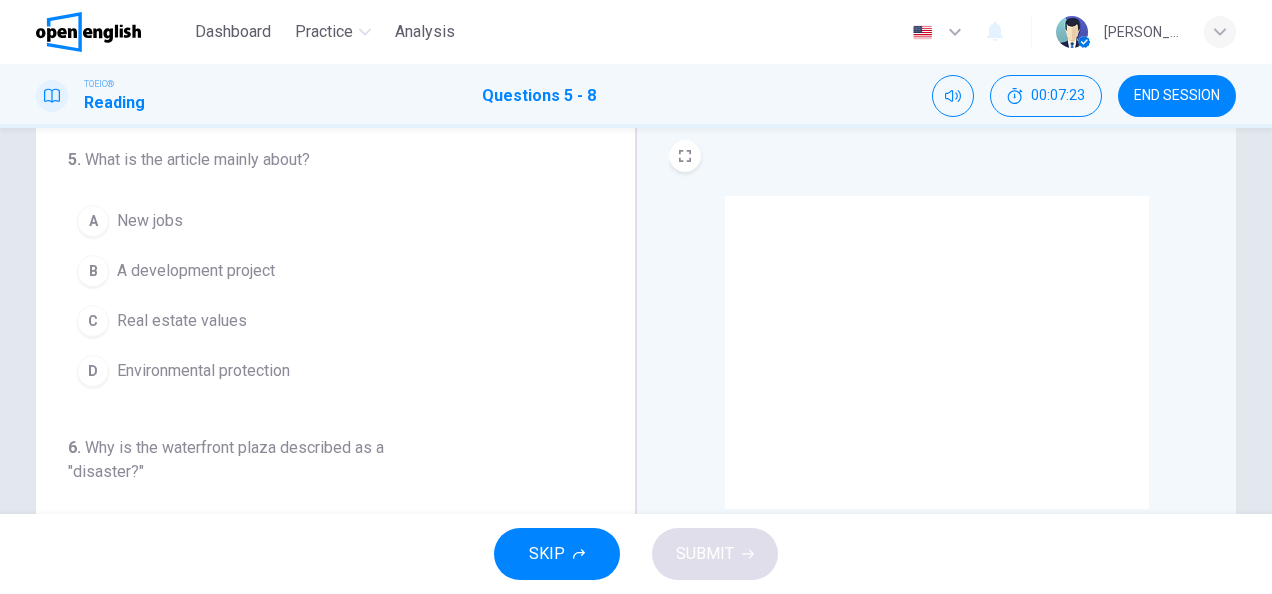 scroll, scrollTop: 100, scrollLeft: 0, axis: vertical 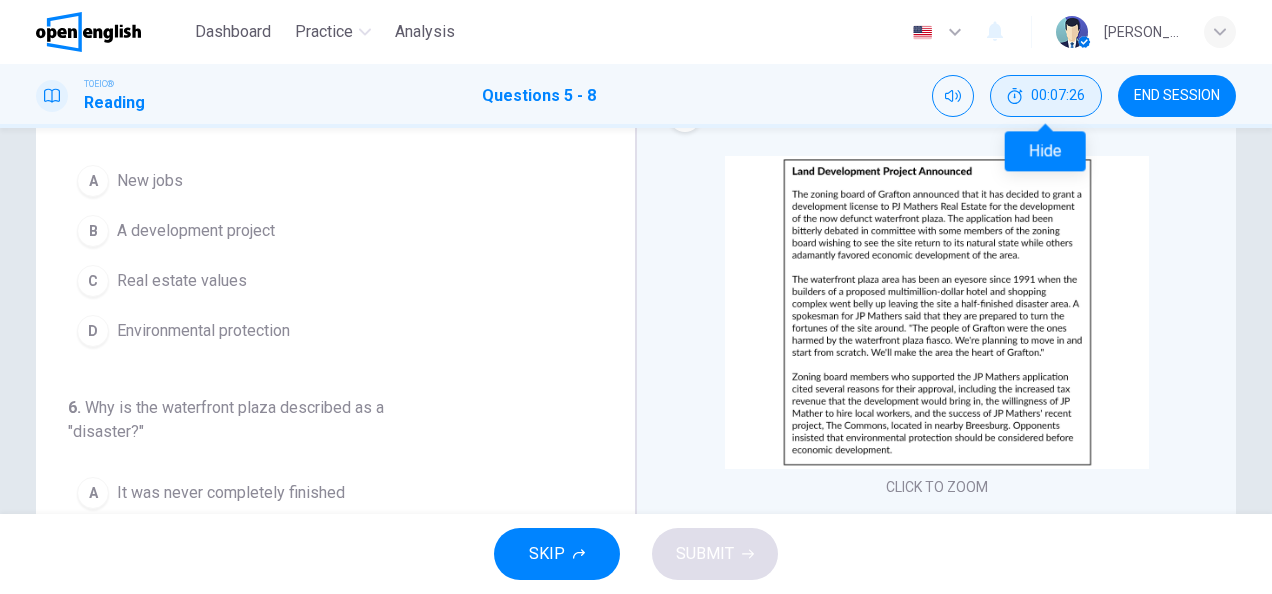 click on "00:07:26" at bounding box center [1058, 96] 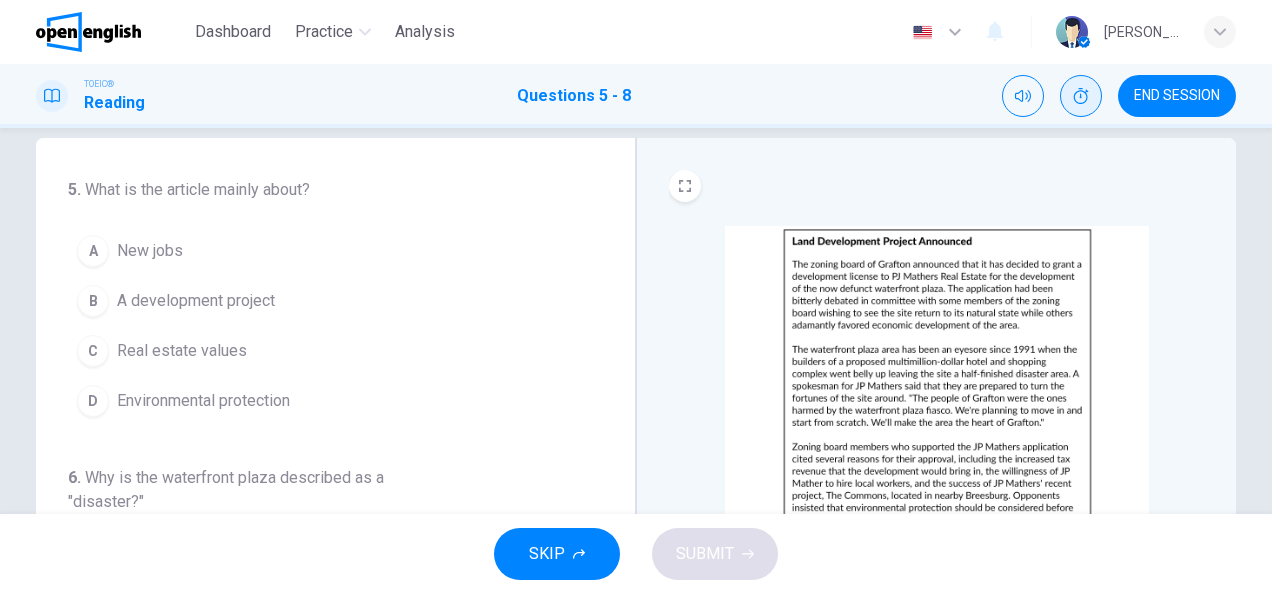 scroll, scrollTop: 0, scrollLeft: 0, axis: both 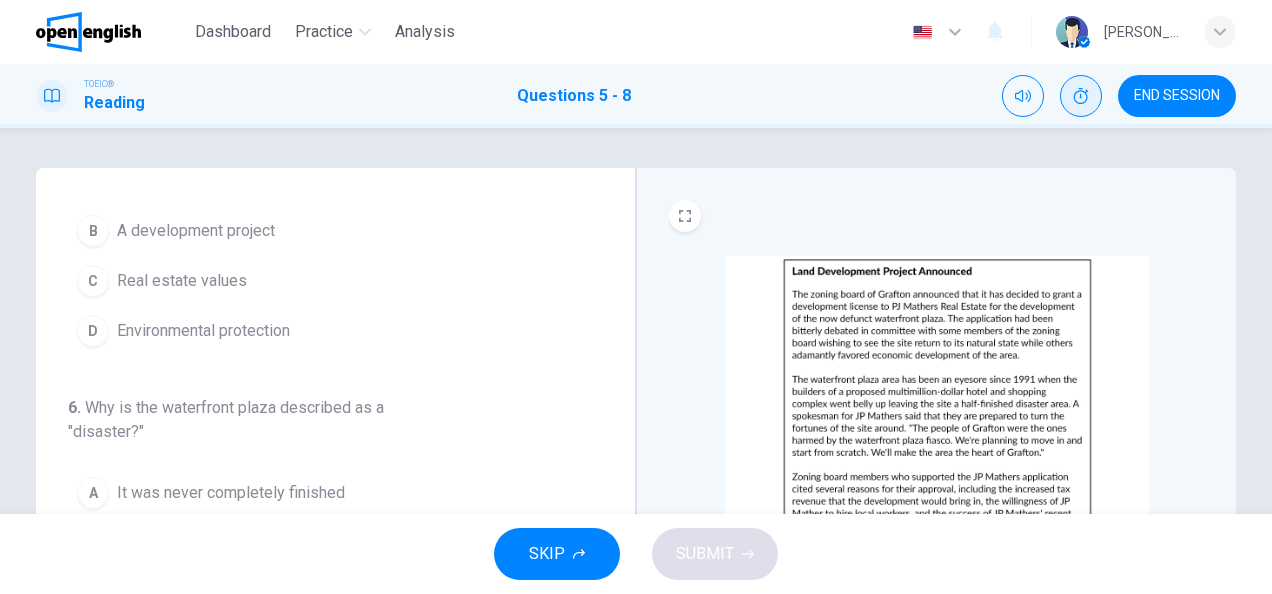 click on "A development project" at bounding box center [196, 231] 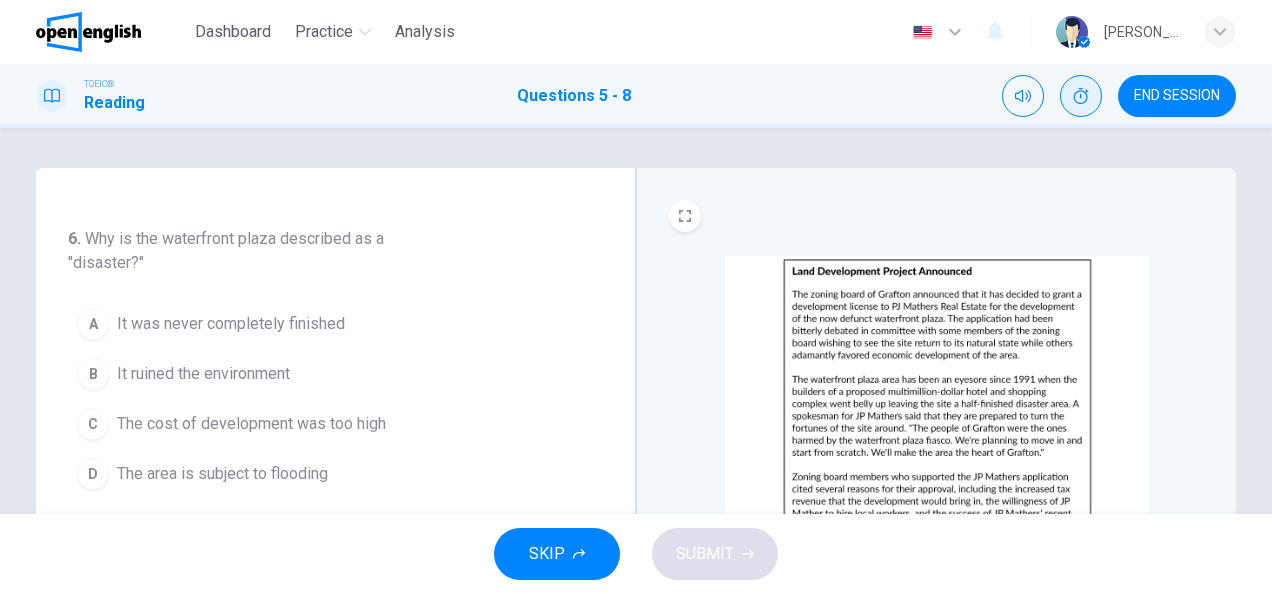 scroll, scrollTop: 300, scrollLeft: 0, axis: vertical 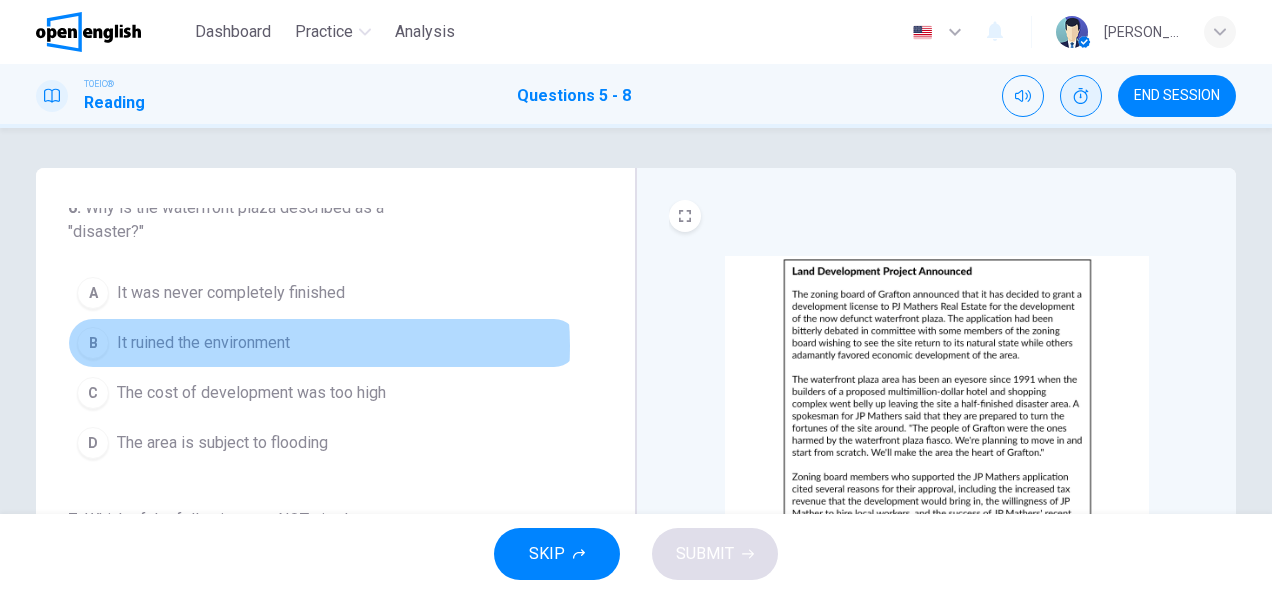 click on "It ruined the environment" at bounding box center (203, 343) 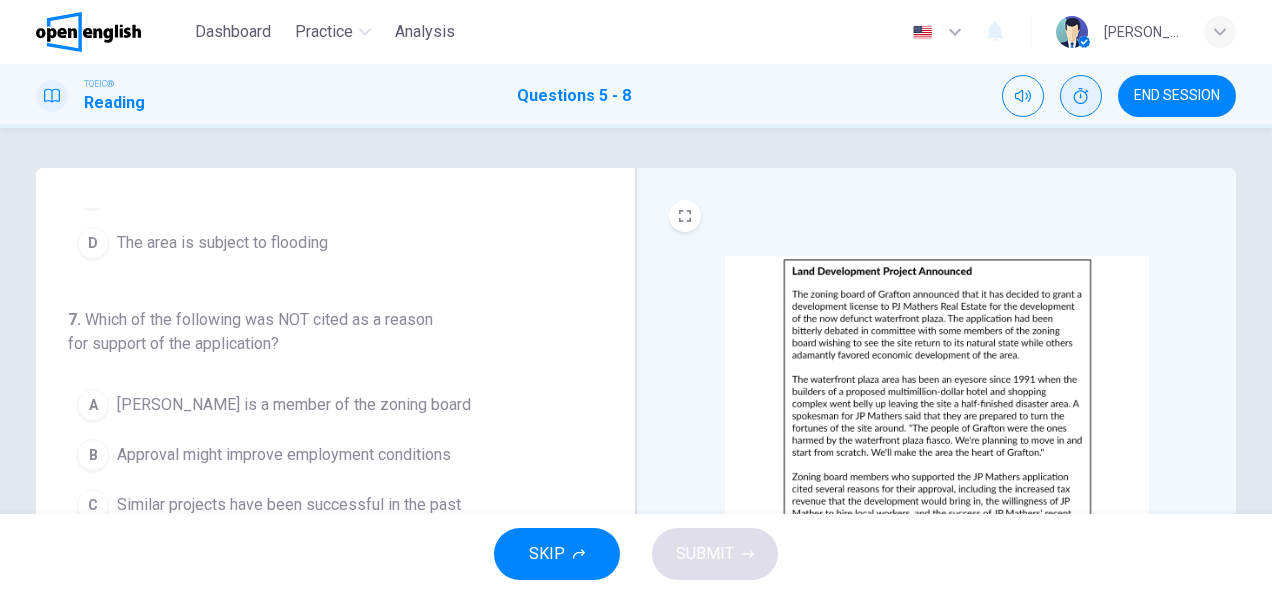 scroll, scrollTop: 534, scrollLeft: 0, axis: vertical 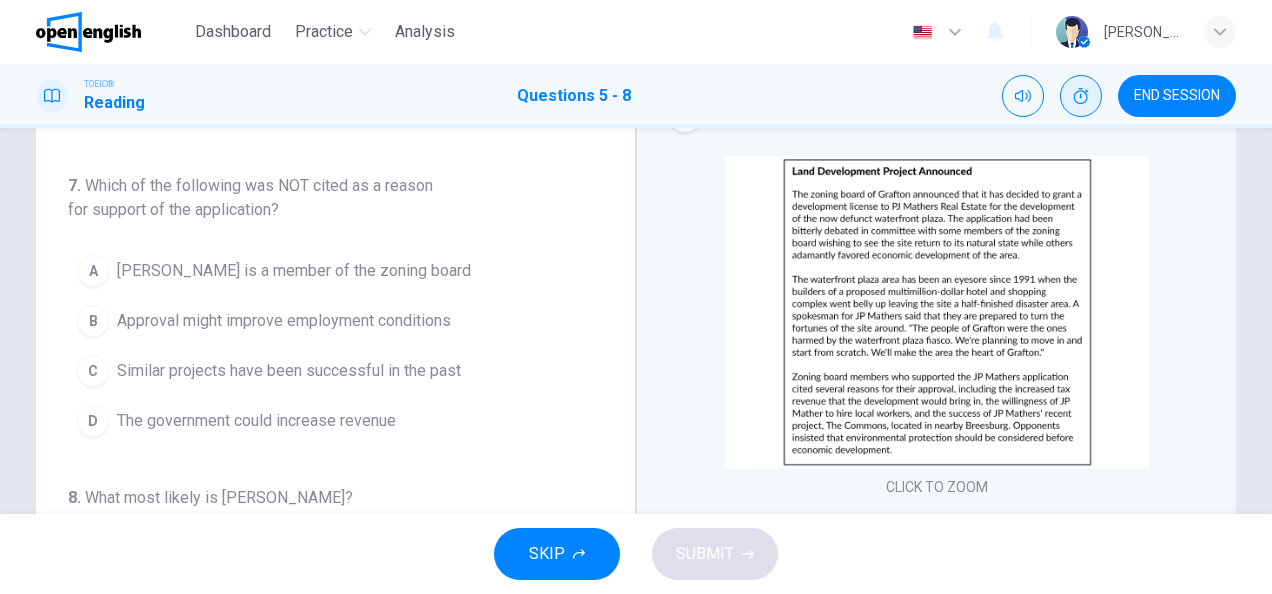 click on "The government could increase revenue" at bounding box center [256, 421] 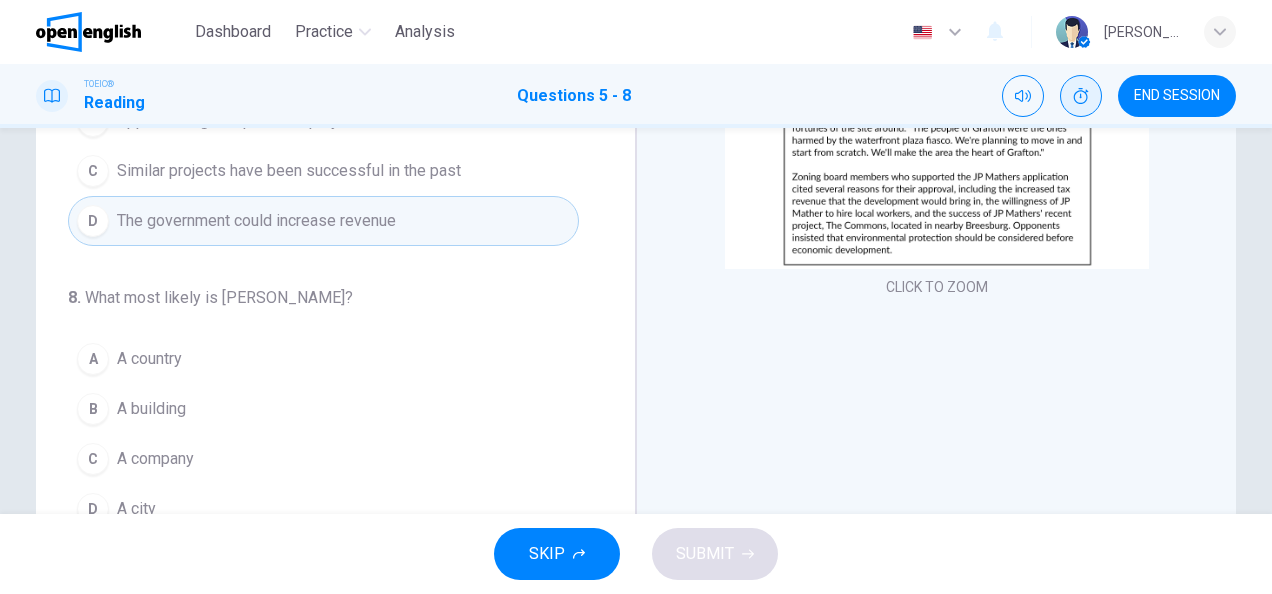 scroll, scrollTop: 389, scrollLeft: 0, axis: vertical 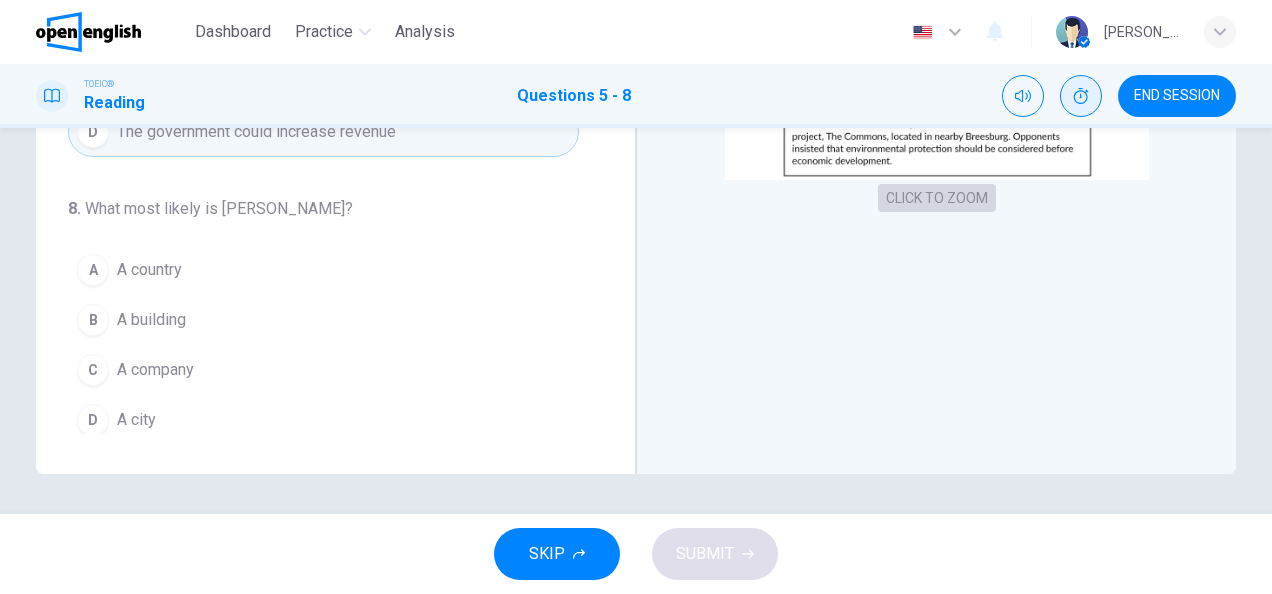 click on "CLICK TO ZOOM" at bounding box center (937, 198) 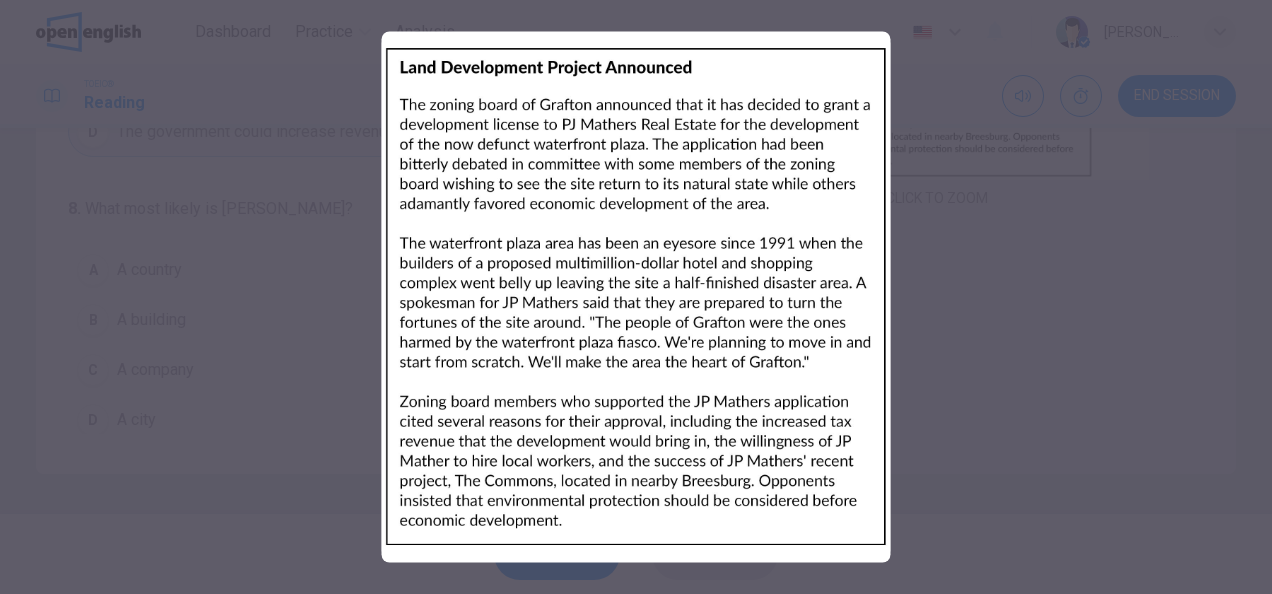 click at bounding box center (636, 297) 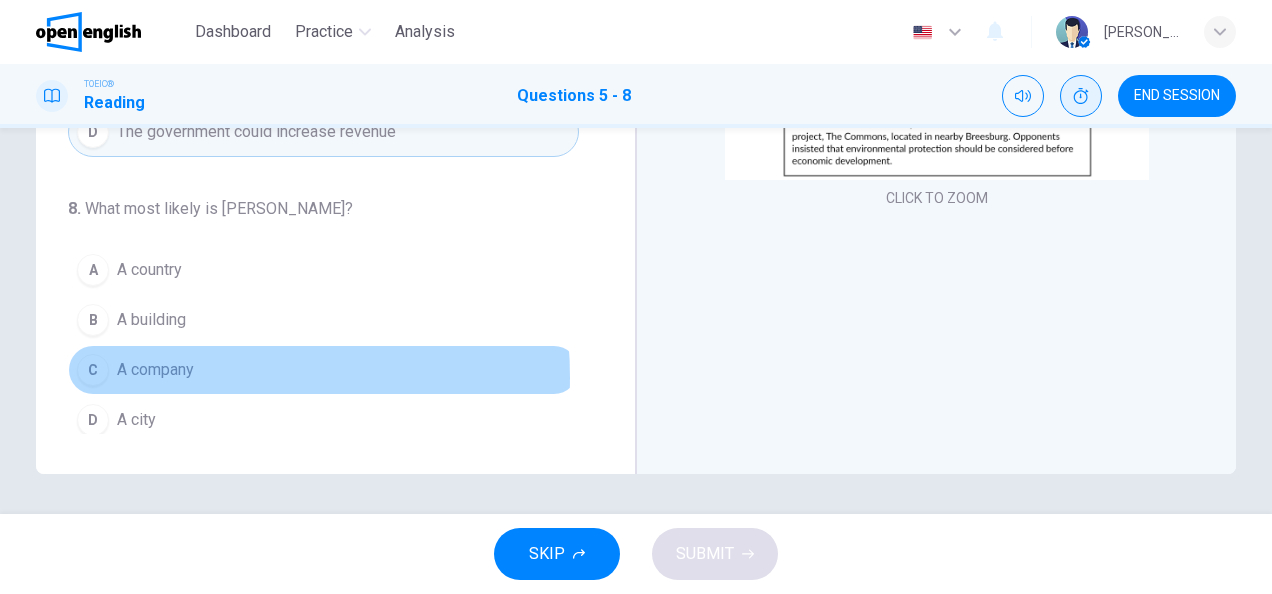 click on "A company" at bounding box center [155, 370] 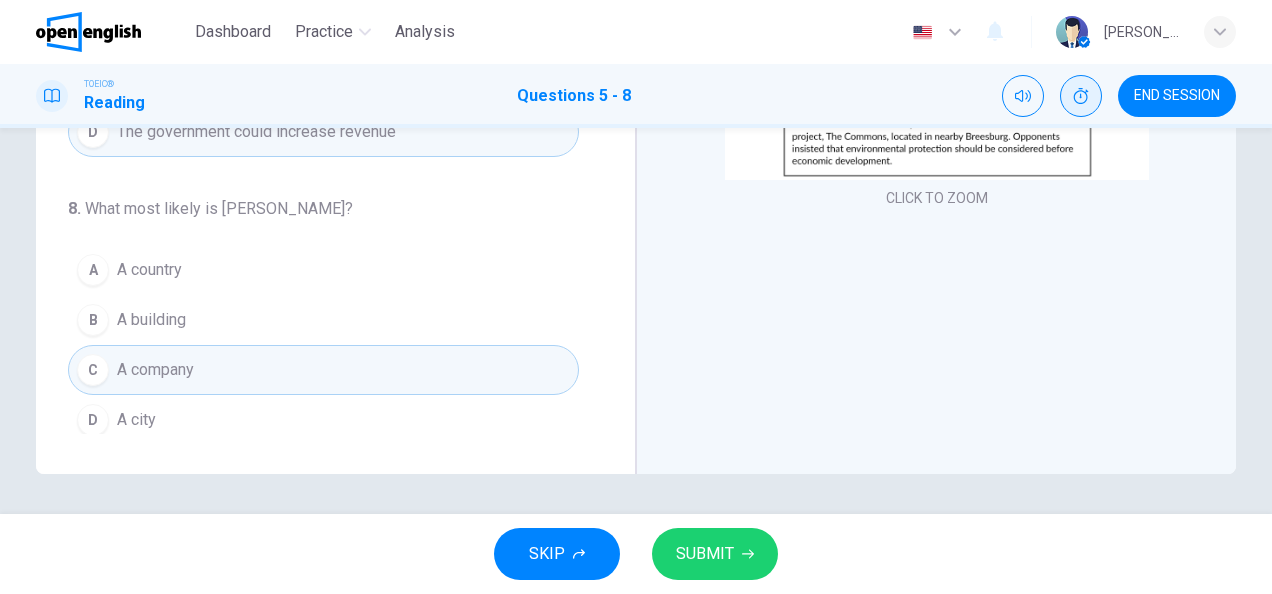 click on "SUBMIT" at bounding box center [715, 554] 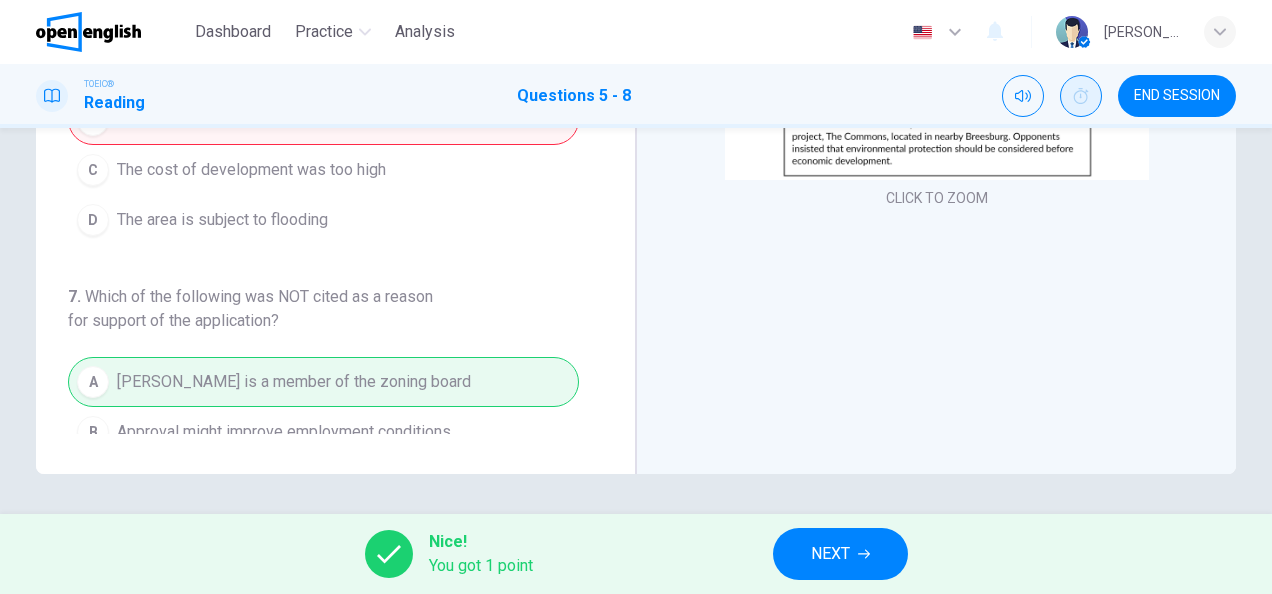 scroll, scrollTop: 0, scrollLeft: 0, axis: both 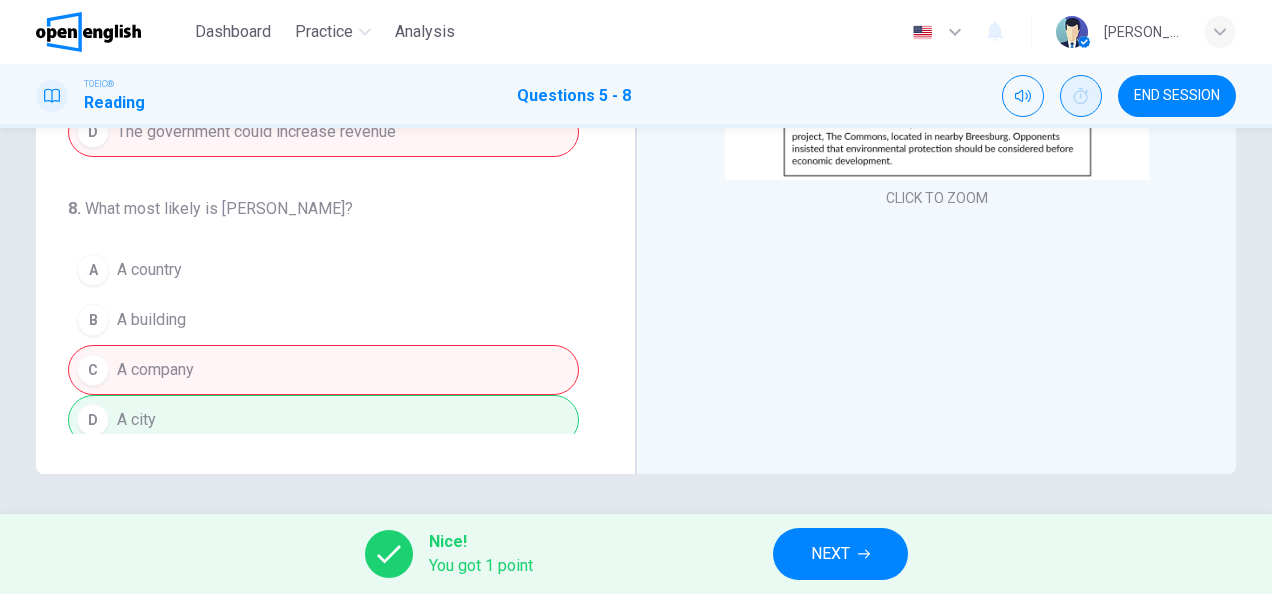 click on "NEXT" at bounding box center (840, 554) 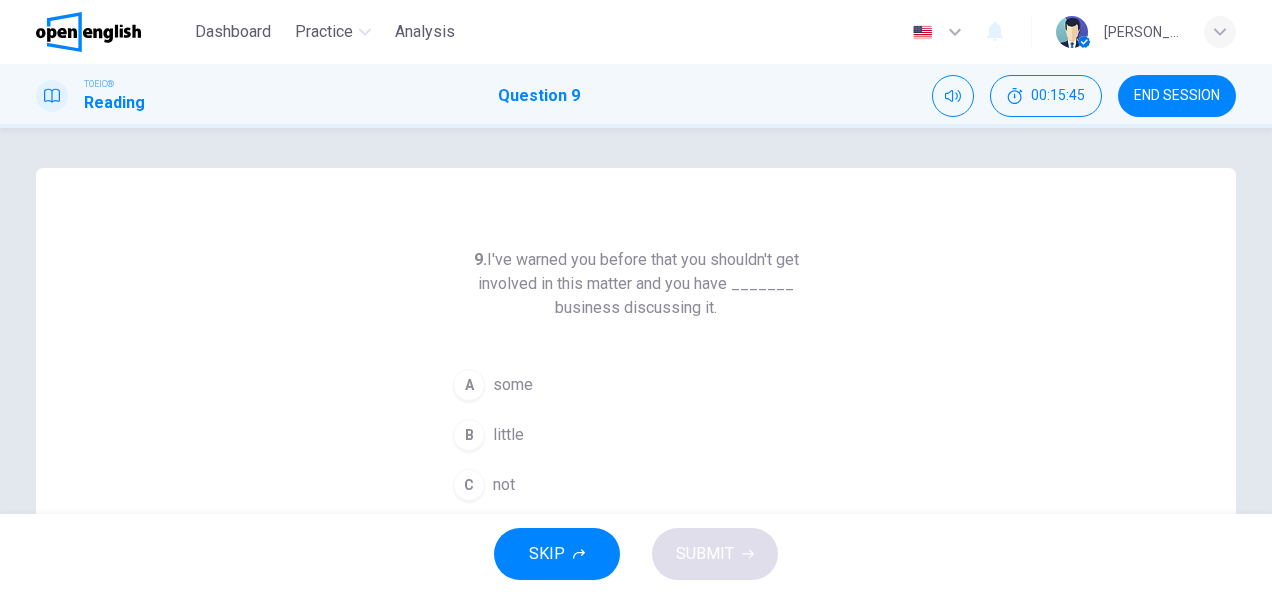 scroll, scrollTop: 100, scrollLeft: 0, axis: vertical 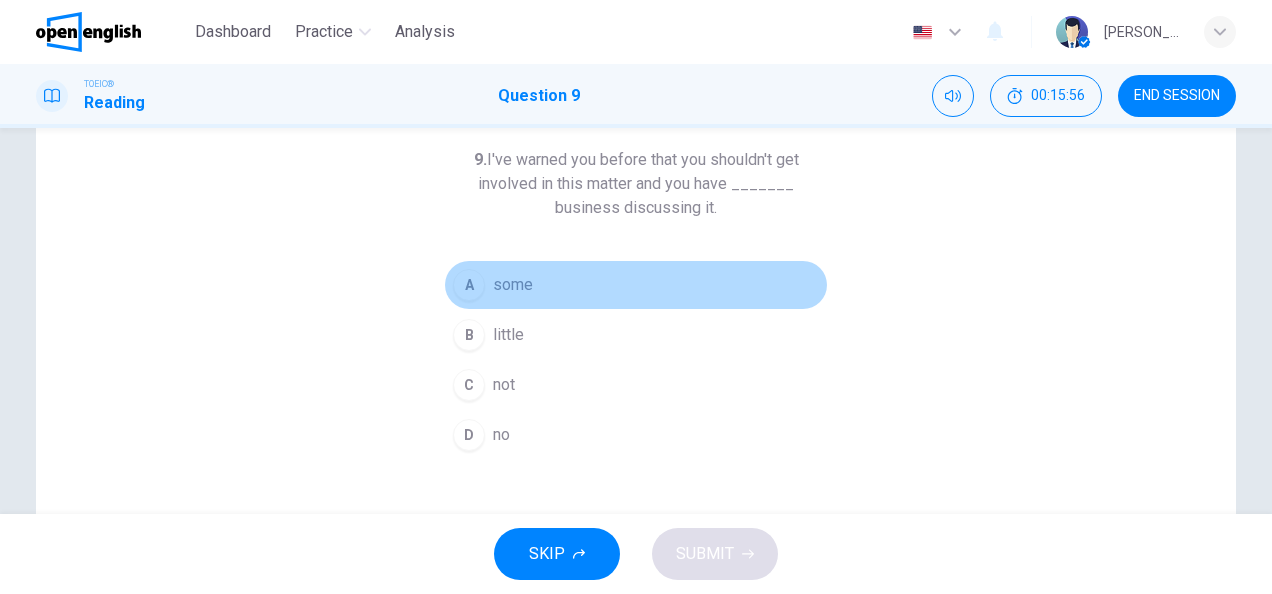 click on "A some" at bounding box center [636, 285] 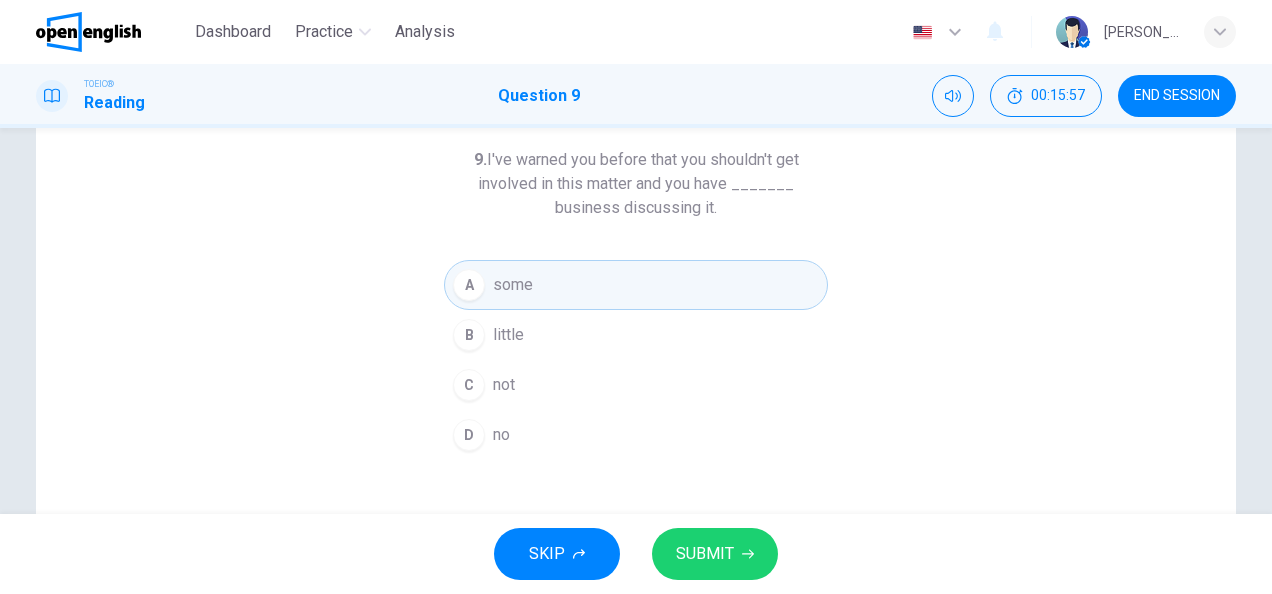 click on "SUBMIT" at bounding box center [715, 554] 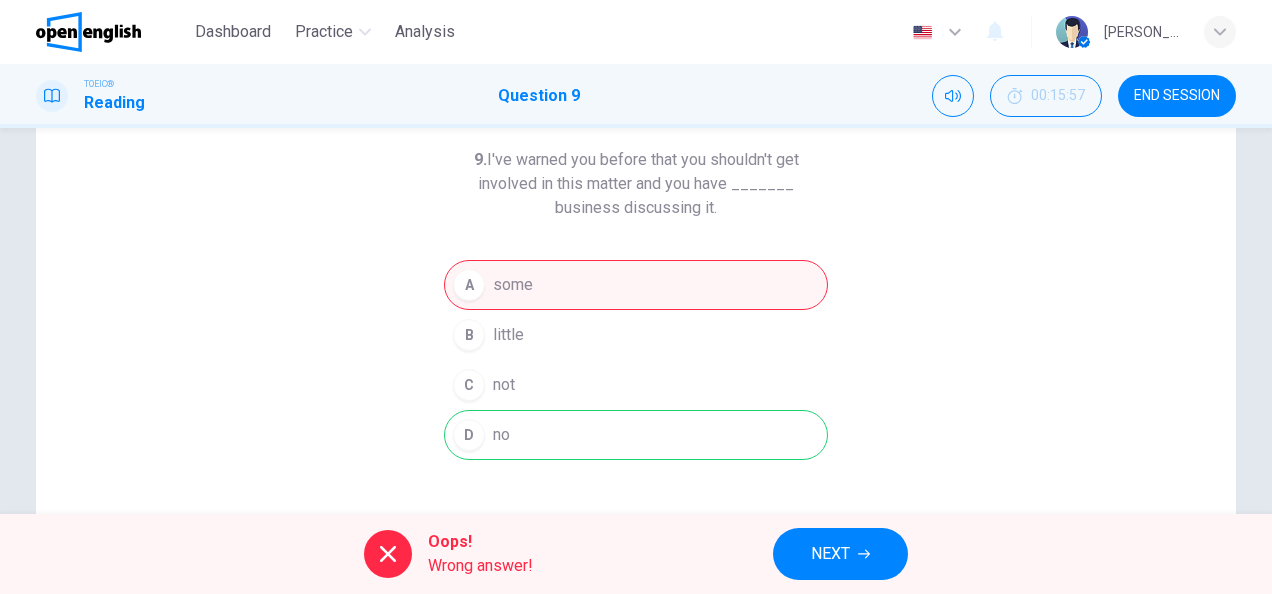scroll, scrollTop: 200, scrollLeft: 0, axis: vertical 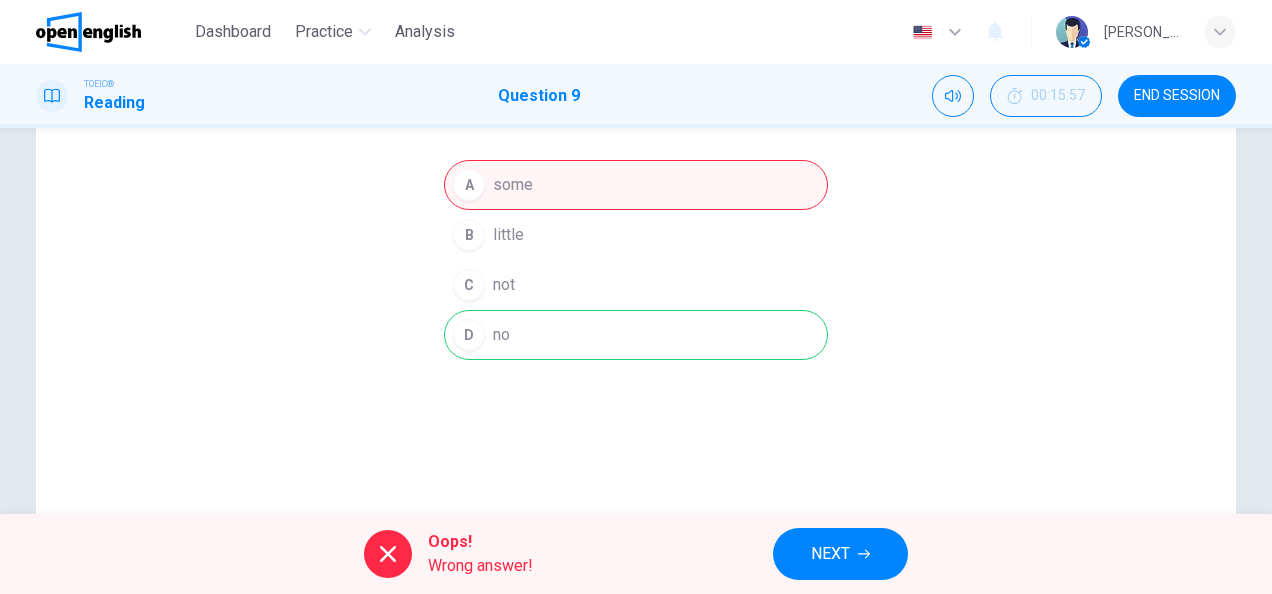 click on "A some B little C not D no" at bounding box center [636, 260] 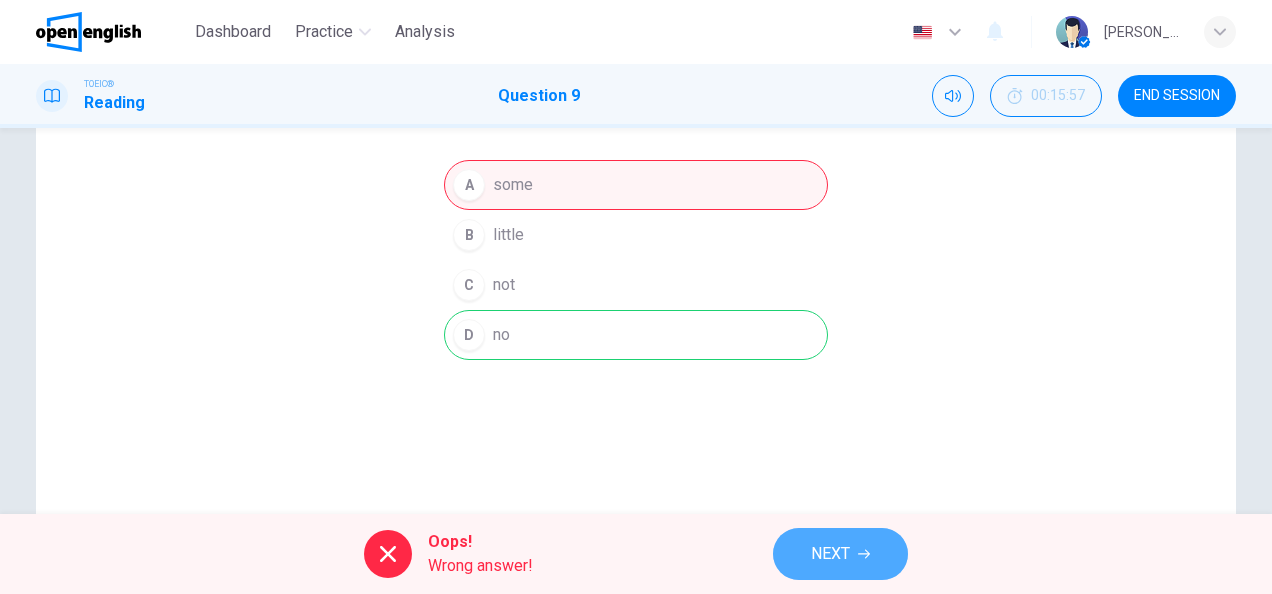 click on "NEXT" at bounding box center (830, 554) 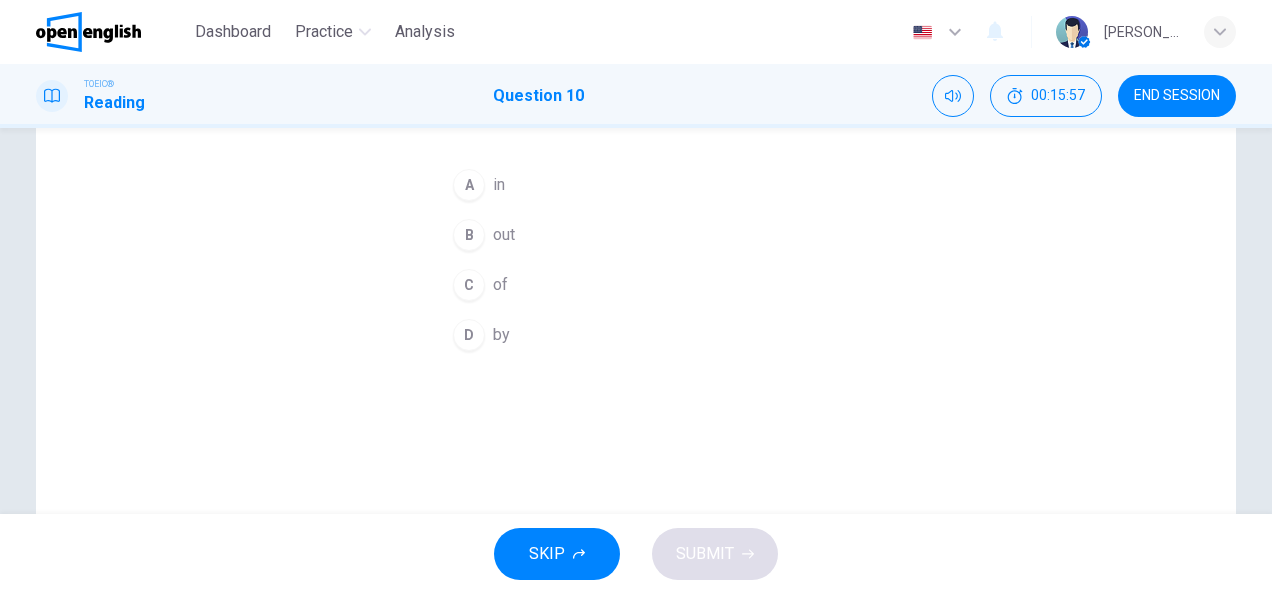 scroll, scrollTop: 76, scrollLeft: 0, axis: vertical 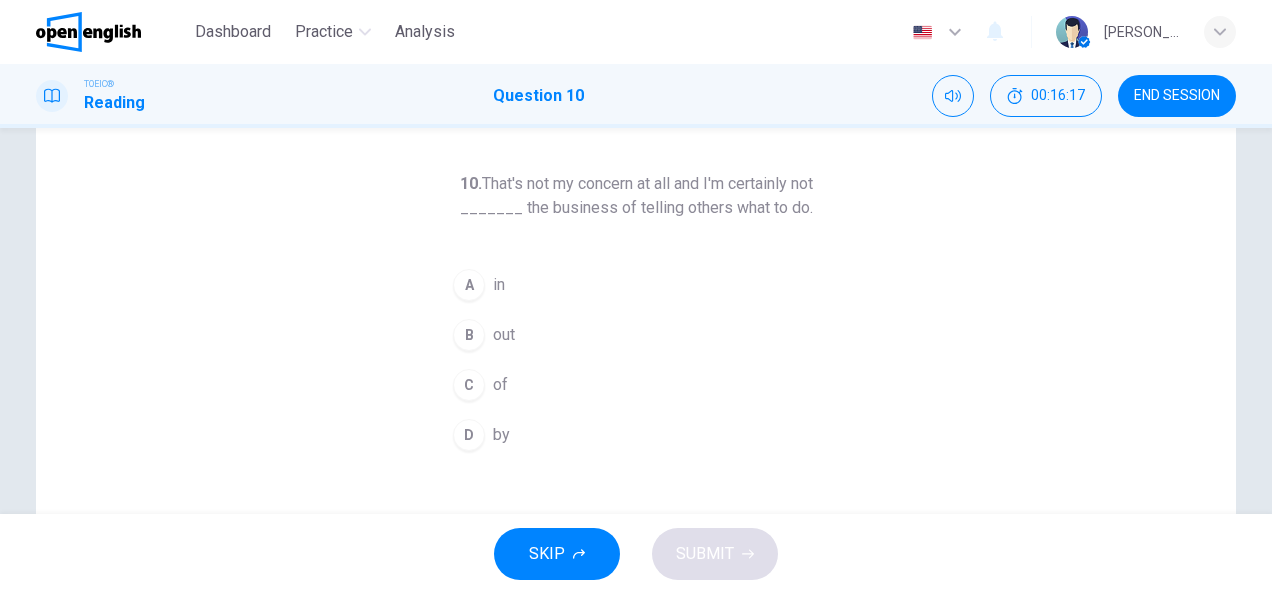 click on "B out" at bounding box center [636, 335] 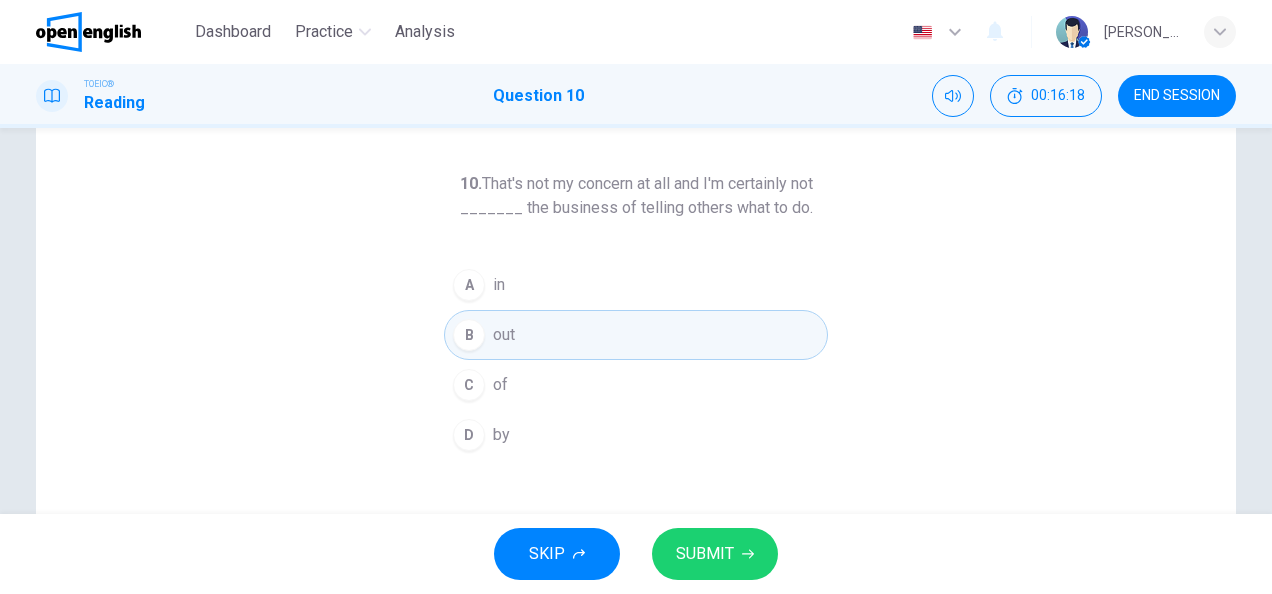 click on "SUBMIT" at bounding box center (715, 554) 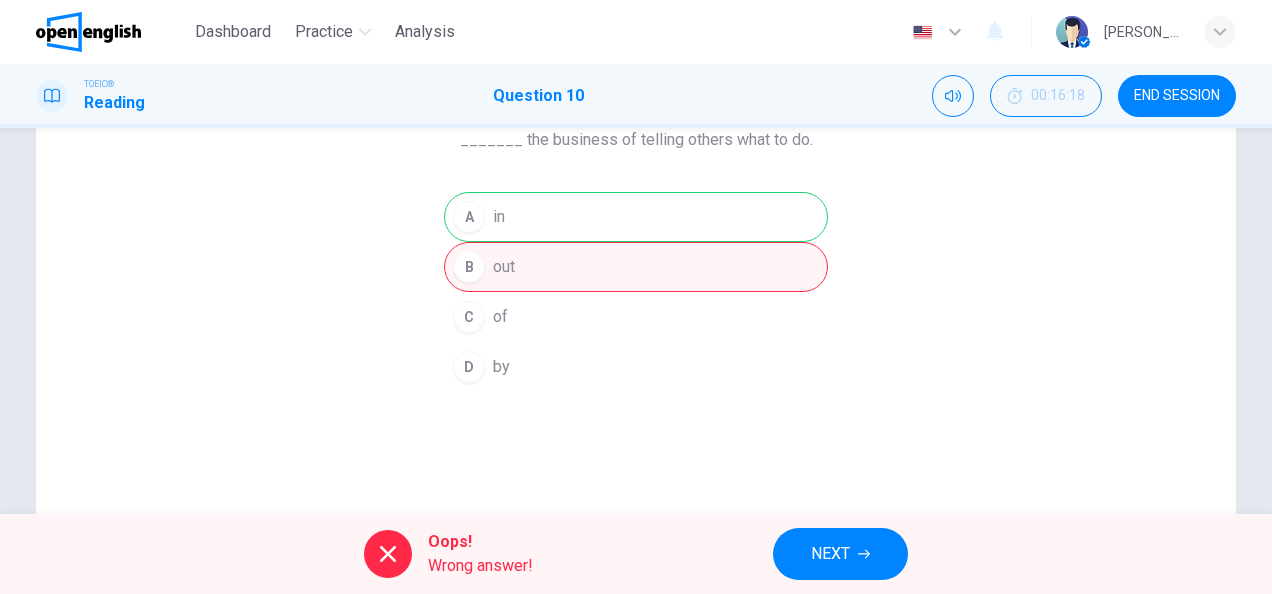 scroll, scrollTop: 176, scrollLeft: 0, axis: vertical 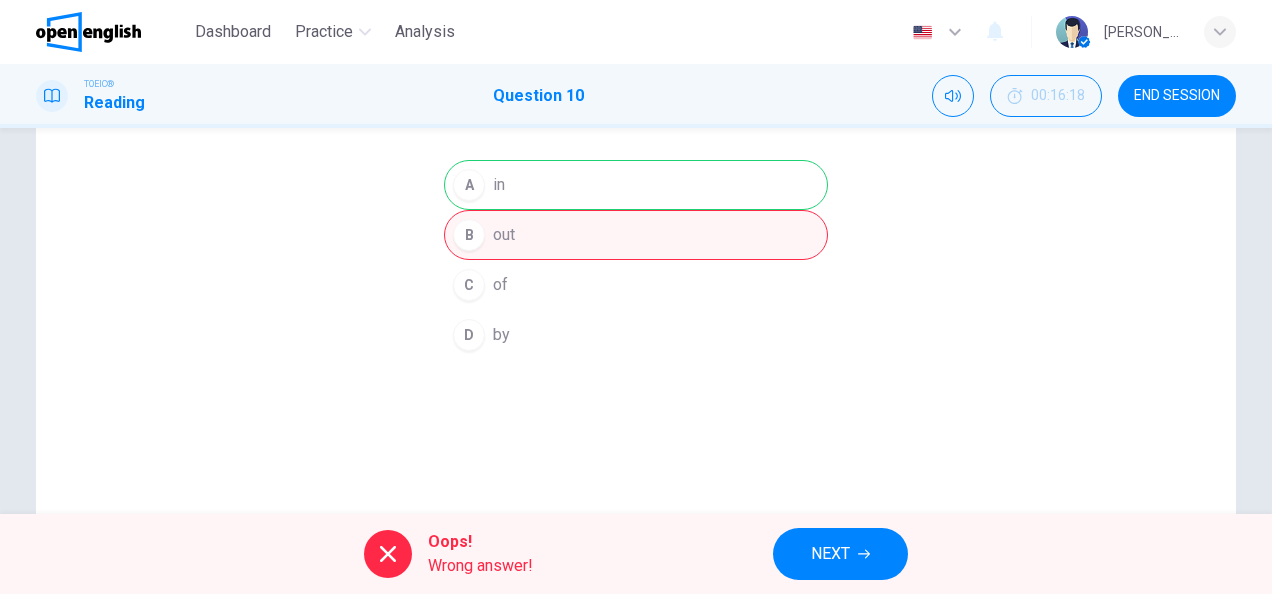 click on "NEXT" at bounding box center (840, 554) 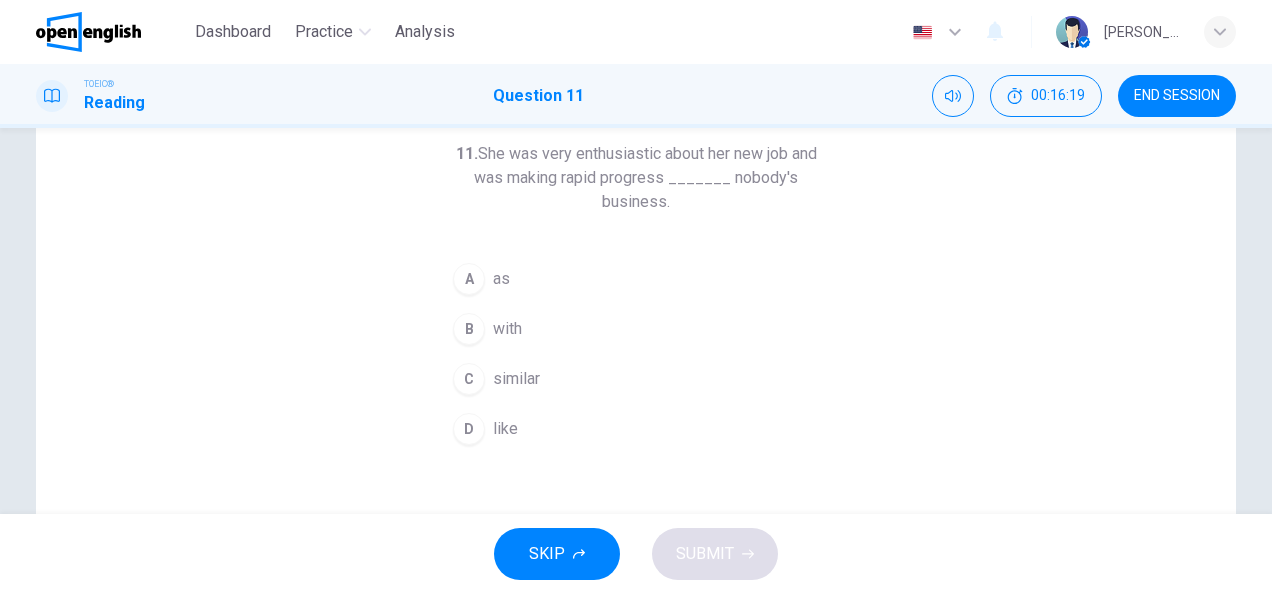 scroll, scrollTop: 0, scrollLeft: 0, axis: both 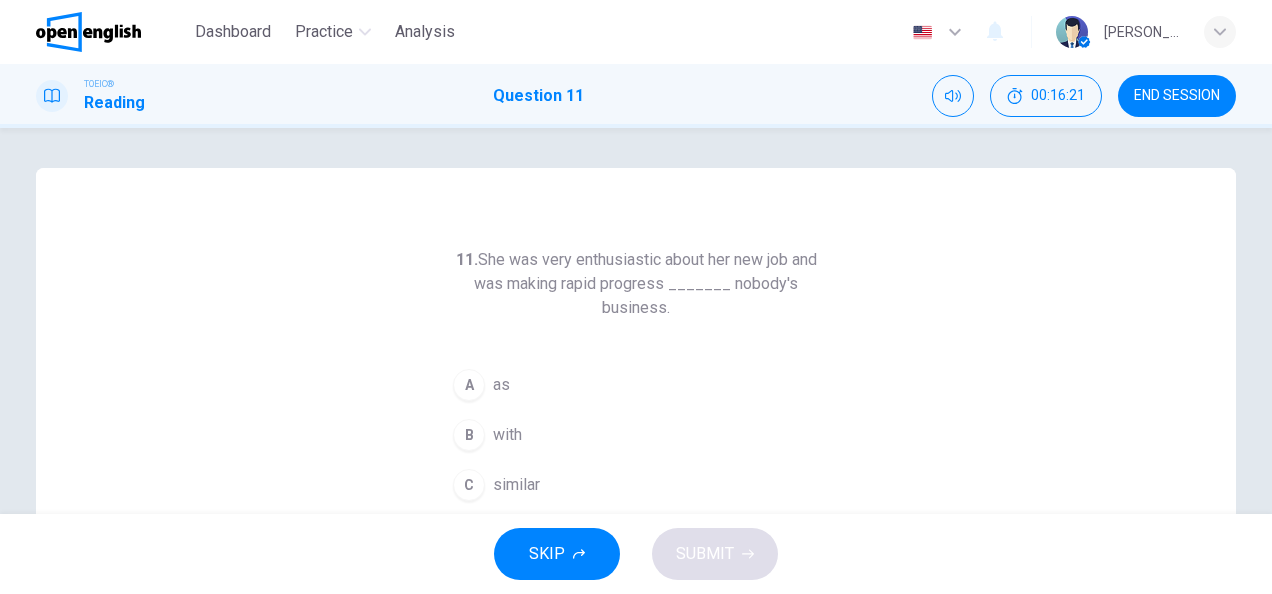 drag, startPoint x: 115, startPoint y: 36, endPoint x: 724, endPoint y: 150, distance: 619.57806 